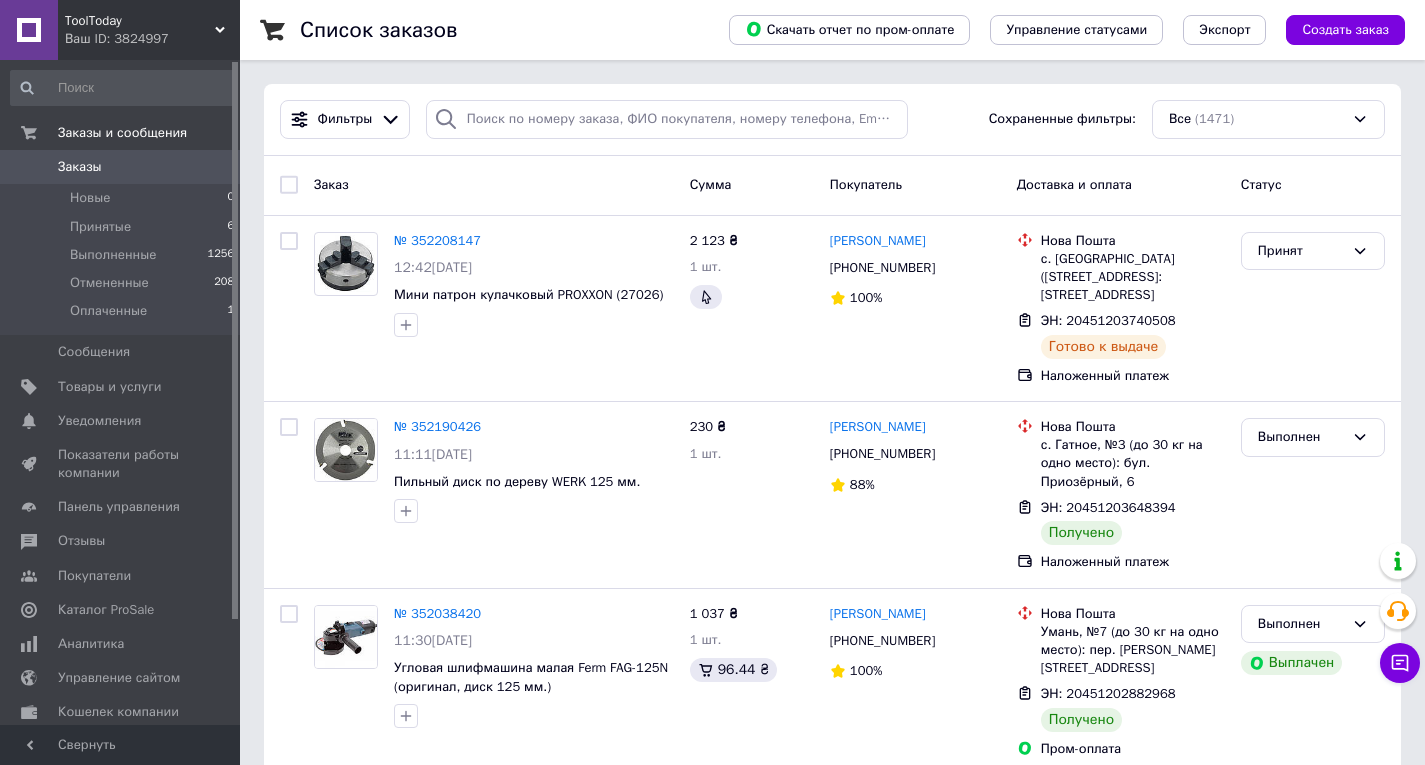 scroll, scrollTop: 0, scrollLeft: 0, axis: both 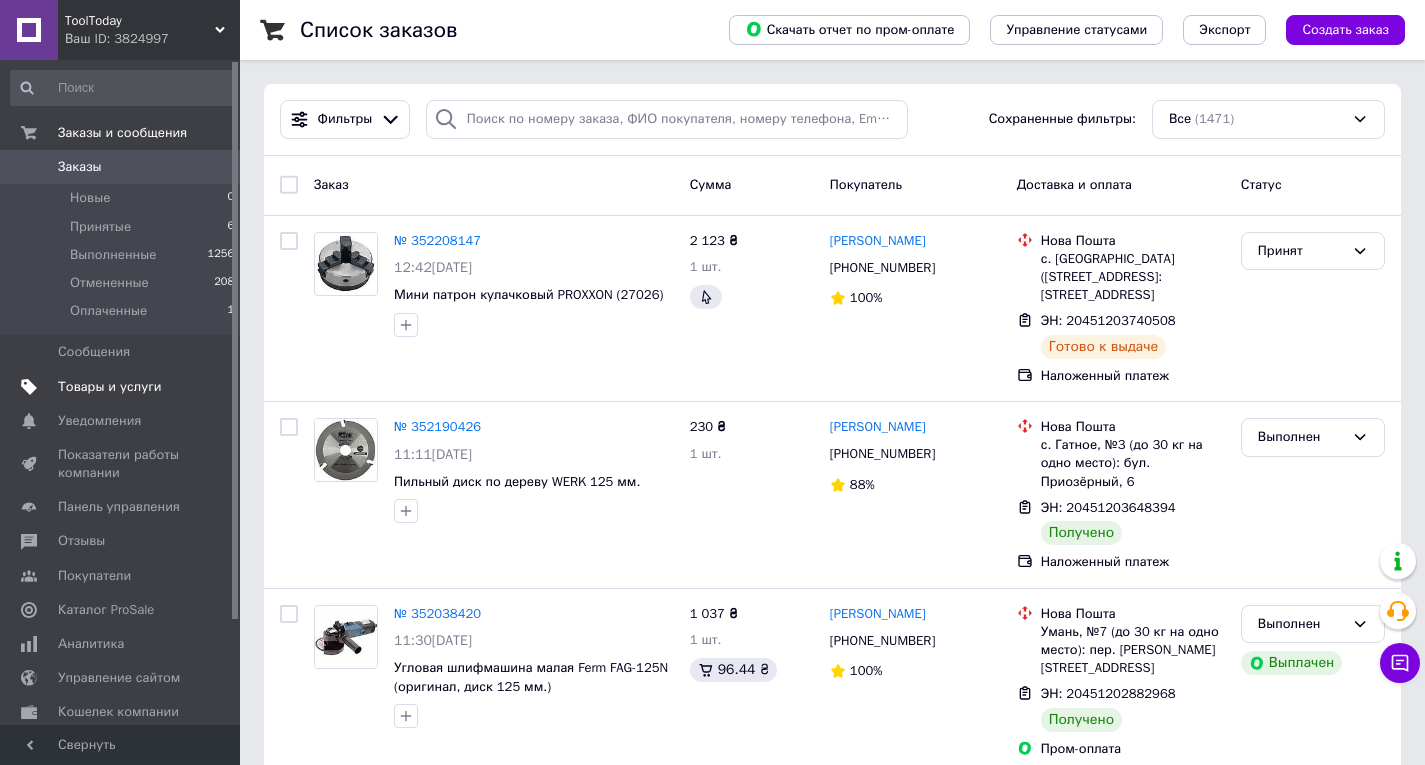 click on "Товары и услуги" at bounding box center [123, 387] 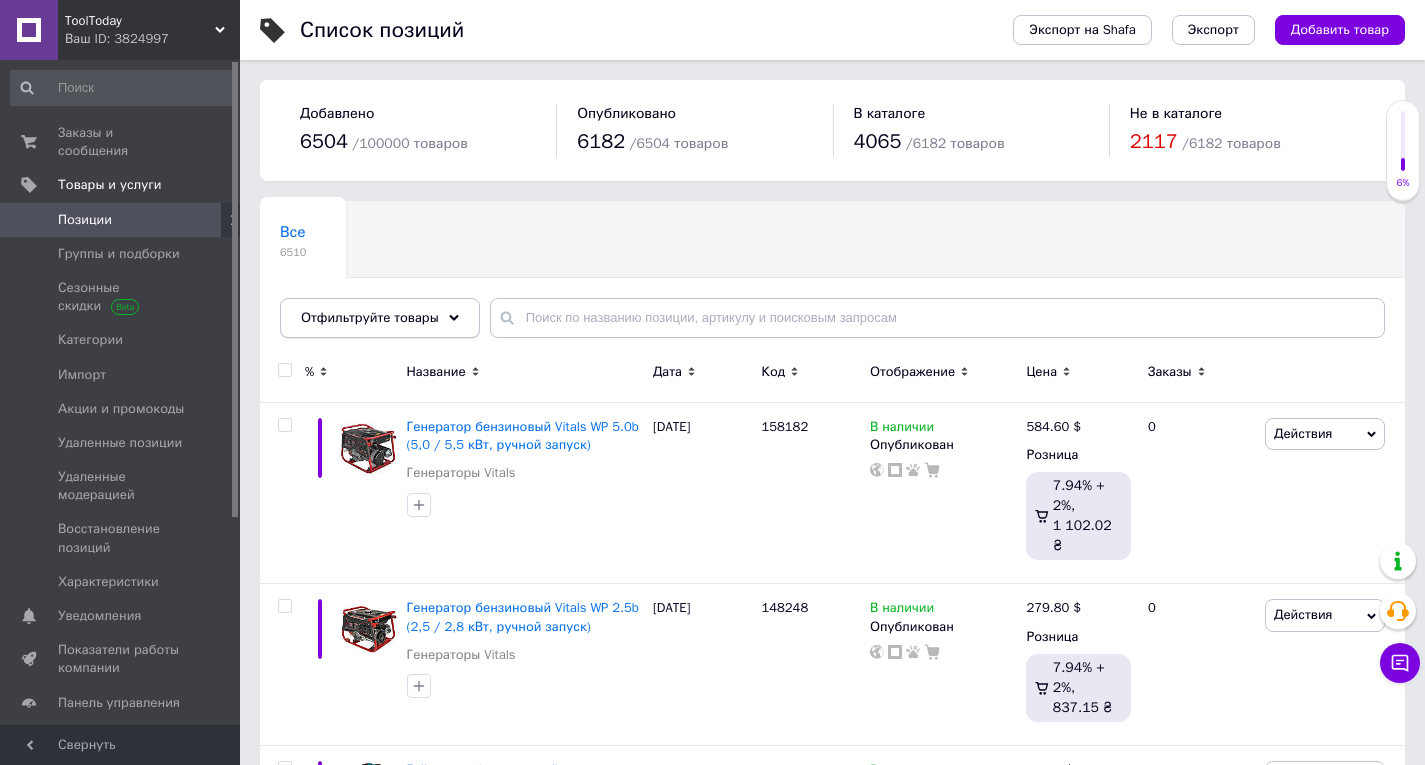 click on "Отфильтруйте товары" at bounding box center (380, 318) 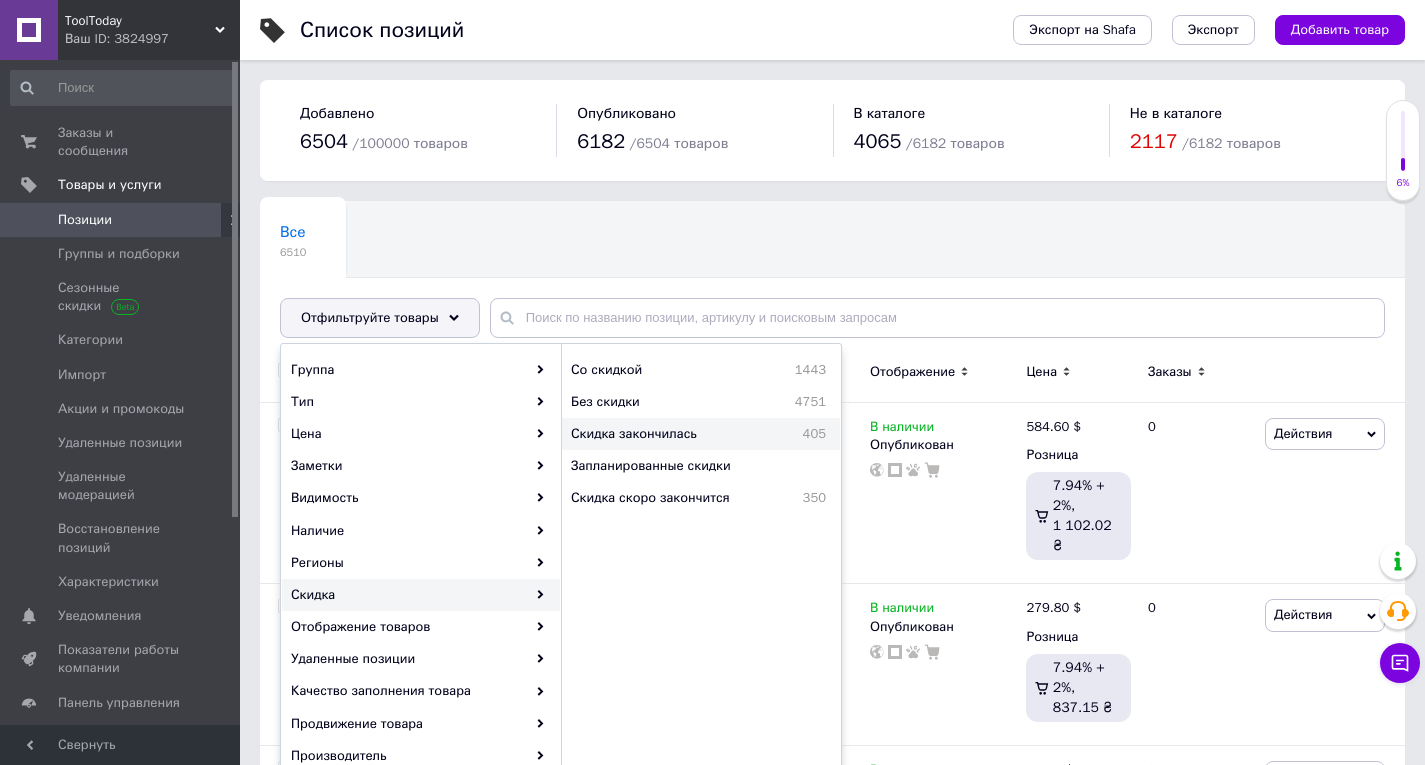 click on "Скидка закончилась  405" at bounding box center (701, 434) 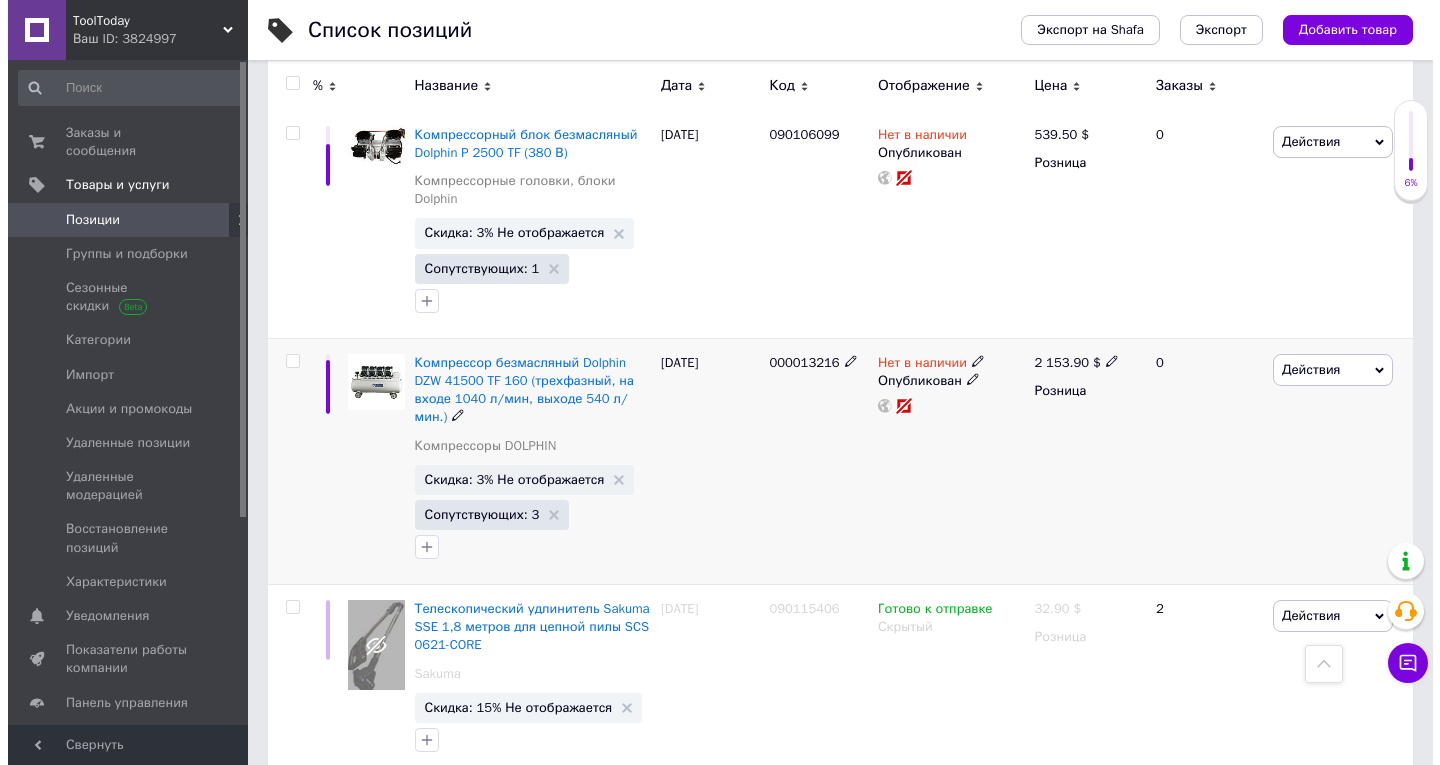 scroll, scrollTop: 18503, scrollLeft: 0, axis: vertical 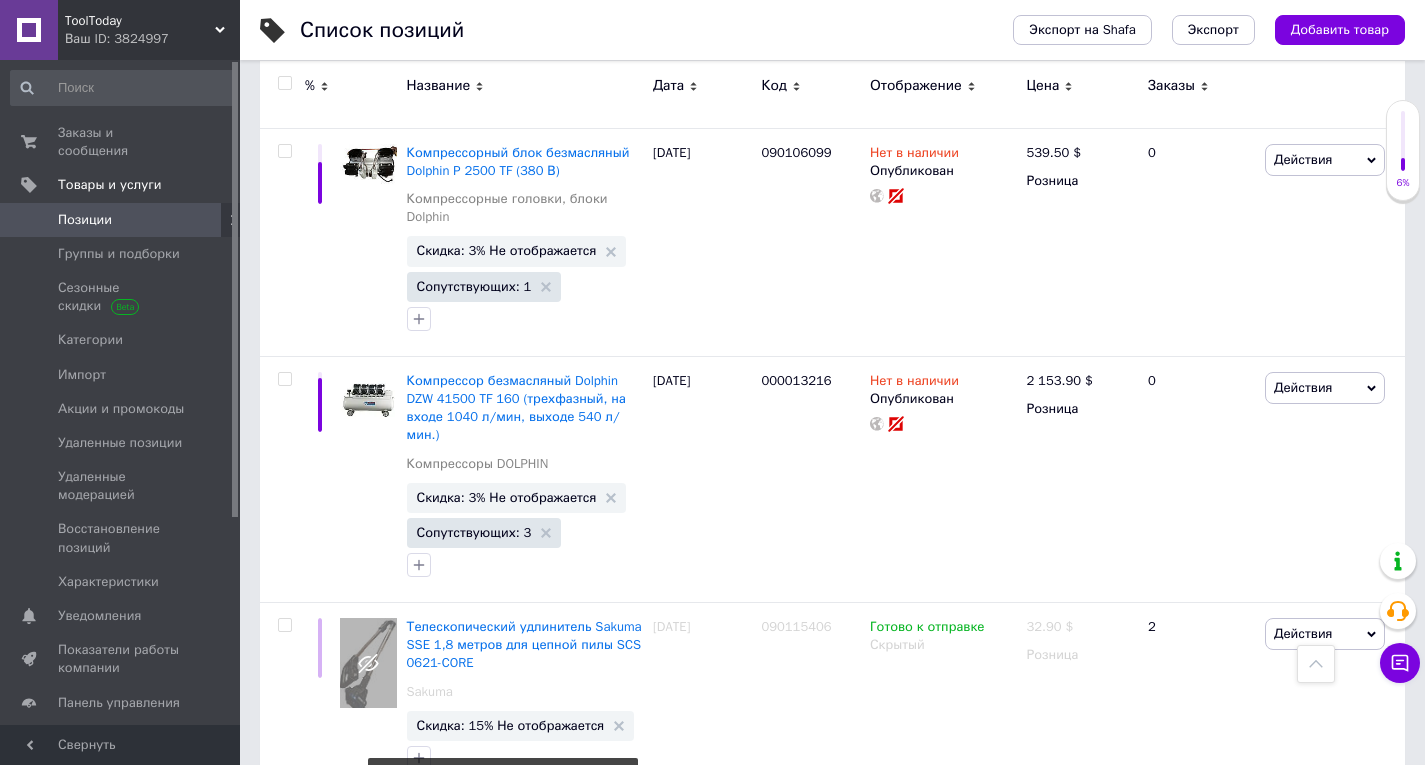 click on "Скидка: 4% Не отображается" at bounding box center [507, 900] 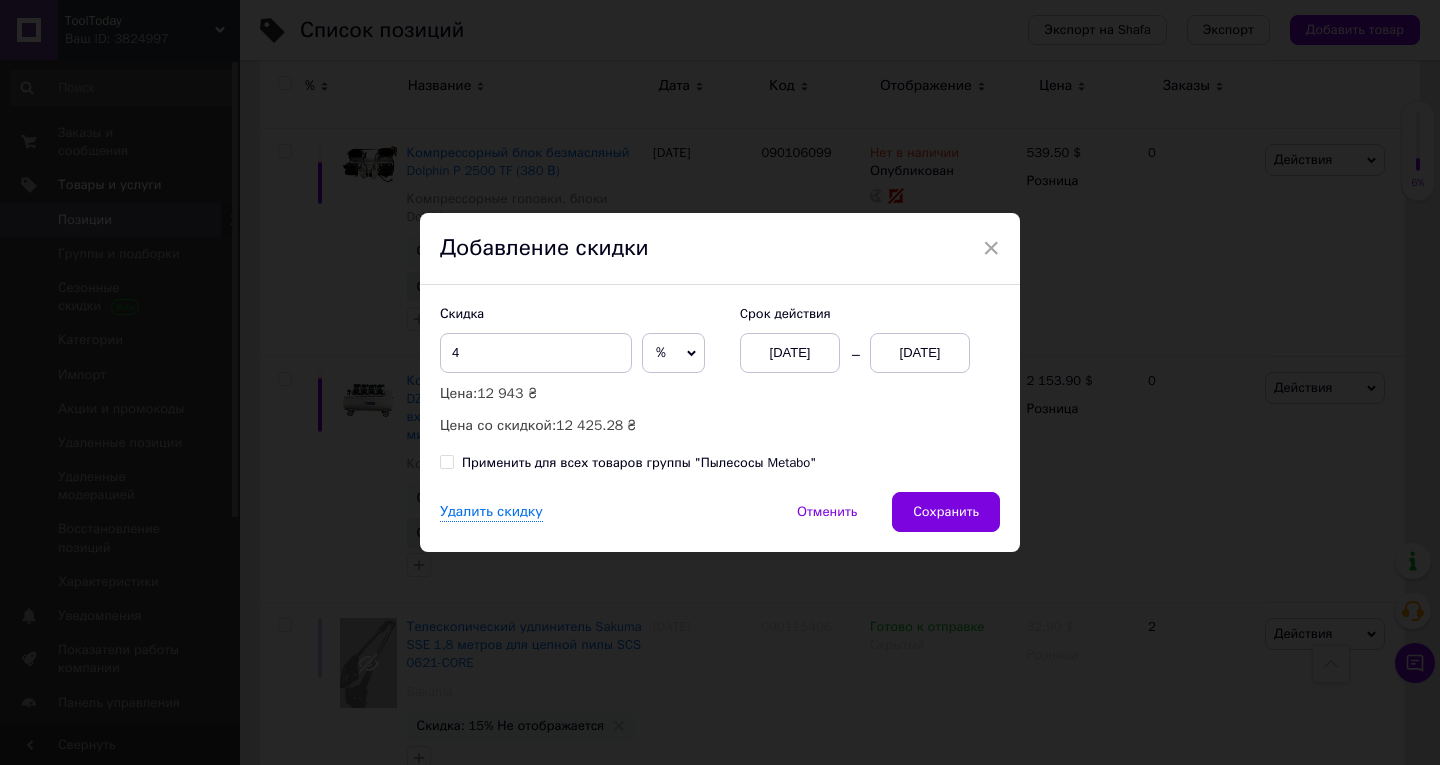 click on "[DATE]" at bounding box center (920, 353) 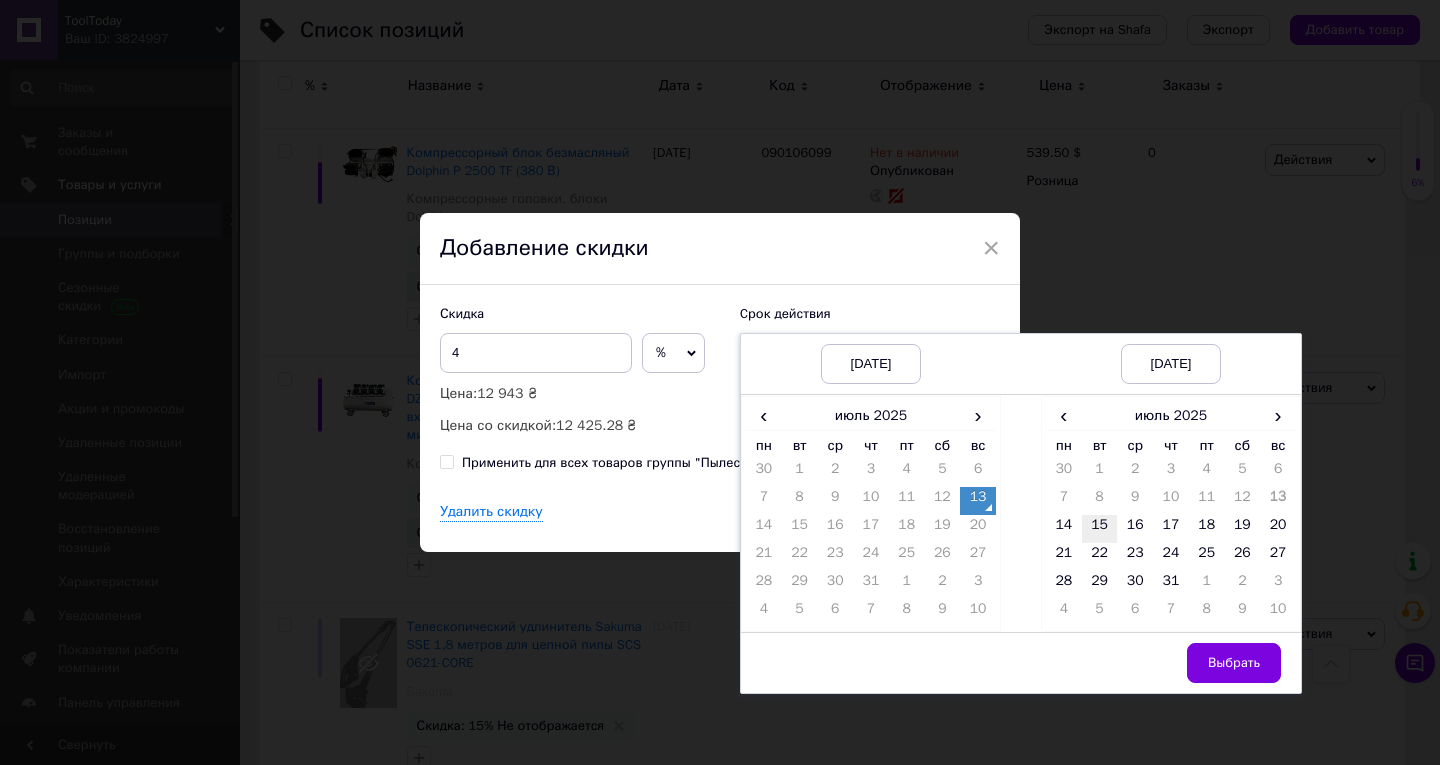 click on "15" at bounding box center [1100, 529] 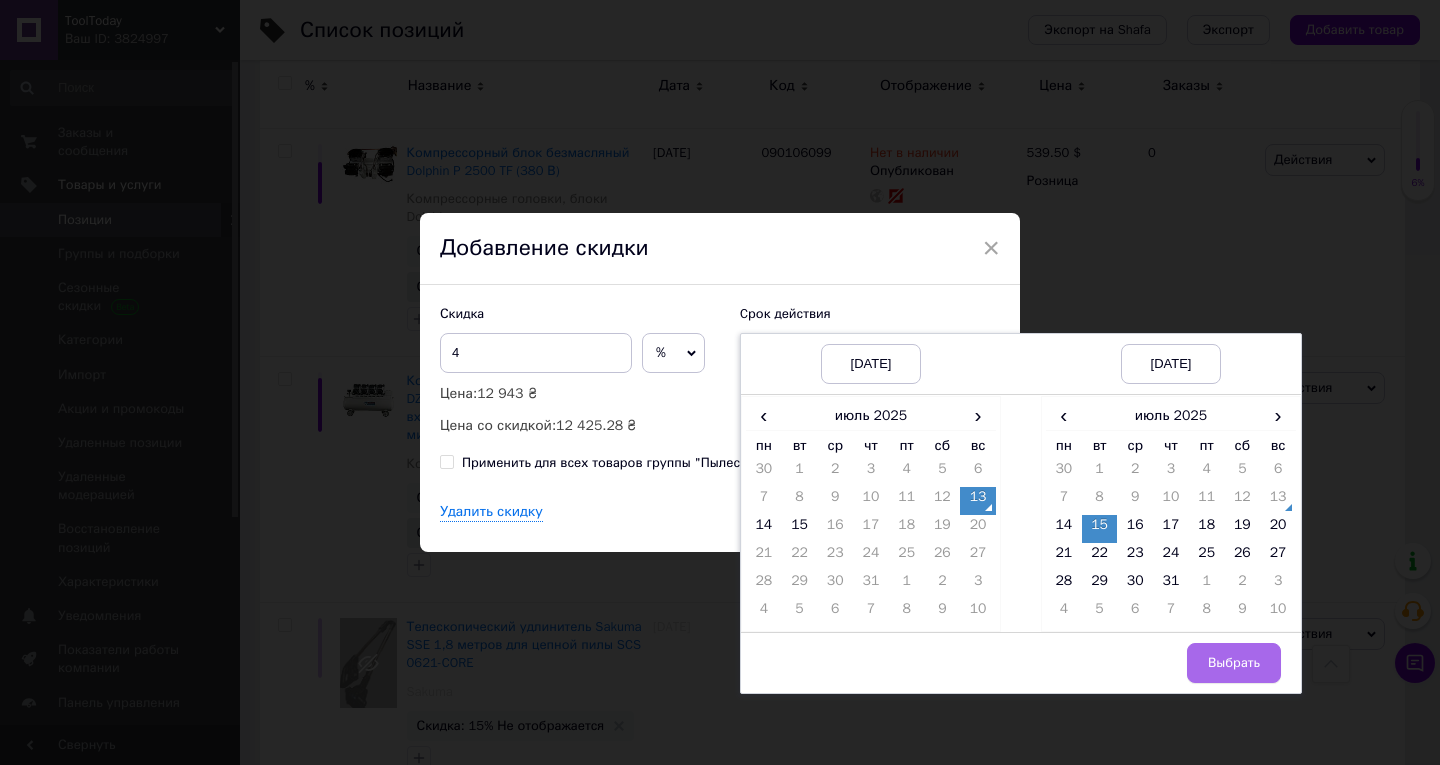 click on "Выбрать" at bounding box center (1234, 663) 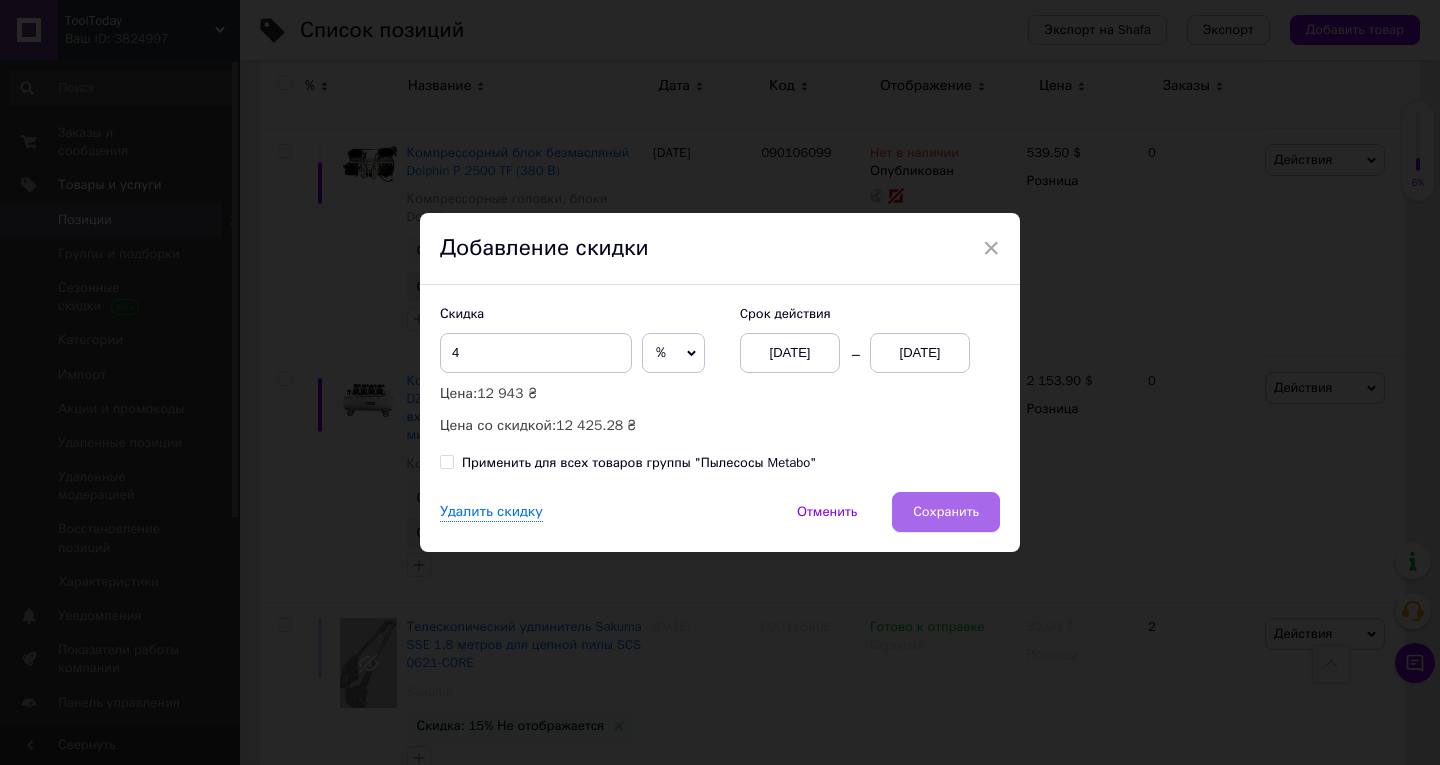 click on "Сохранить" at bounding box center (946, 512) 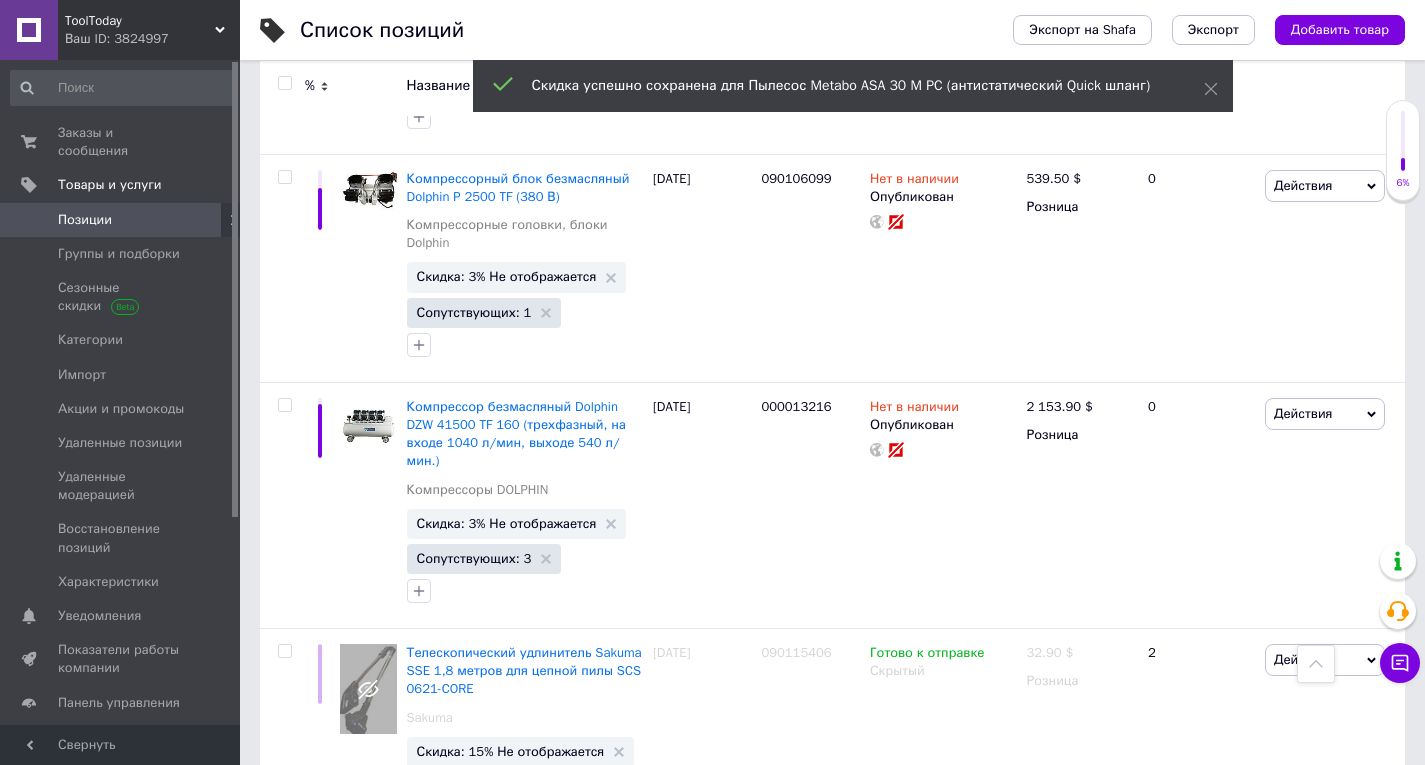 scroll, scrollTop: 18503, scrollLeft: 0, axis: vertical 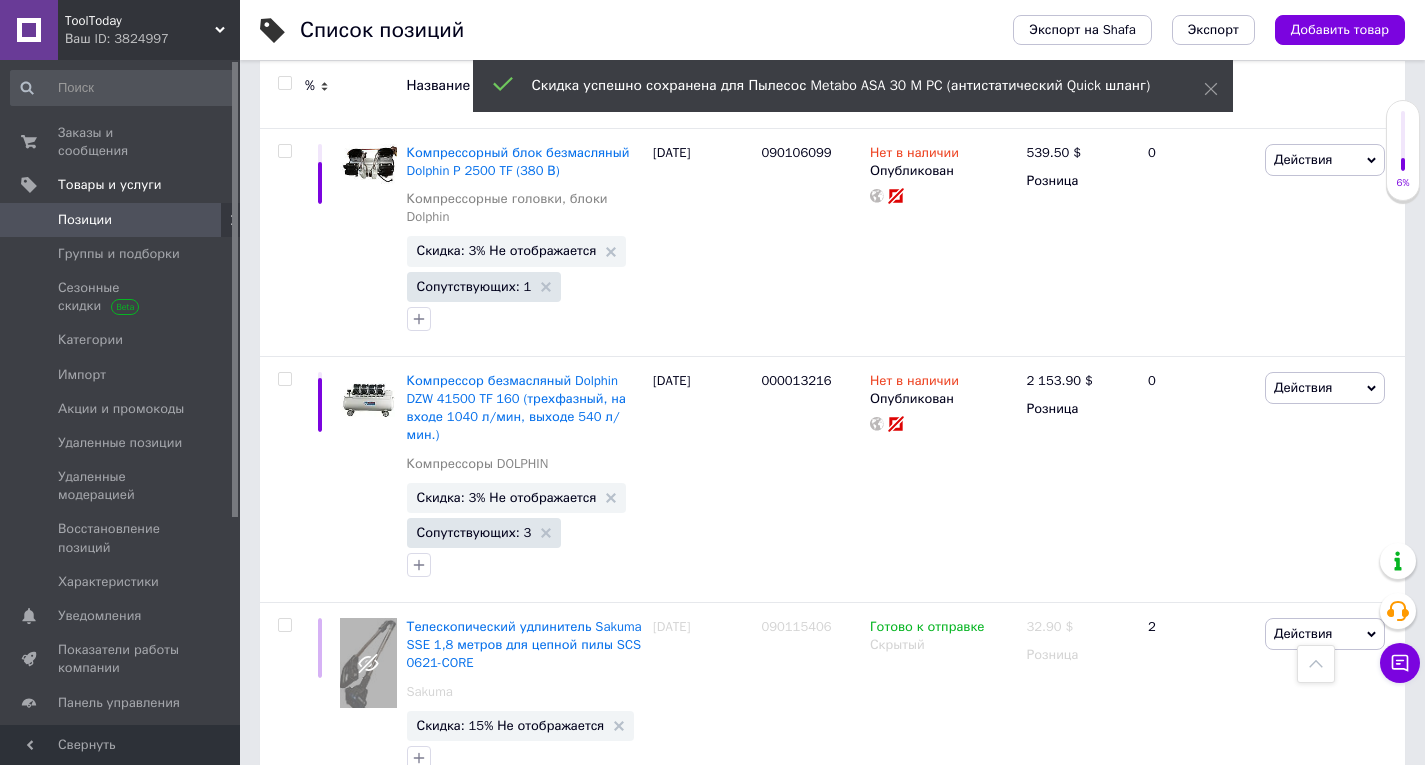 click on "Следующая" at bounding box center [547, 1011] 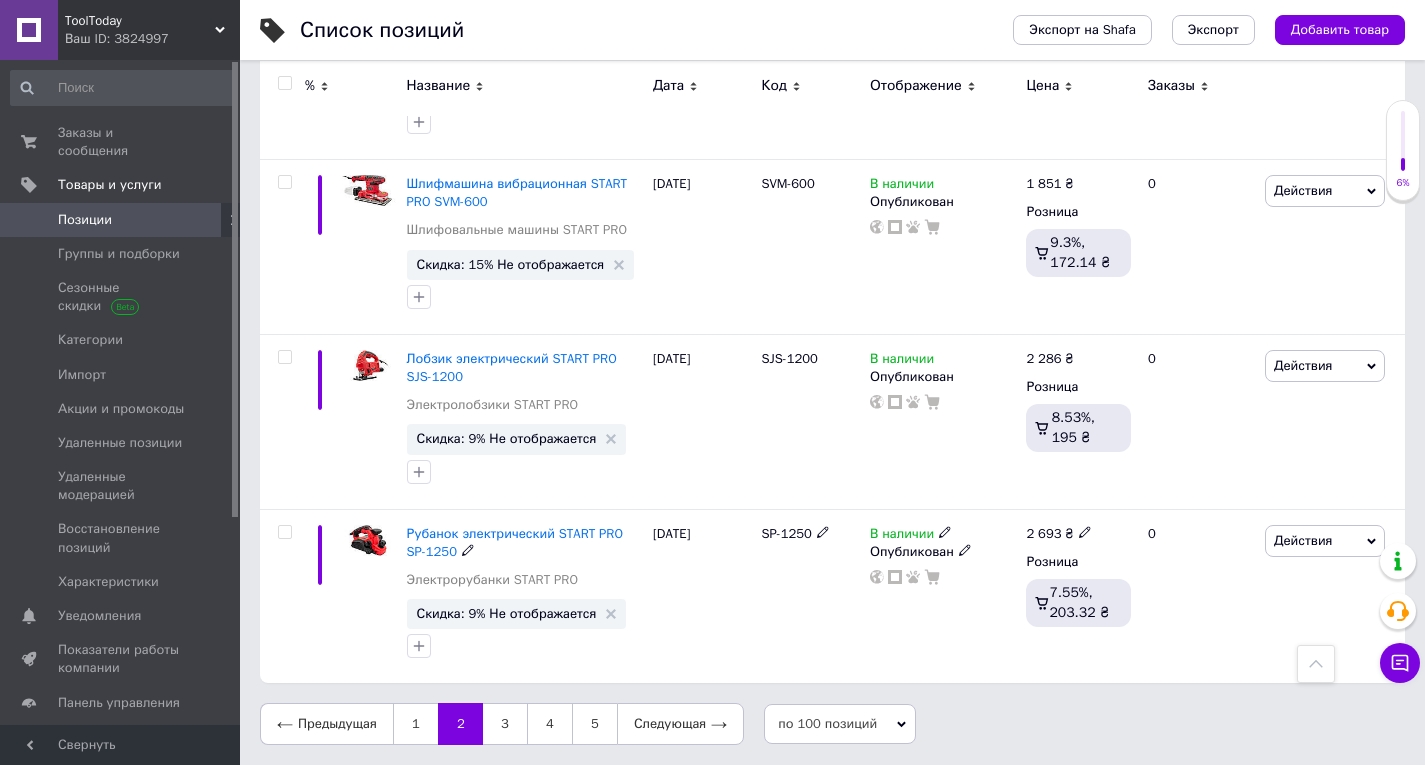 scroll, scrollTop: 17790, scrollLeft: 0, axis: vertical 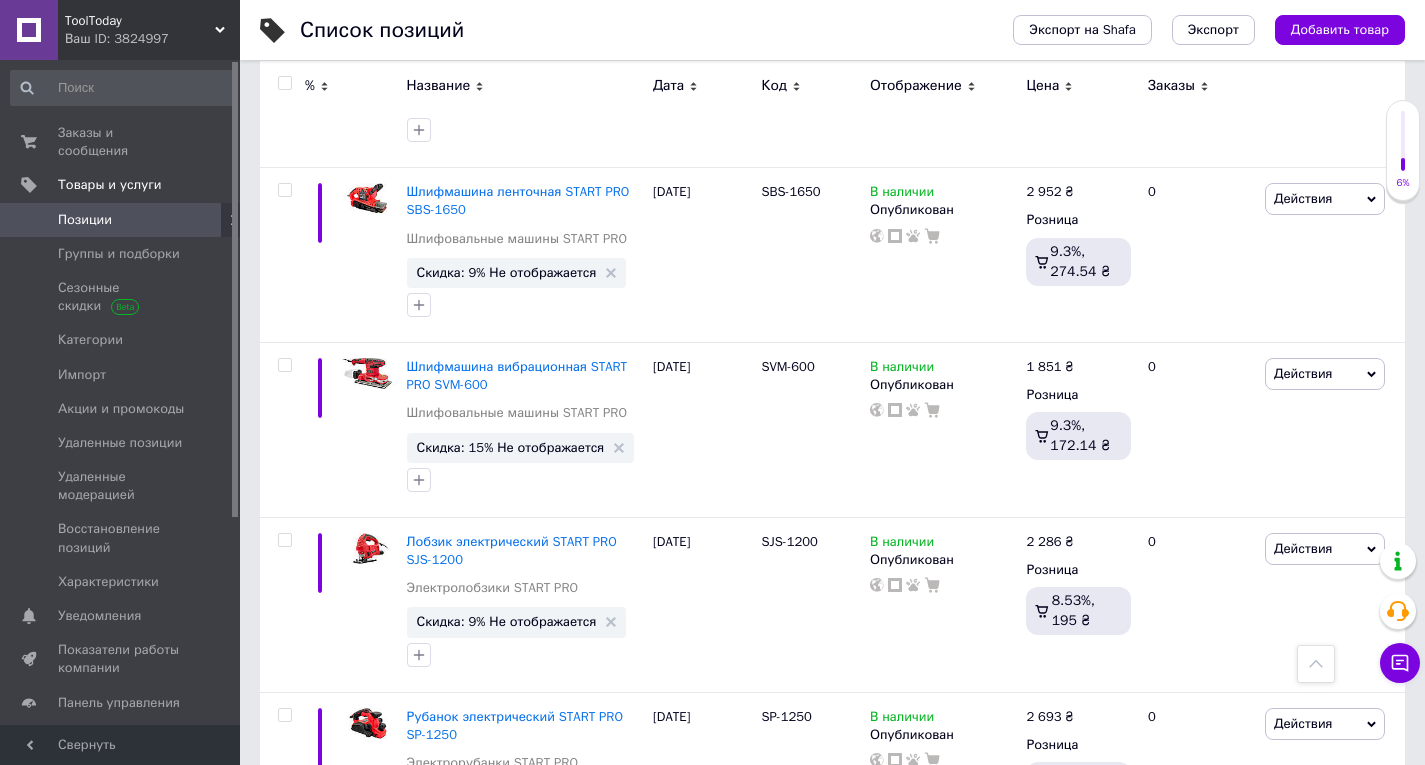click at bounding box center [1316, 664] 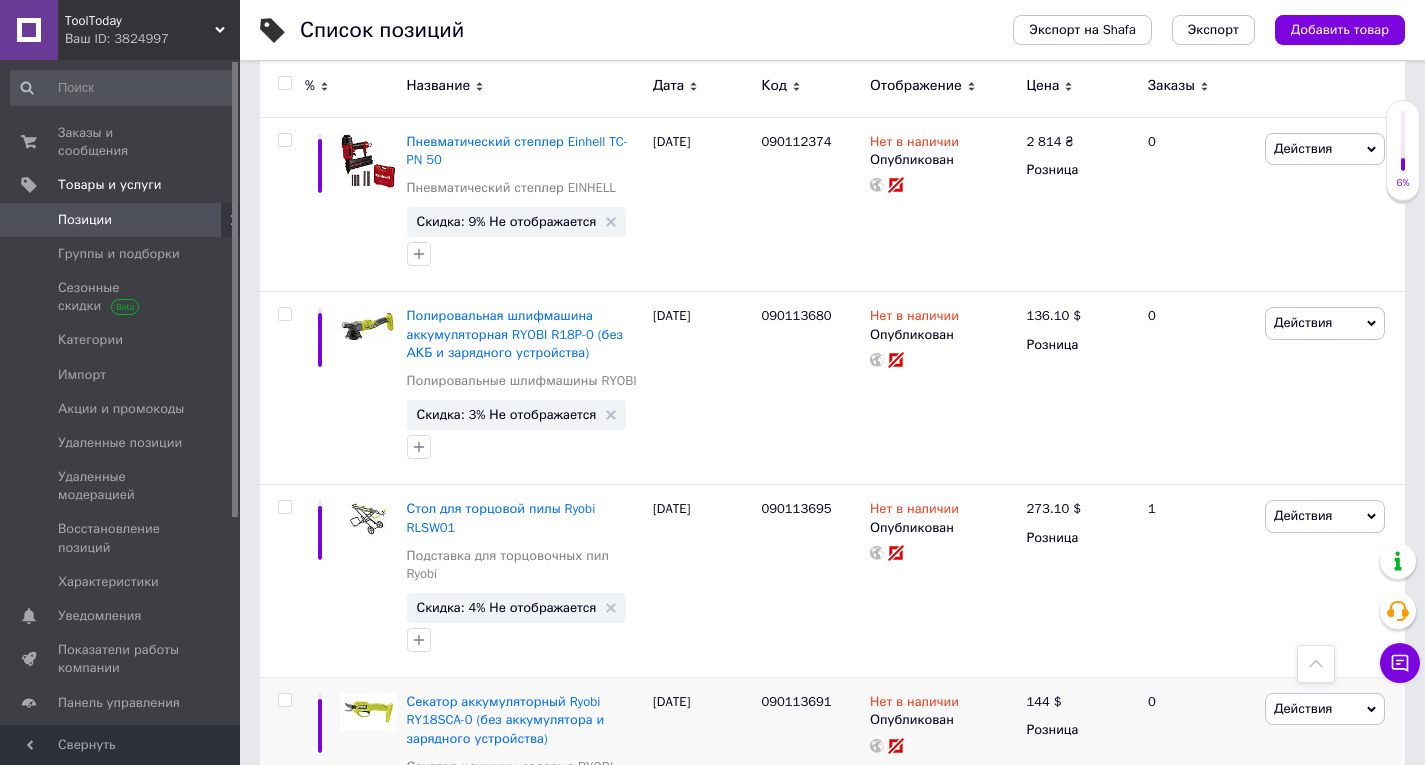scroll, scrollTop: 0, scrollLeft: 0, axis: both 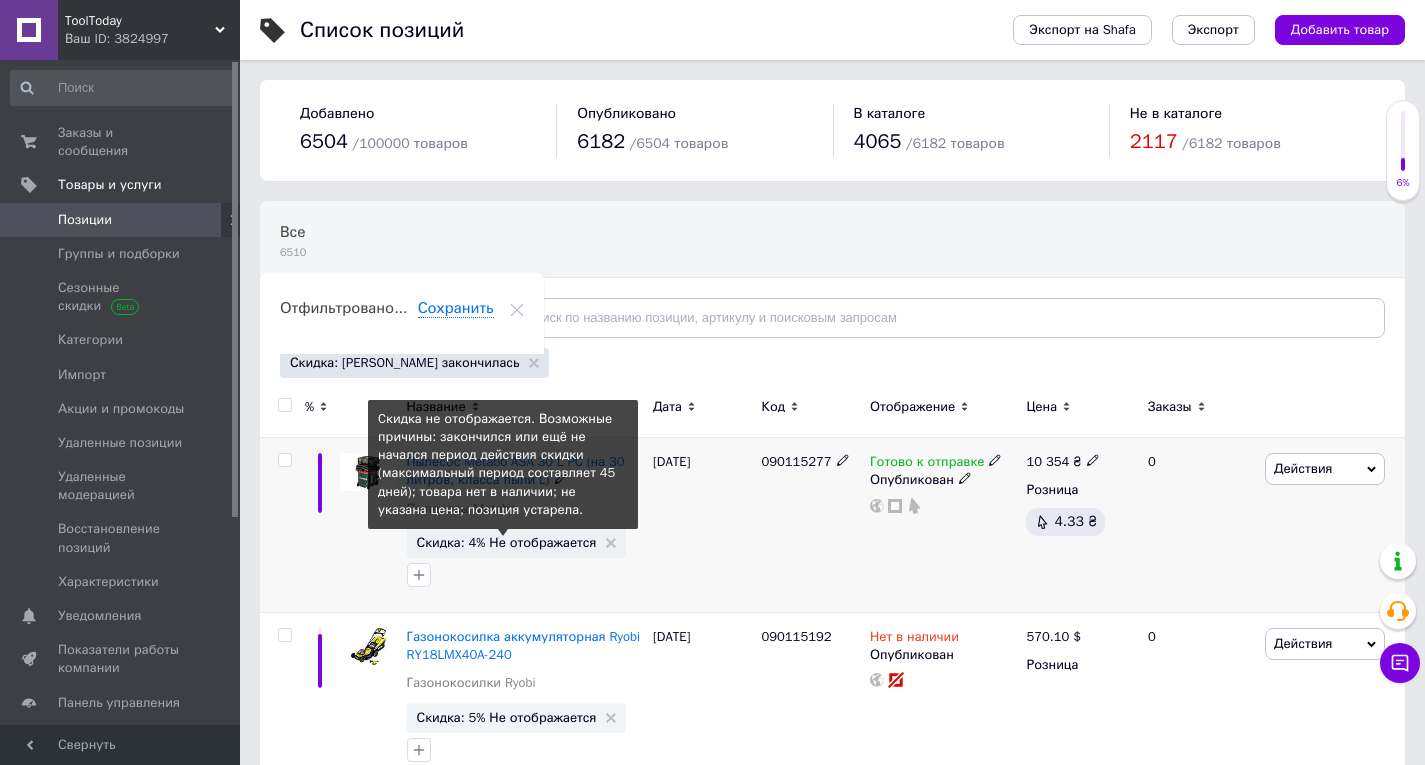 click on "Скидка: 4% Не отображается" at bounding box center [507, 542] 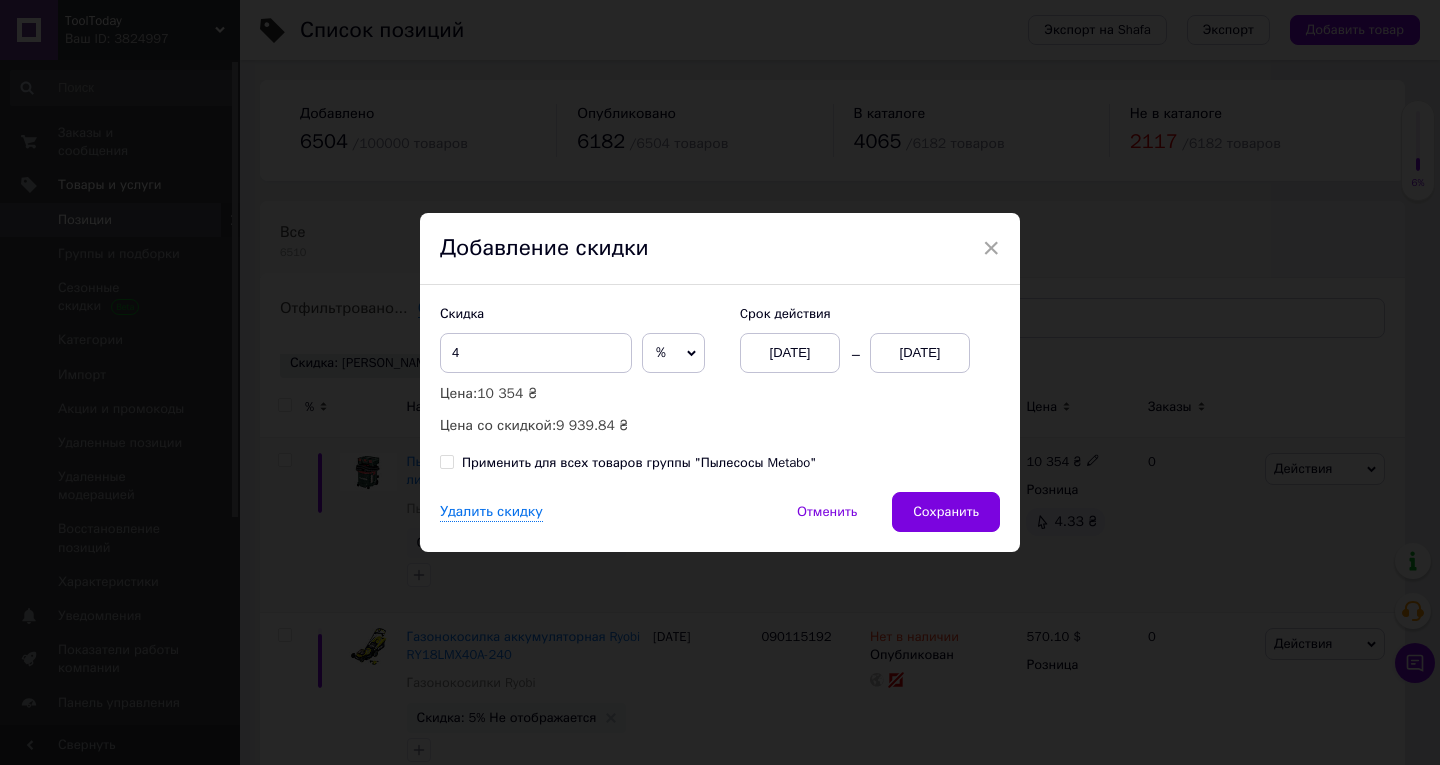 click on "[DATE]" at bounding box center [920, 353] 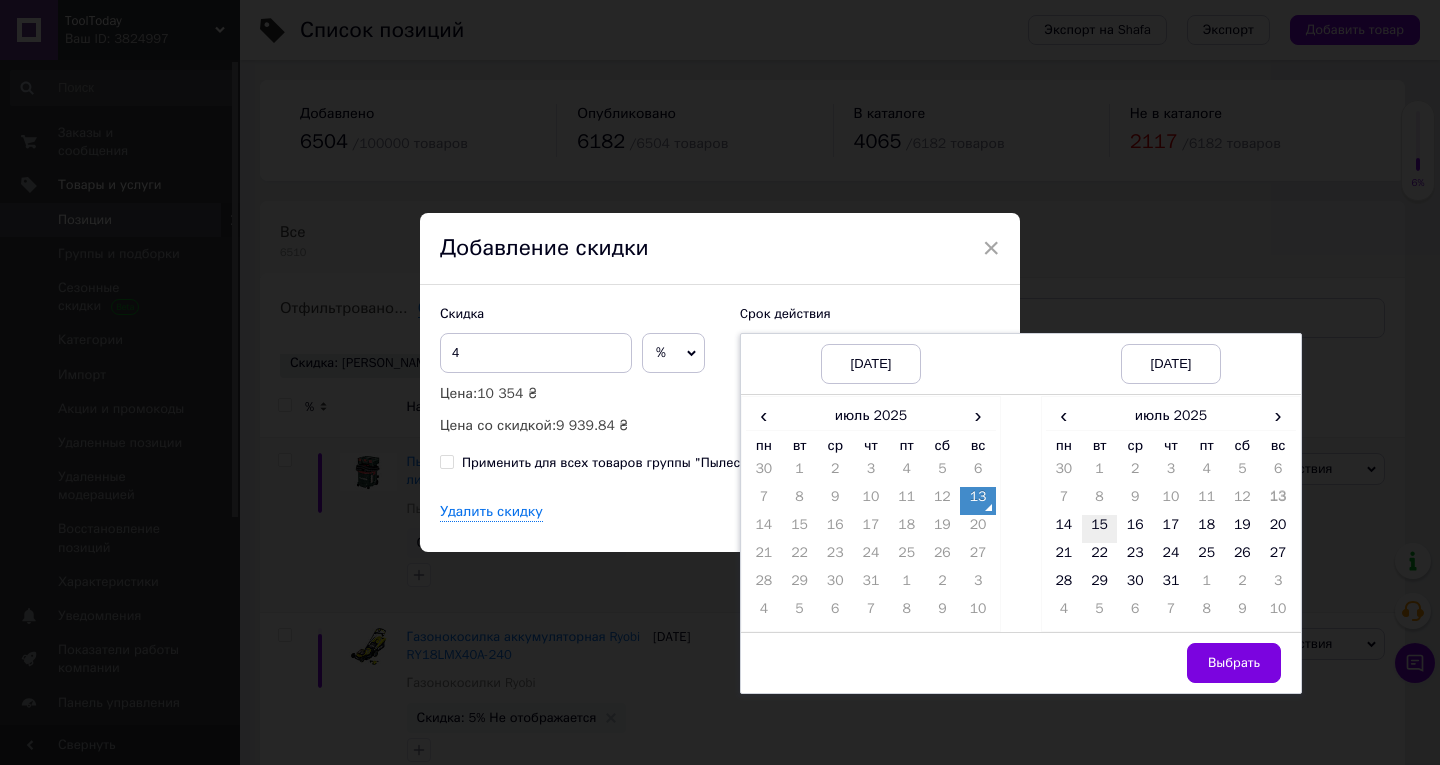 click on "15" at bounding box center [1100, 529] 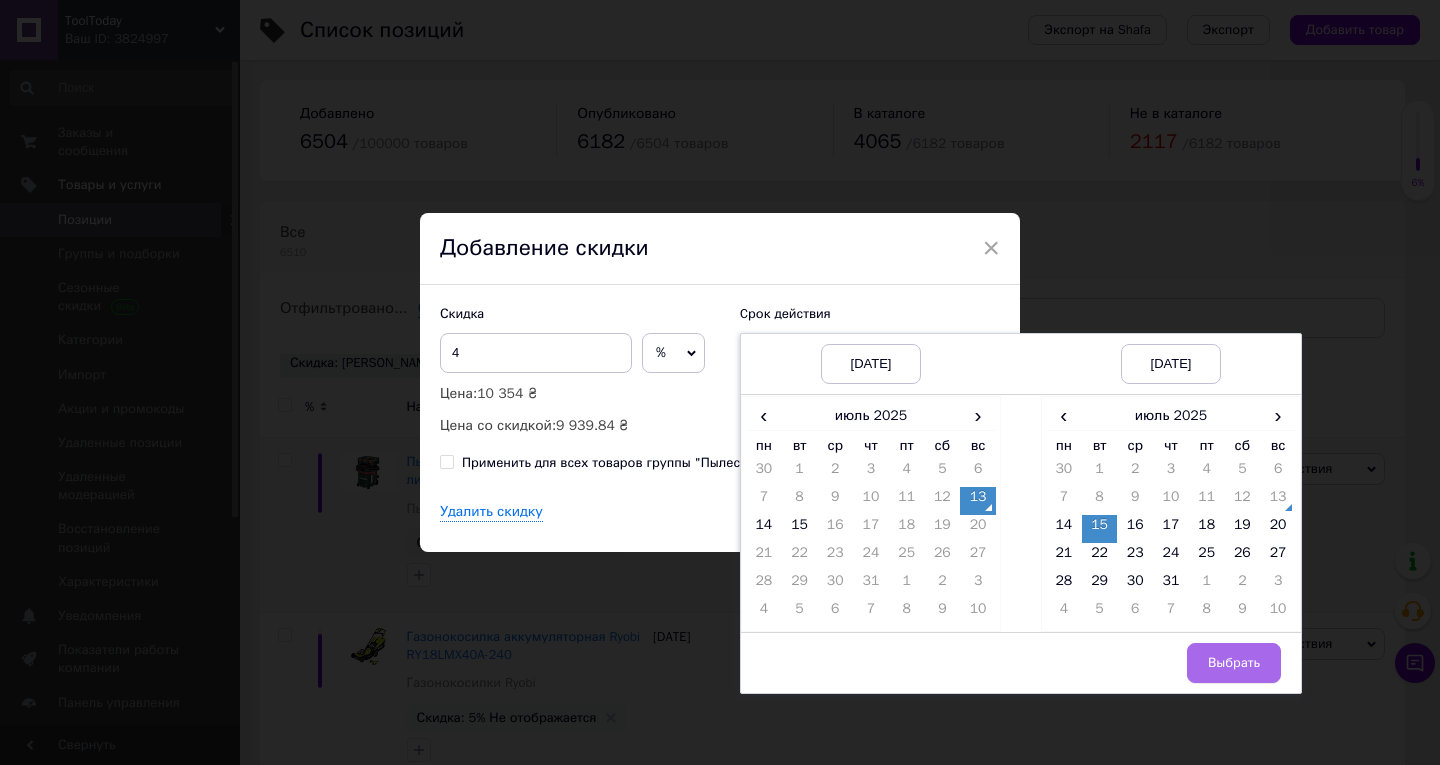 drag, startPoint x: 1241, startPoint y: 654, endPoint x: 1082, endPoint y: 594, distance: 169.9441 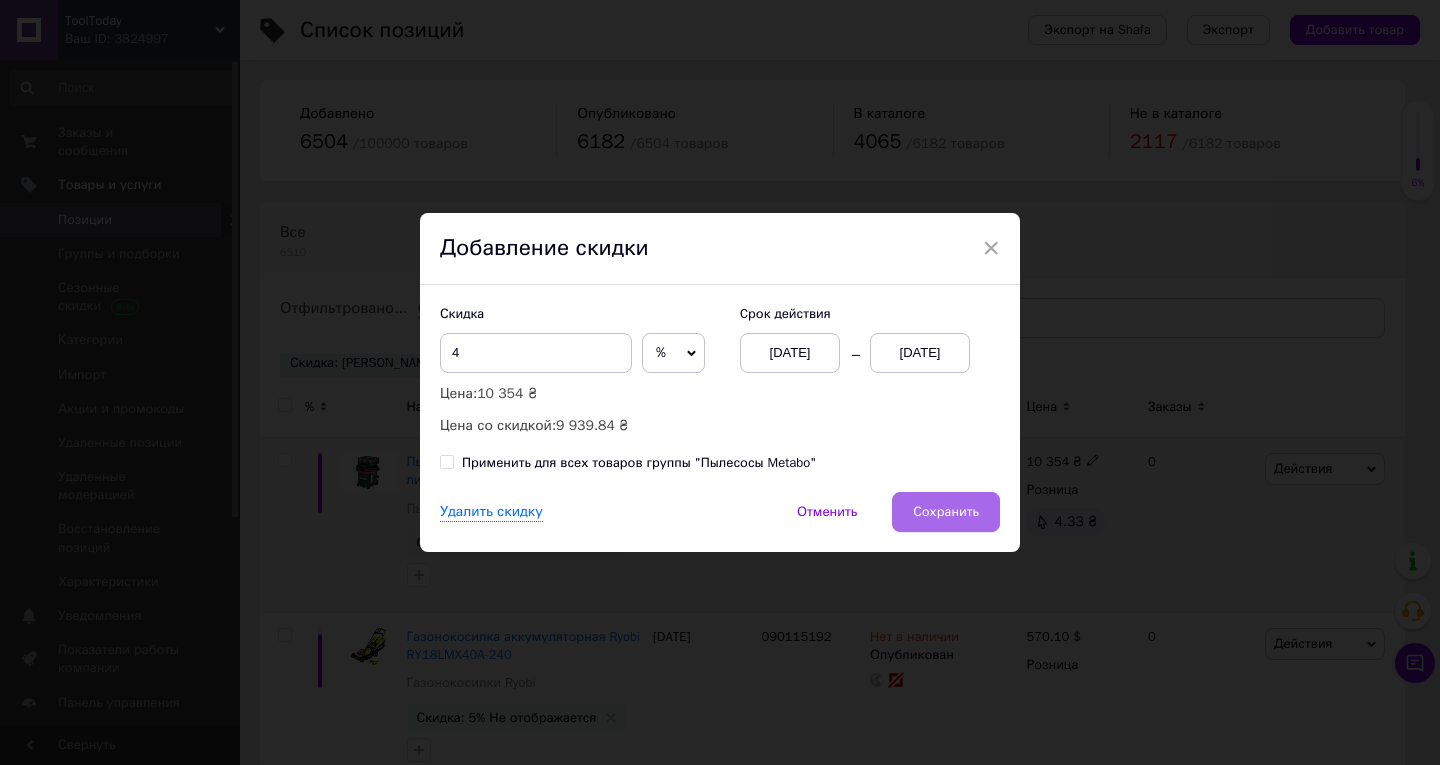 click on "Сохранить" at bounding box center [946, 512] 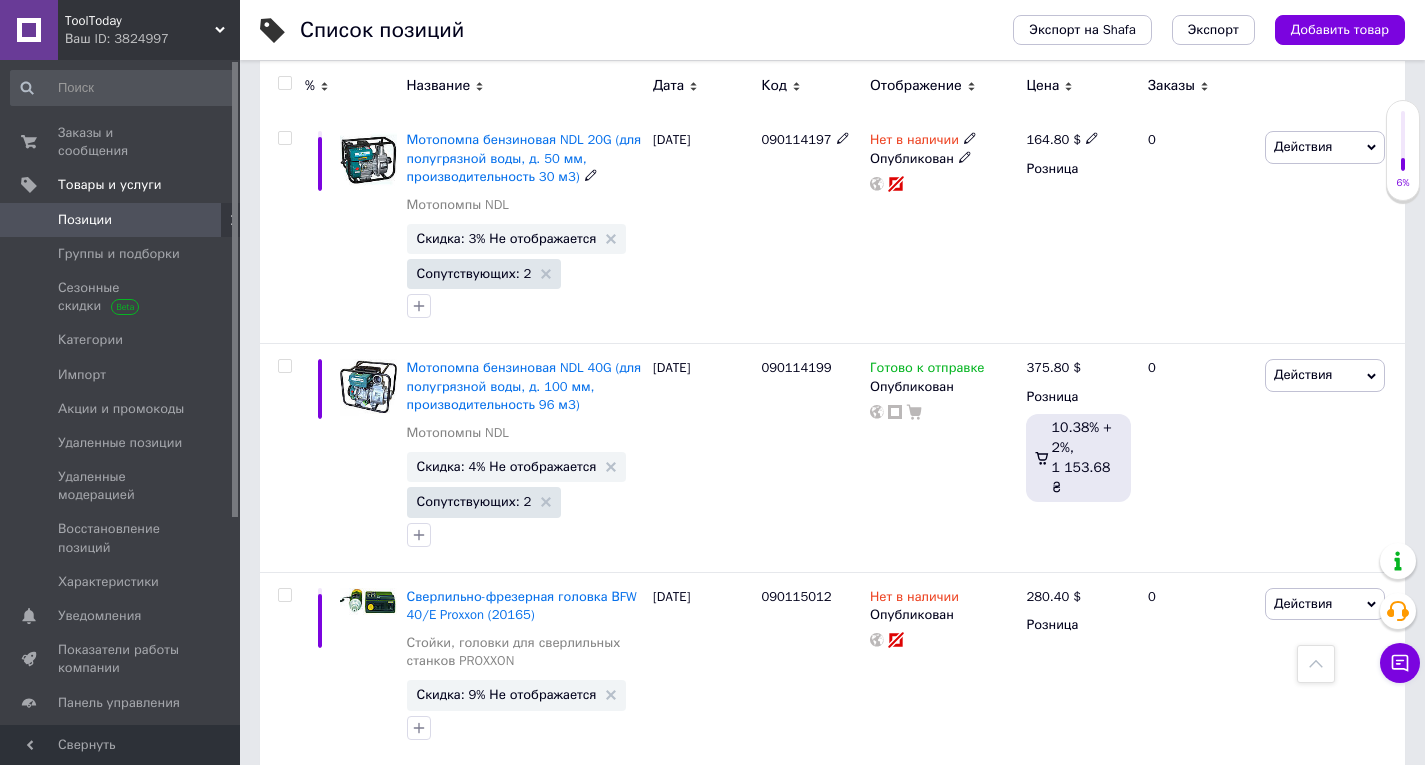 scroll, scrollTop: 2200, scrollLeft: 0, axis: vertical 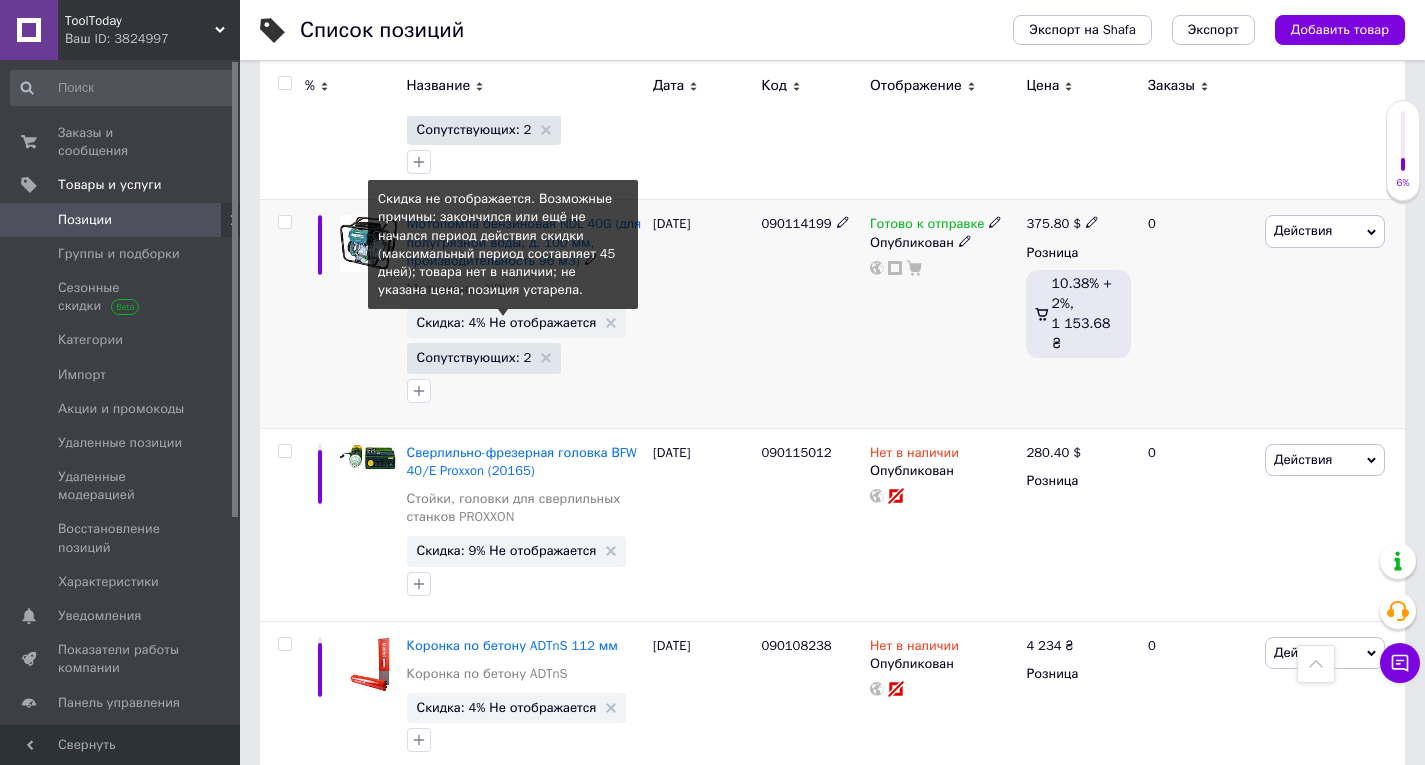 click on "Скидка: 4% Не отображается" at bounding box center [507, 322] 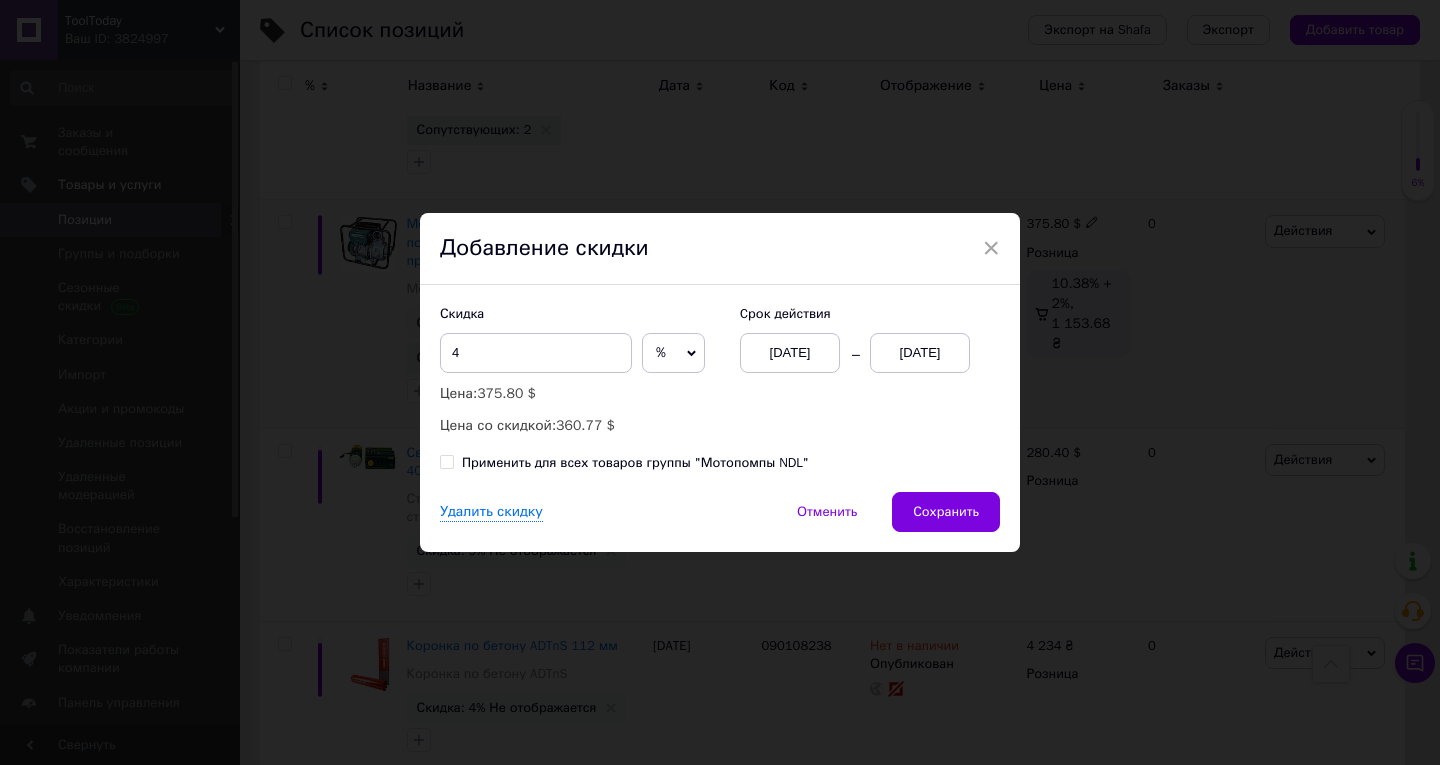 click on "[DATE]" at bounding box center (920, 353) 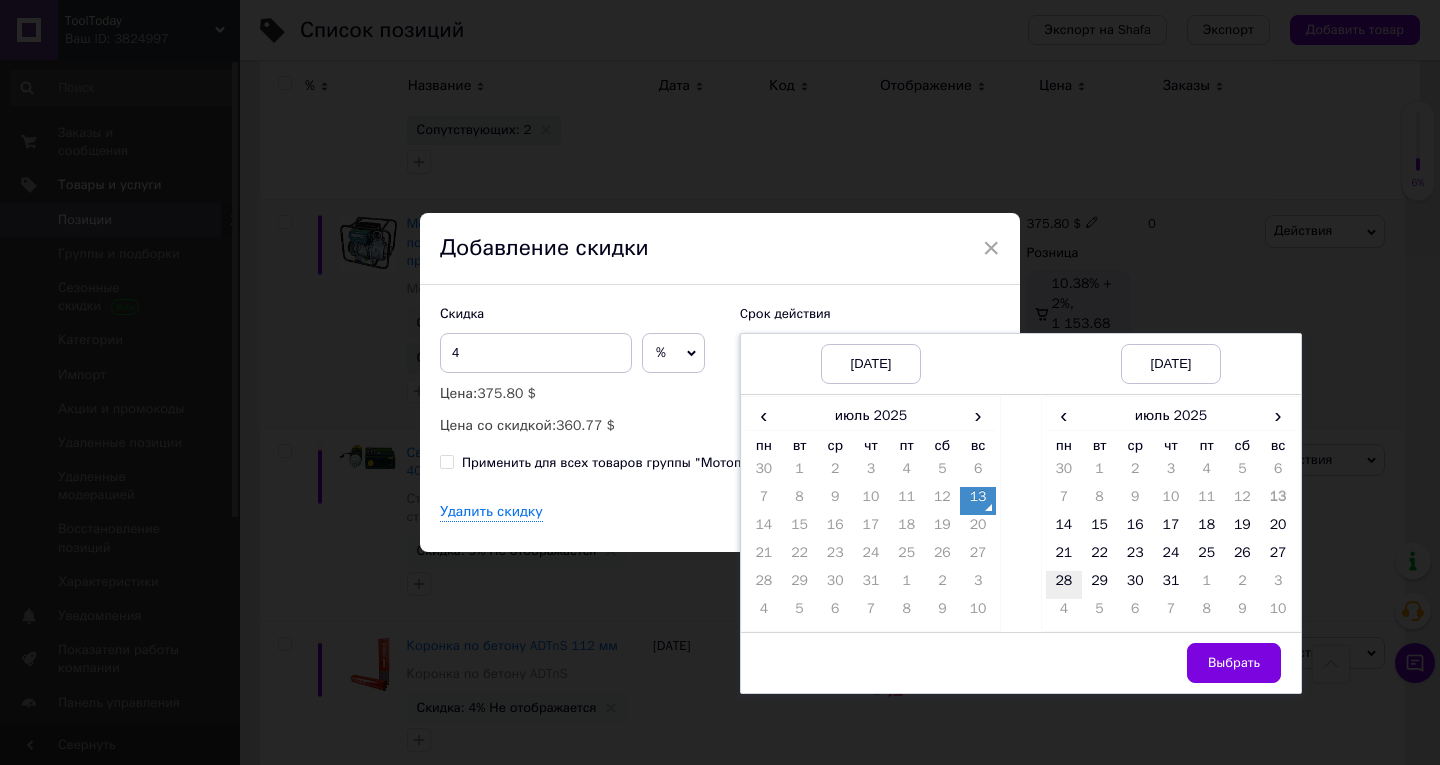 click on "28" at bounding box center [1064, 585] 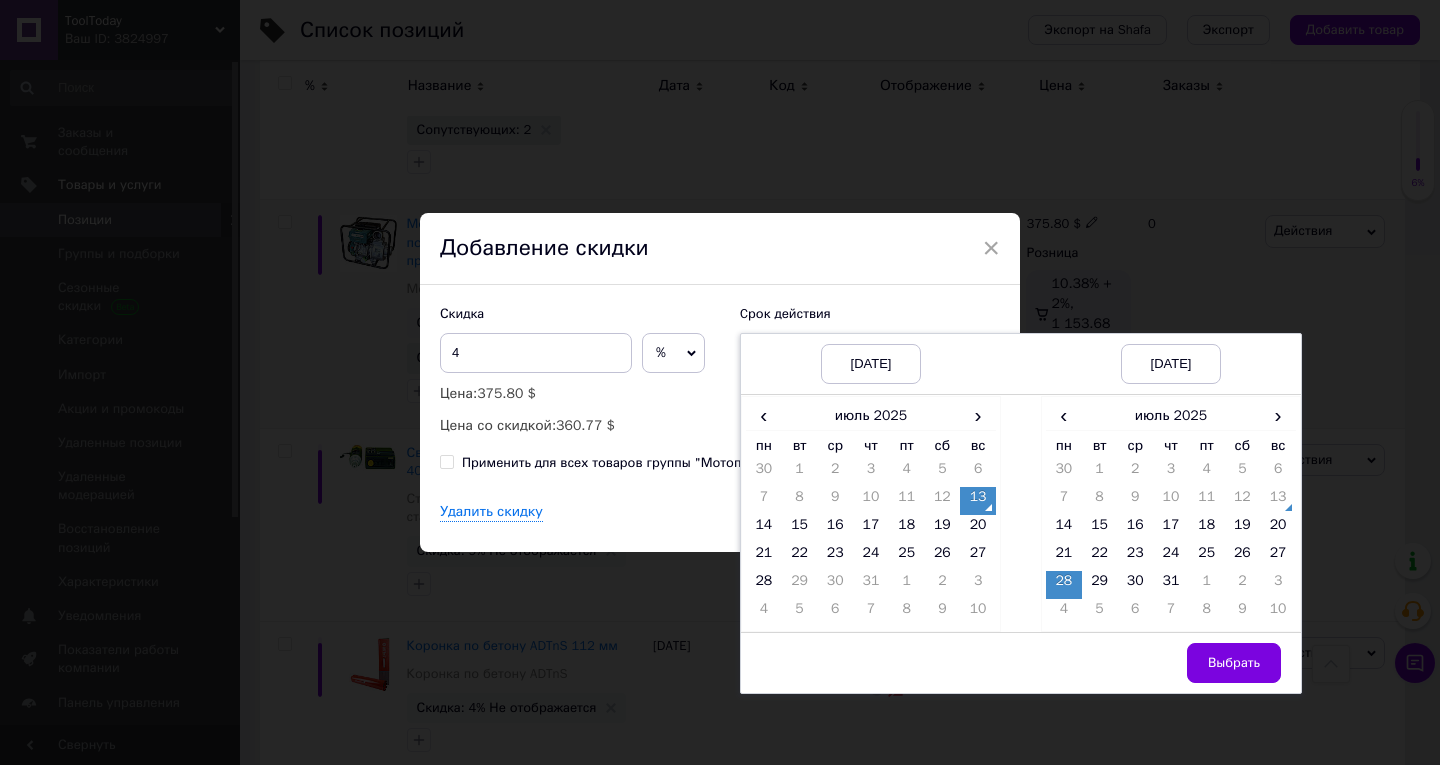 click on "Выбрать" at bounding box center (1234, 663) 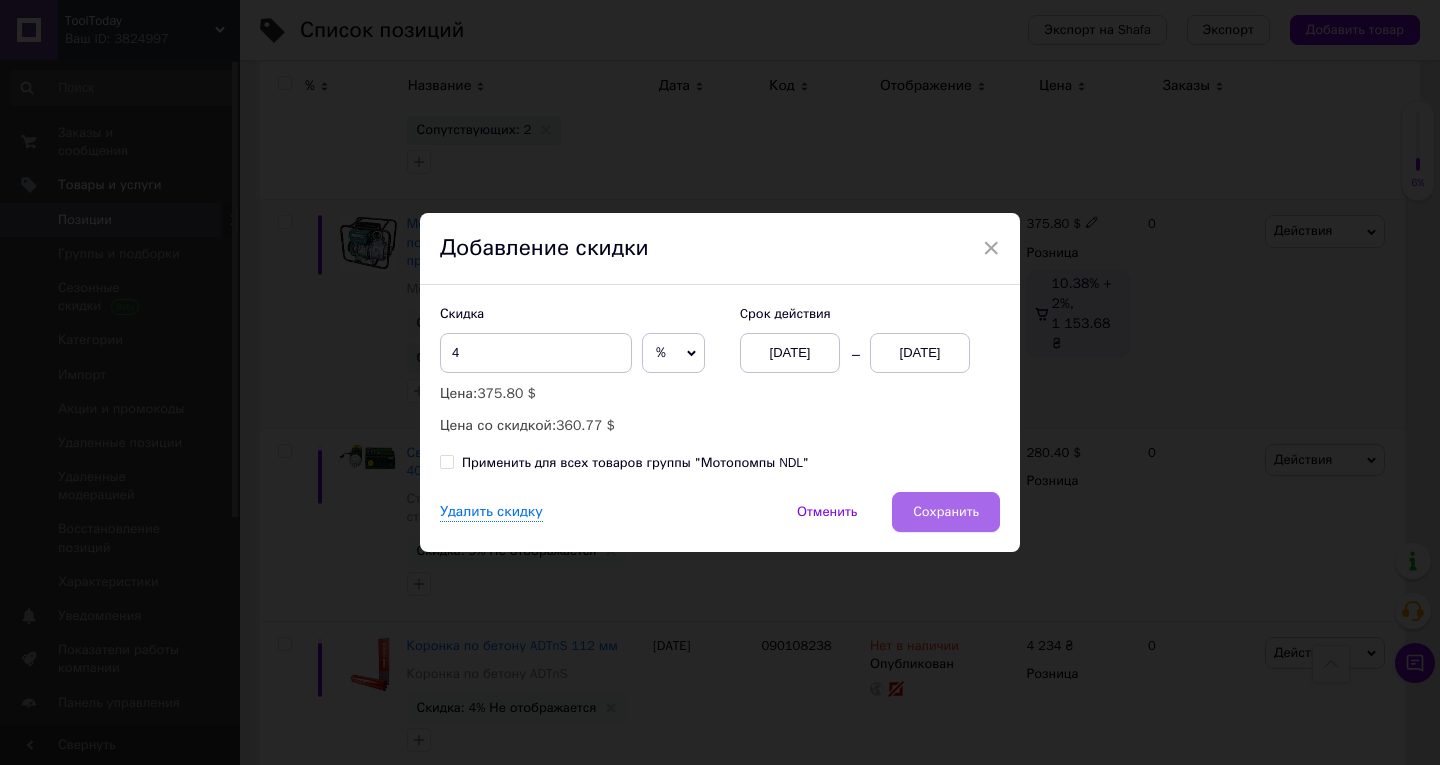 click on "Сохранить" at bounding box center [946, 512] 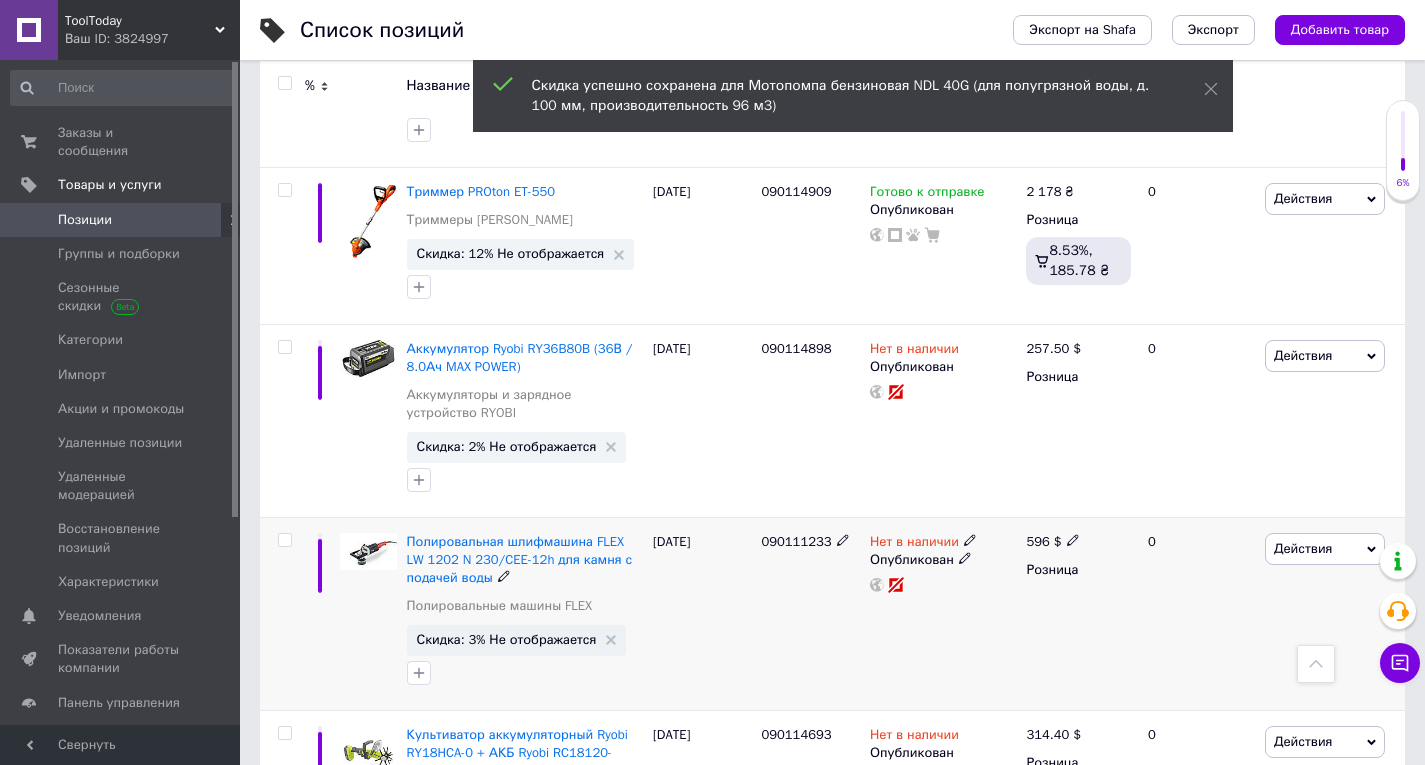scroll, scrollTop: 2700, scrollLeft: 0, axis: vertical 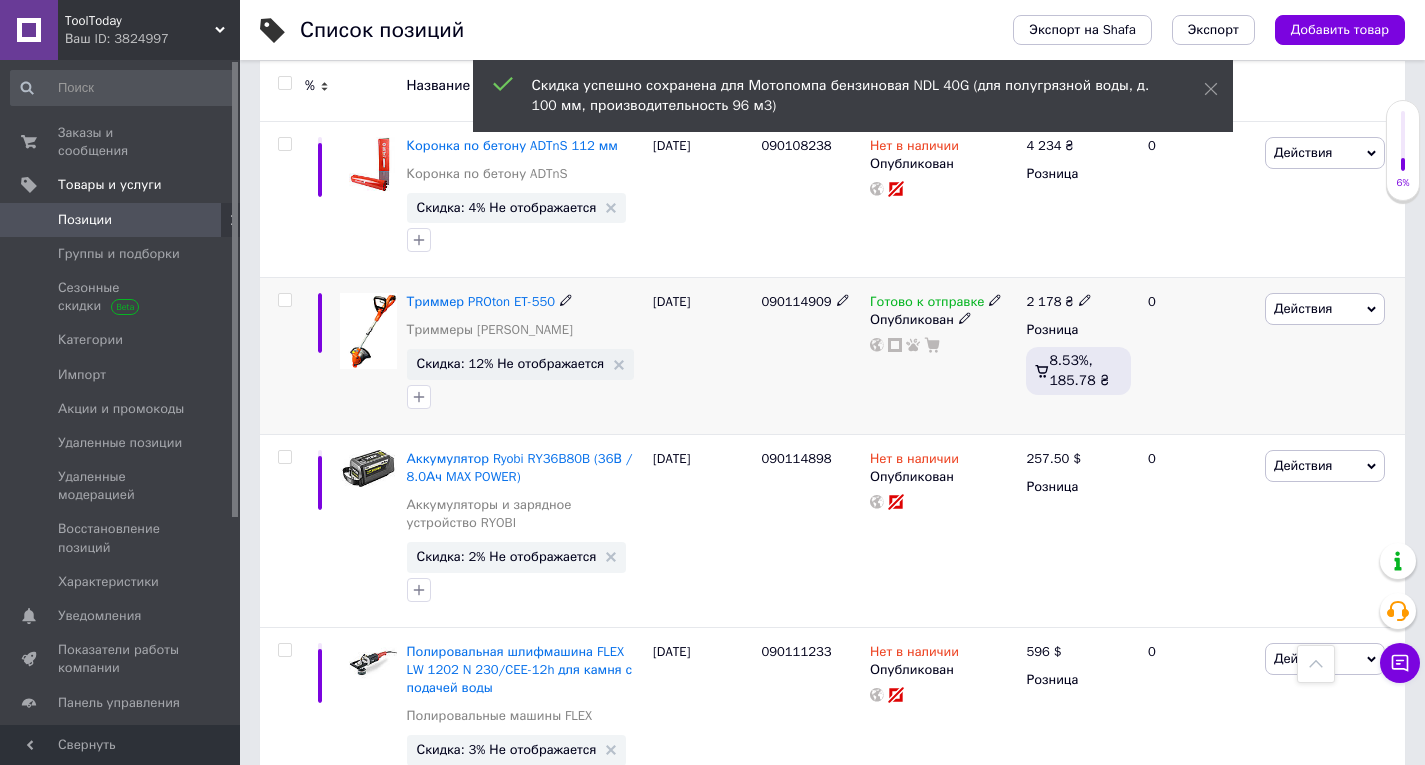 click on "Скидка: 12% Не отображается" at bounding box center (511, 363) 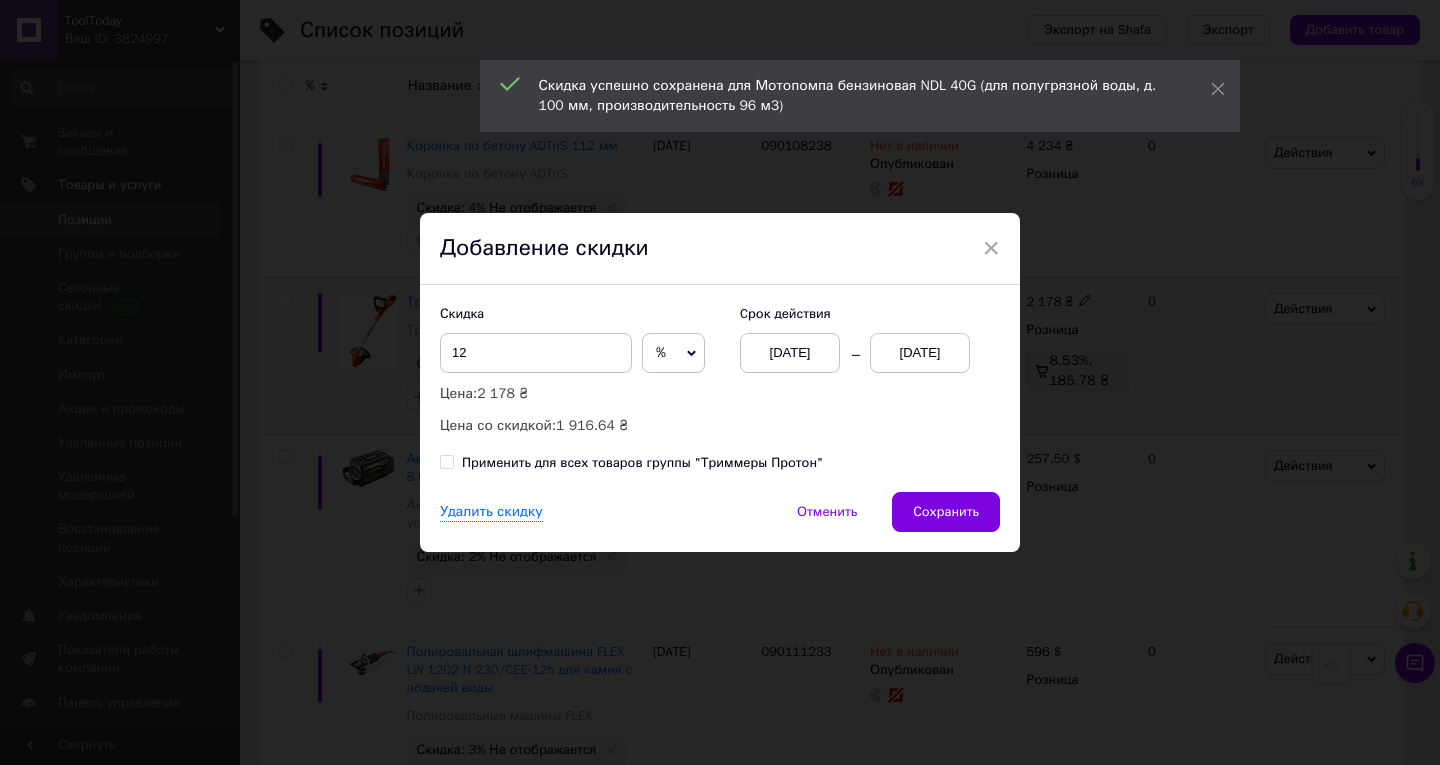 click on "[DATE]" at bounding box center [920, 353] 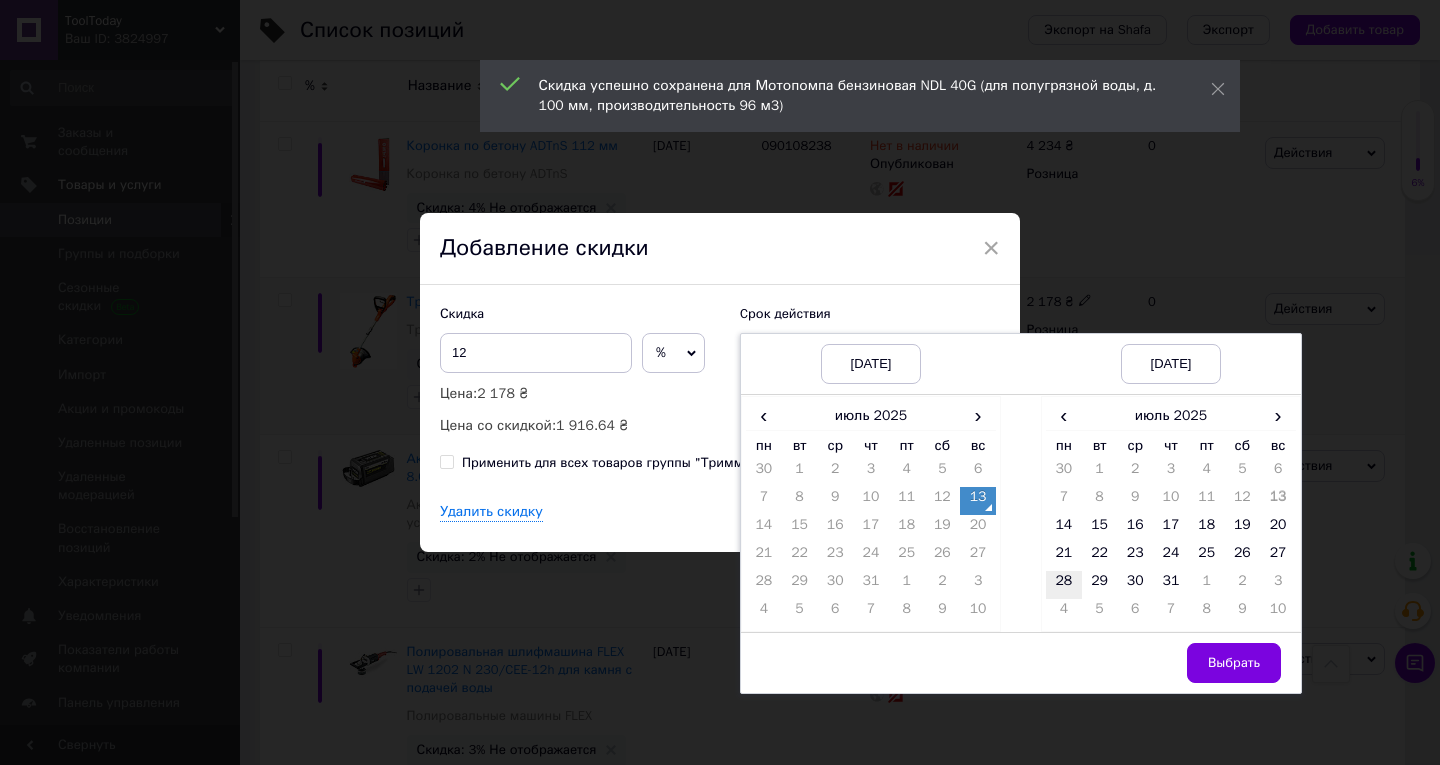 click on "28" at bounding box center [1064, 585] 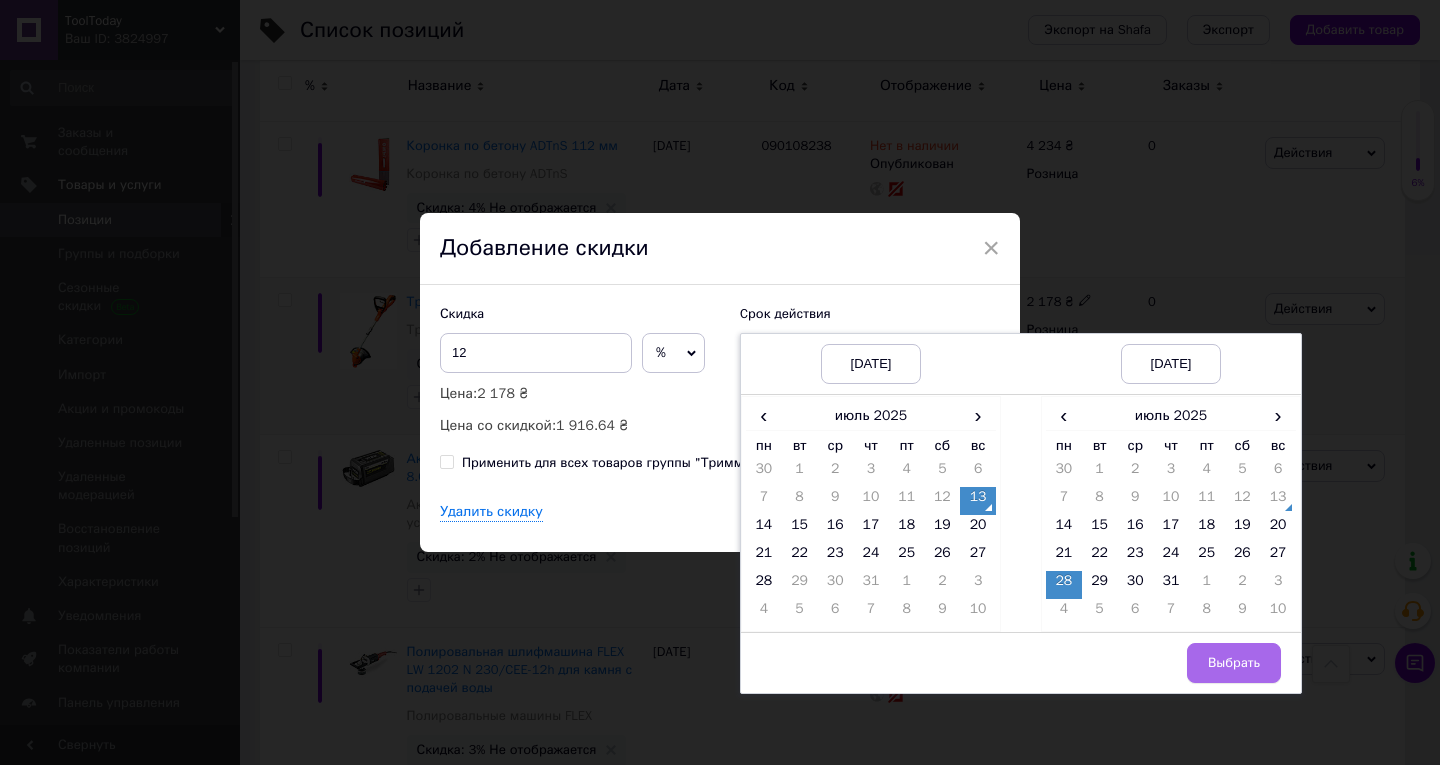 drag, startPoint x: 1228, startPoint y: 663, endPoint x: 1024, endPoint y: 524, distance: 246.8542 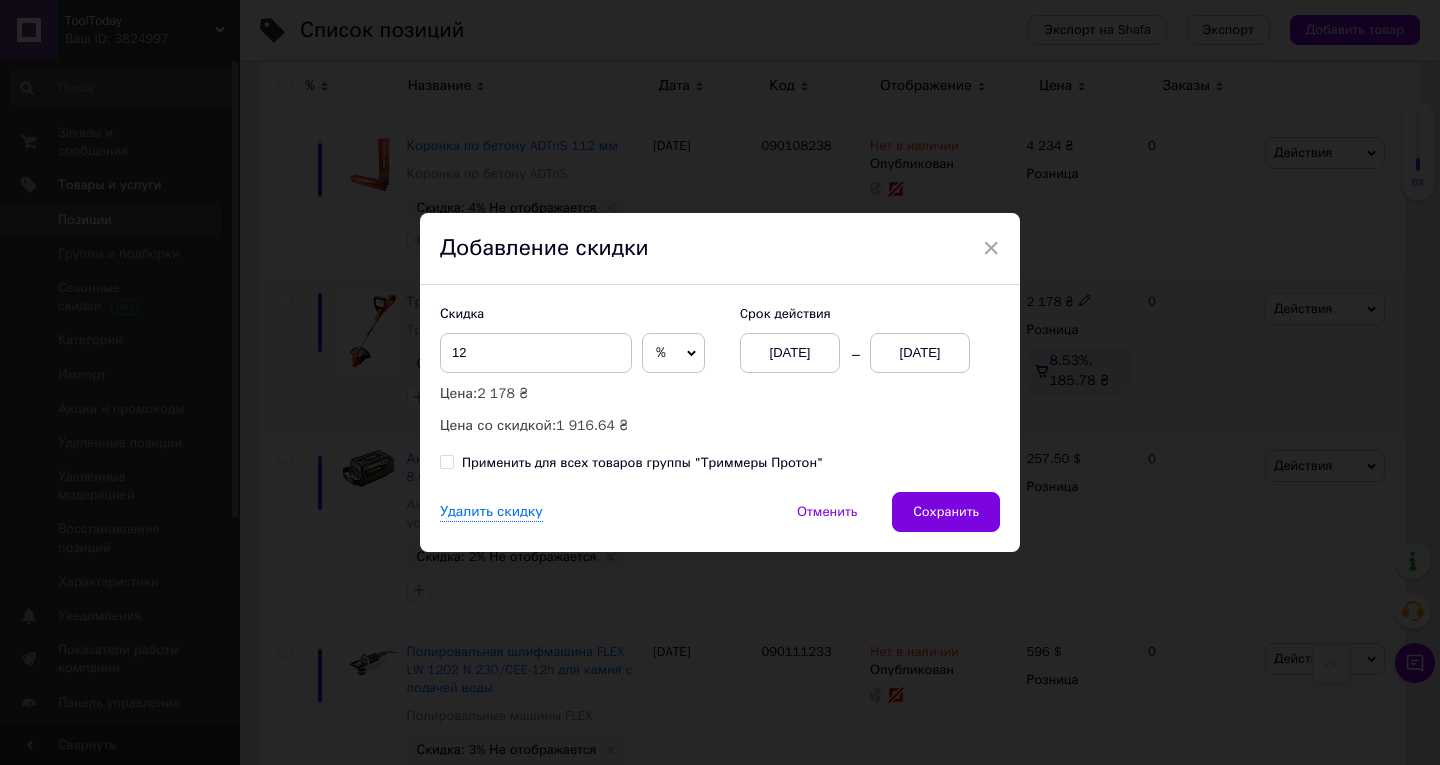 click on "Сохранить" at bounding box center [946, 512] 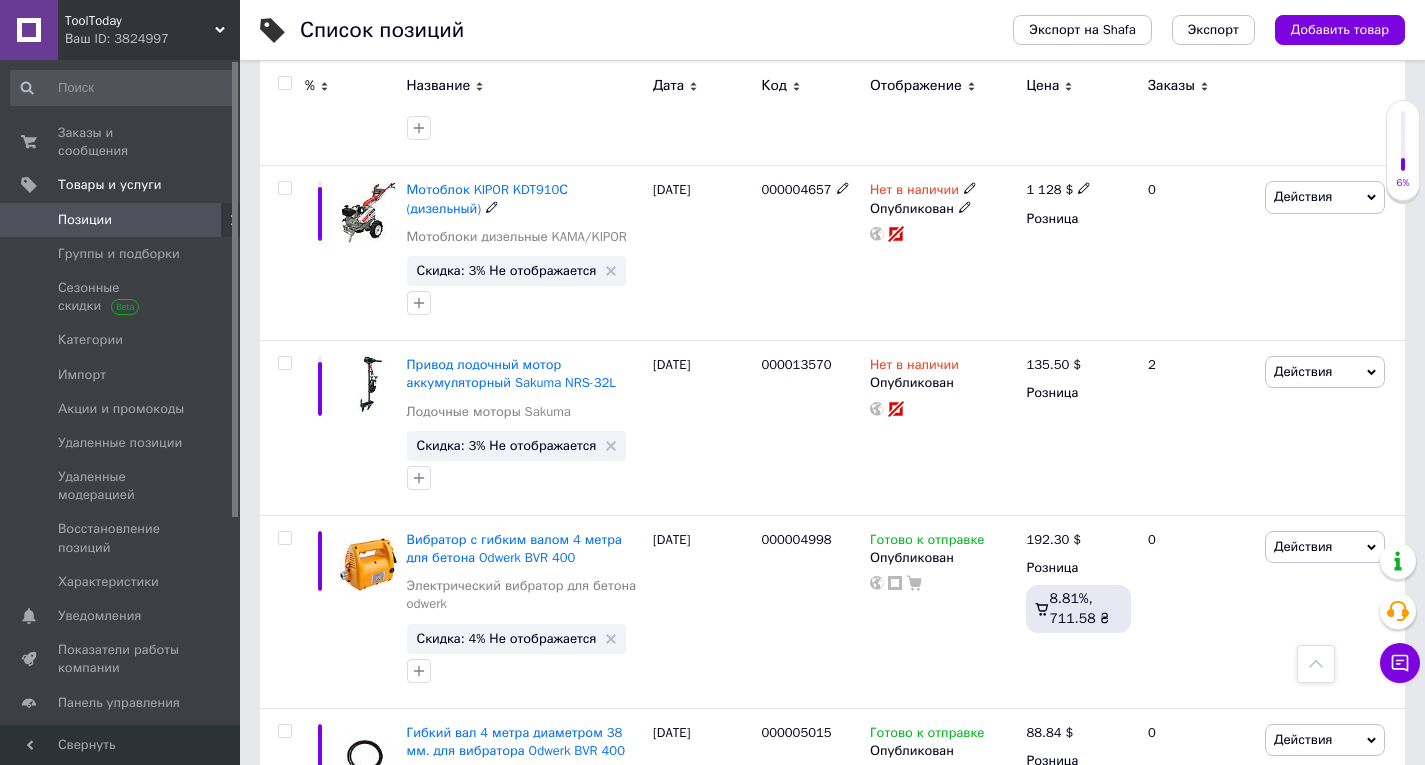 scroll, scrollTop: 14700, scrollLeft: 0, axis: vertical 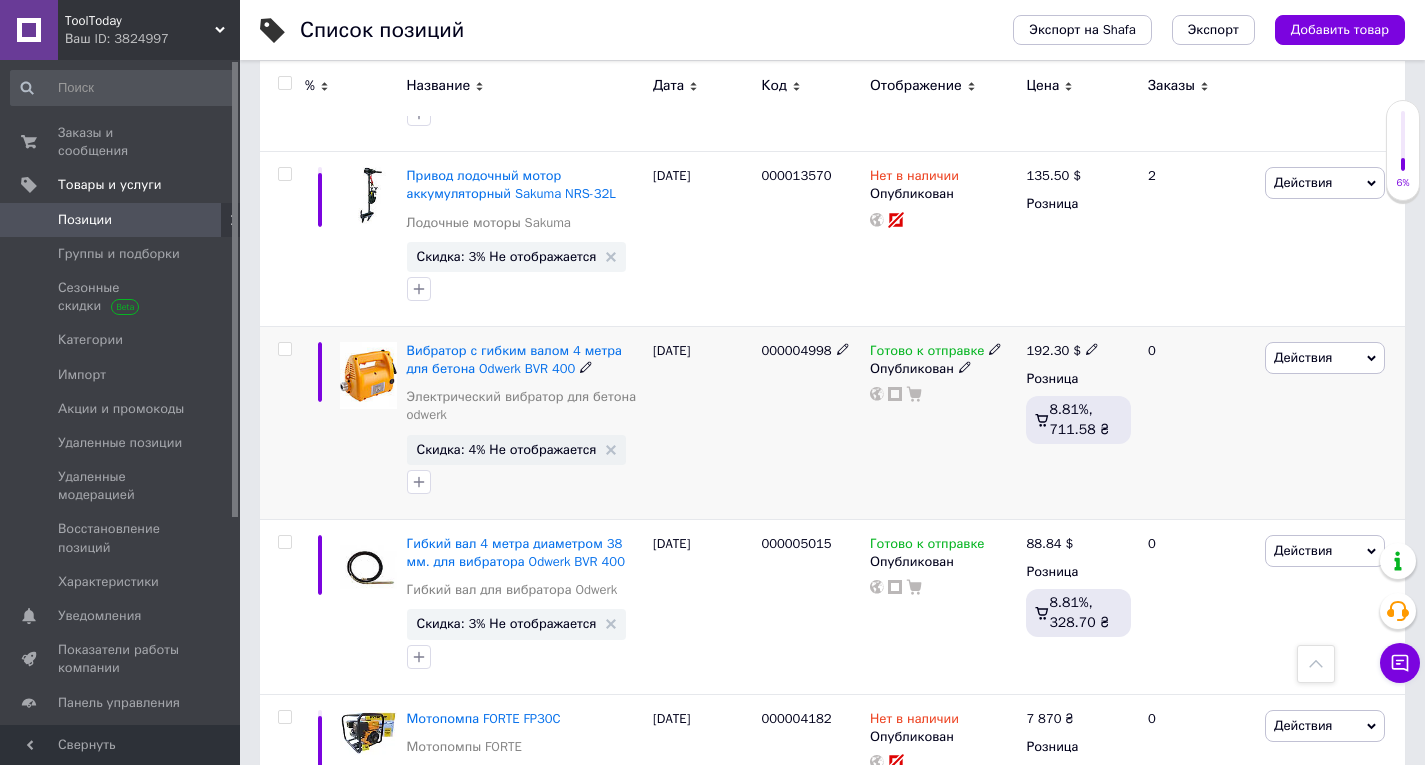 click on "Скидка: 4% Не отображается" at bounding box center (517, 450) 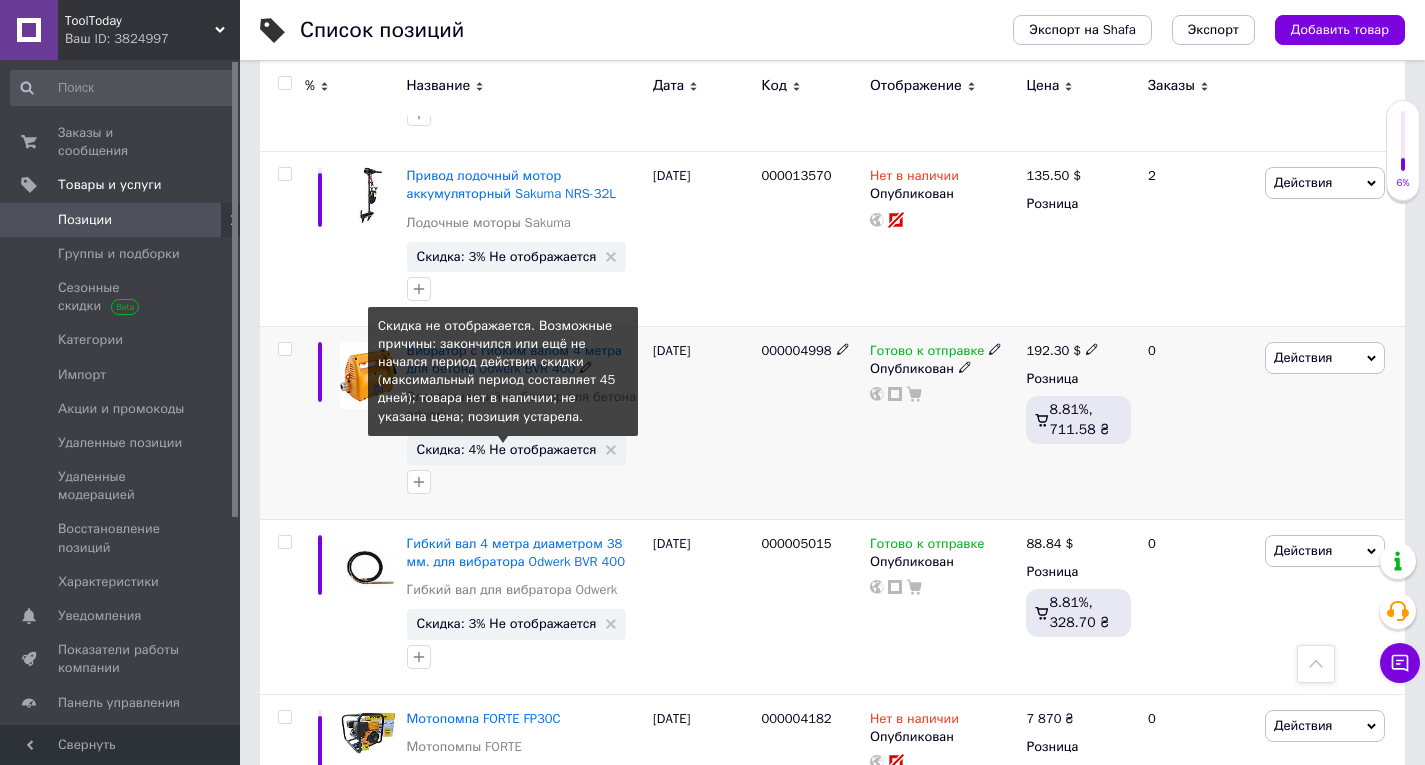 click on "Скидка: 4% Не отображается" at bounding box center [507, 449] 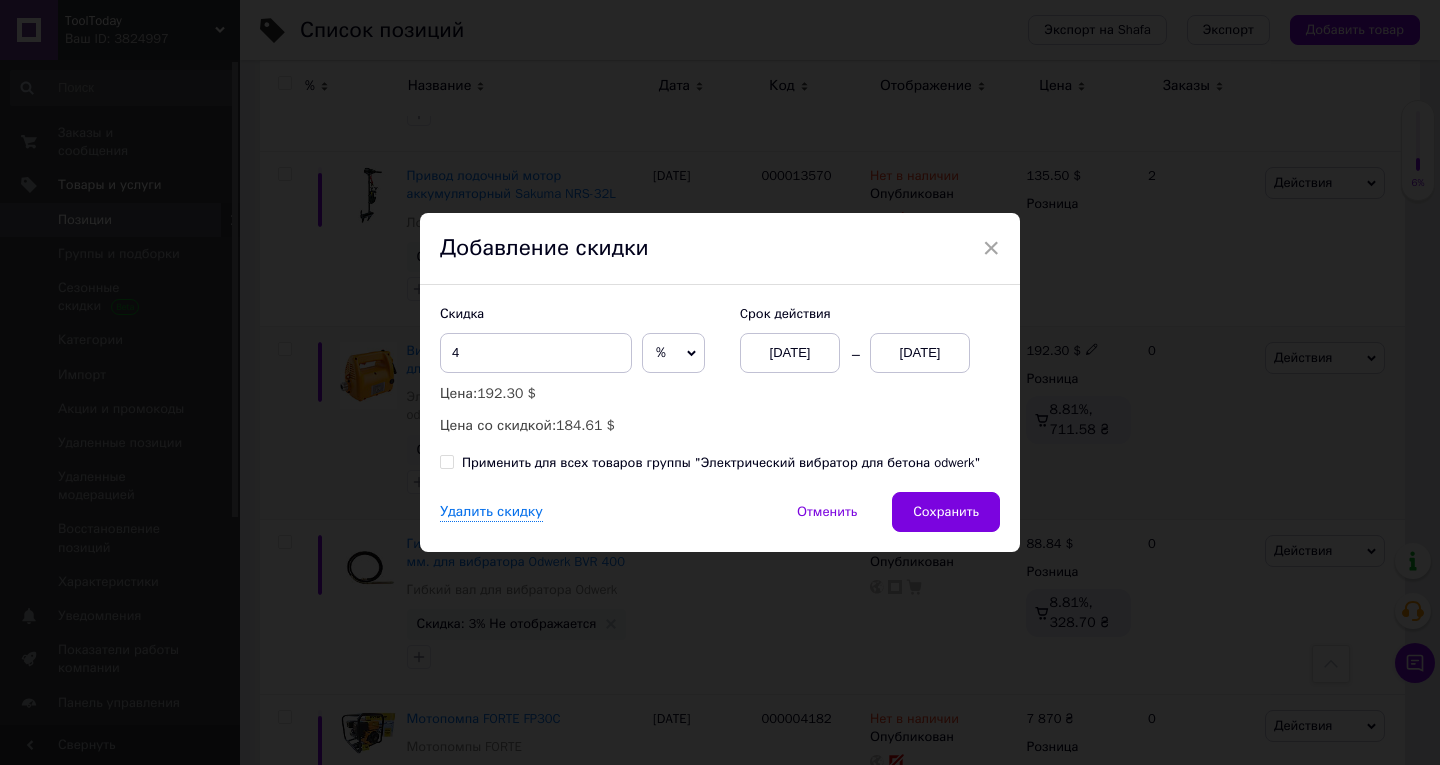 click on "[DATE]" at bounding box center (920, 353) 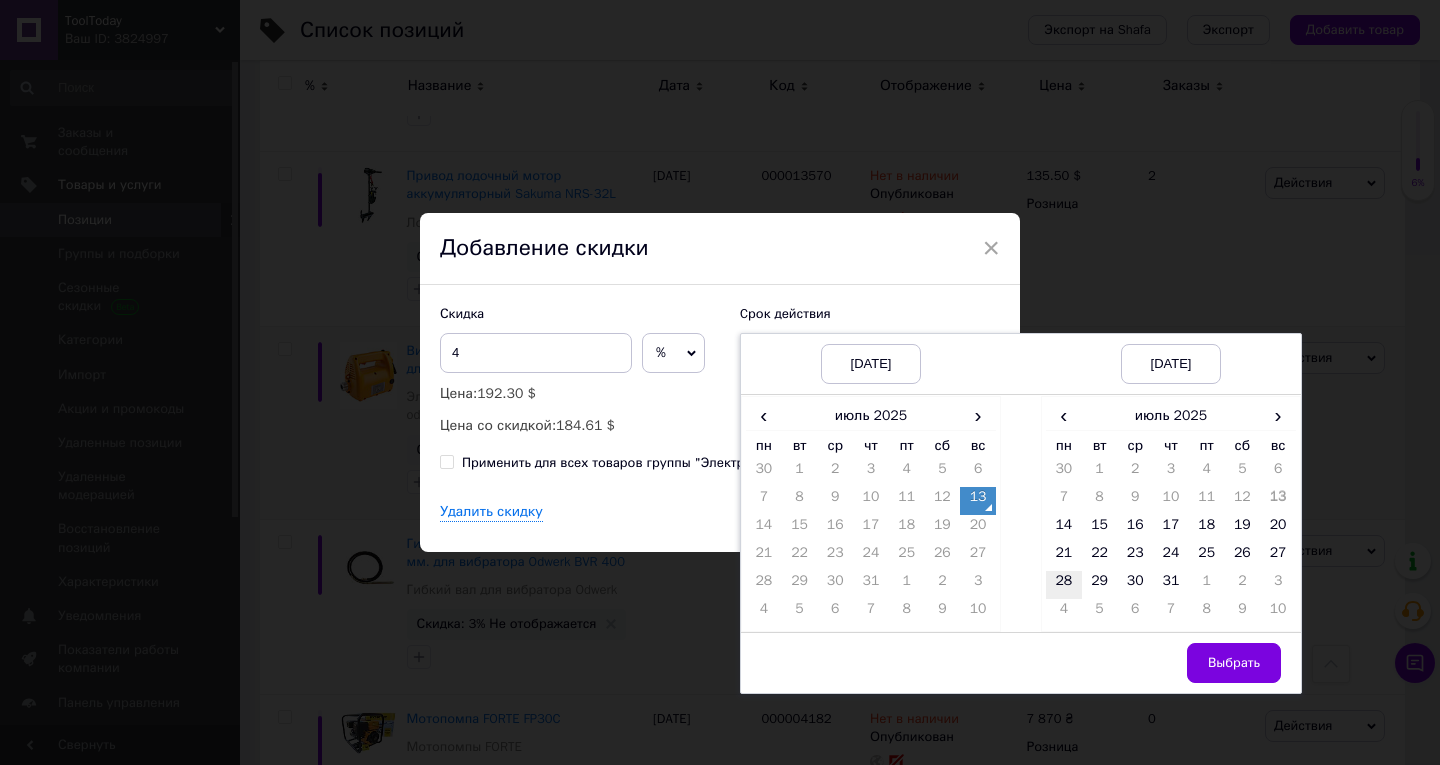 click on "28" at bounding box center [1064, 585] 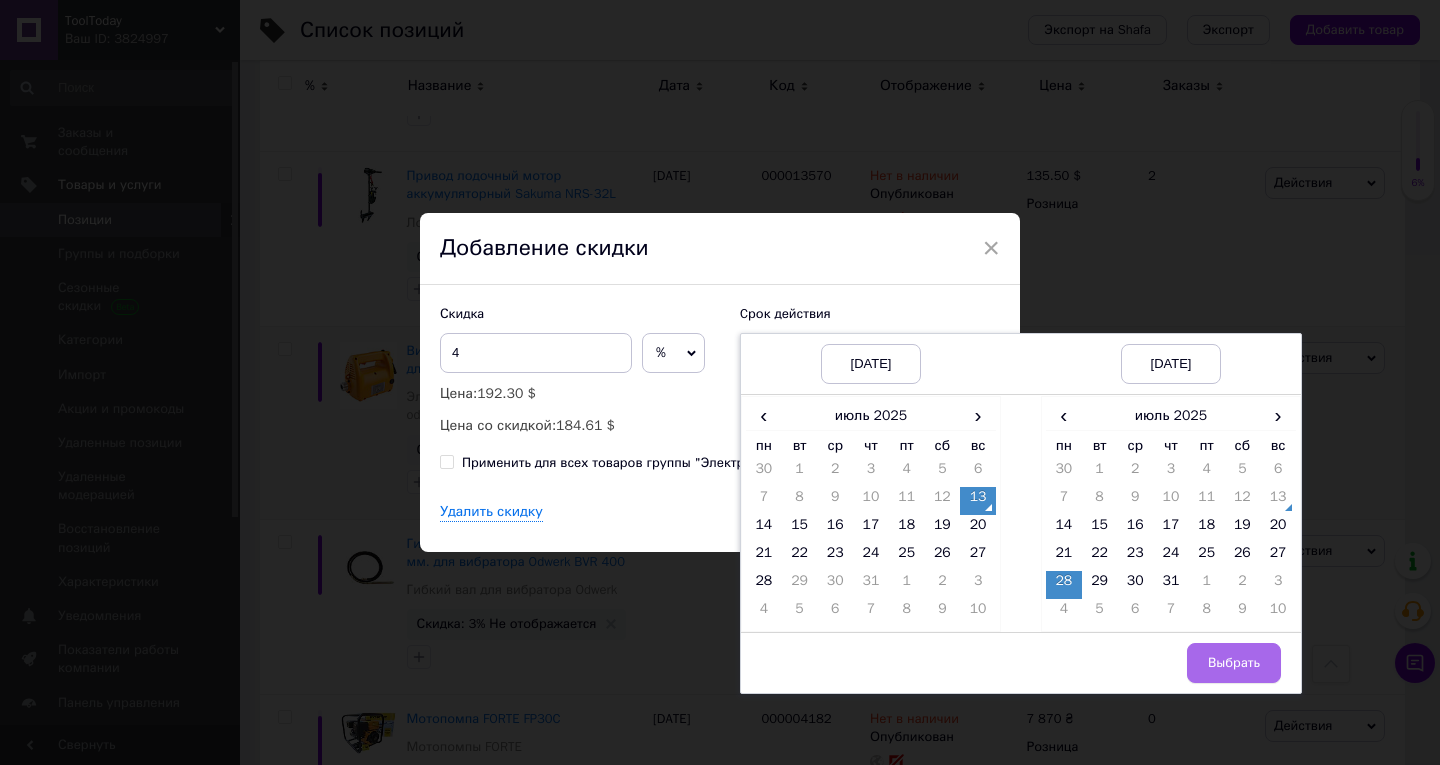 click on "Выбрать" at bounding box center [1234, 663] 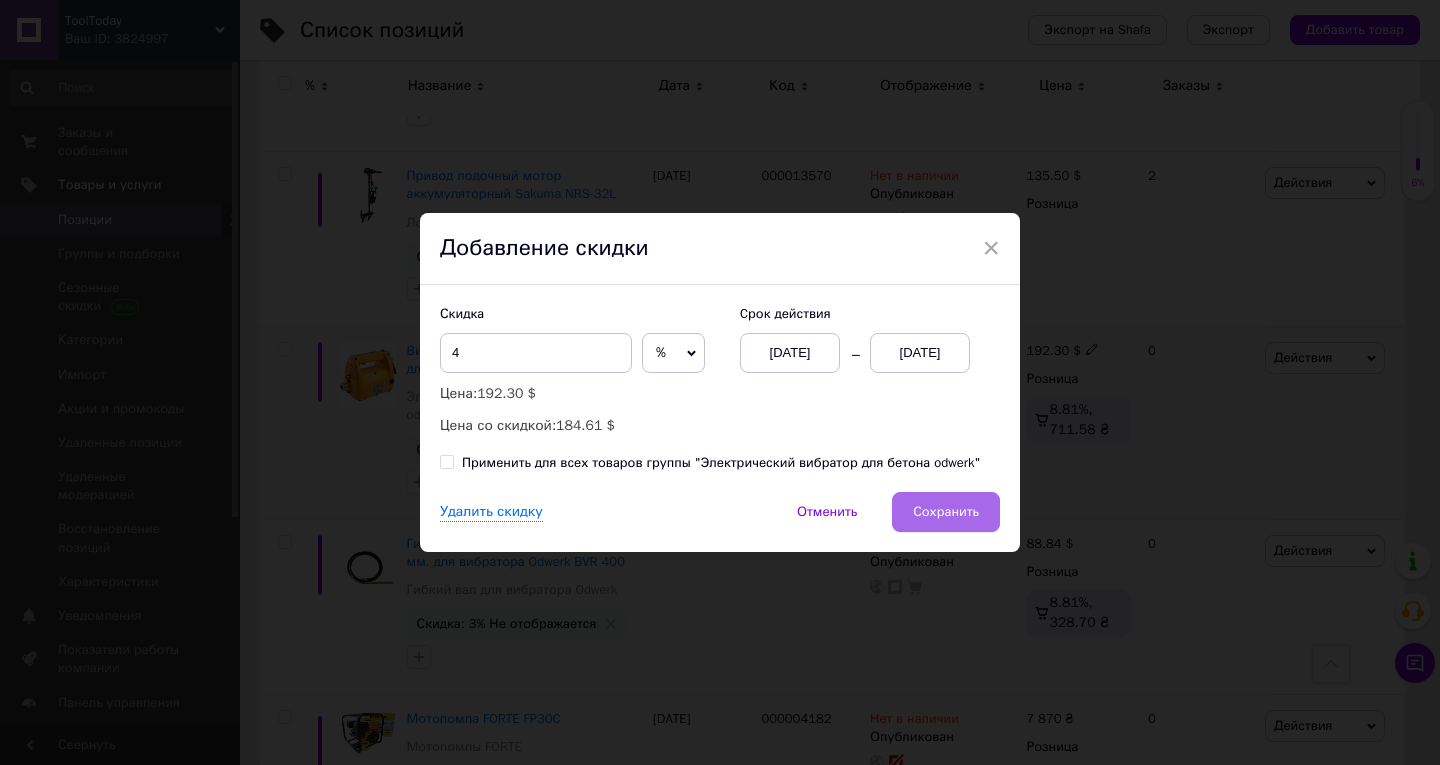click on "Сохранить" at bounding box center (946, 512) 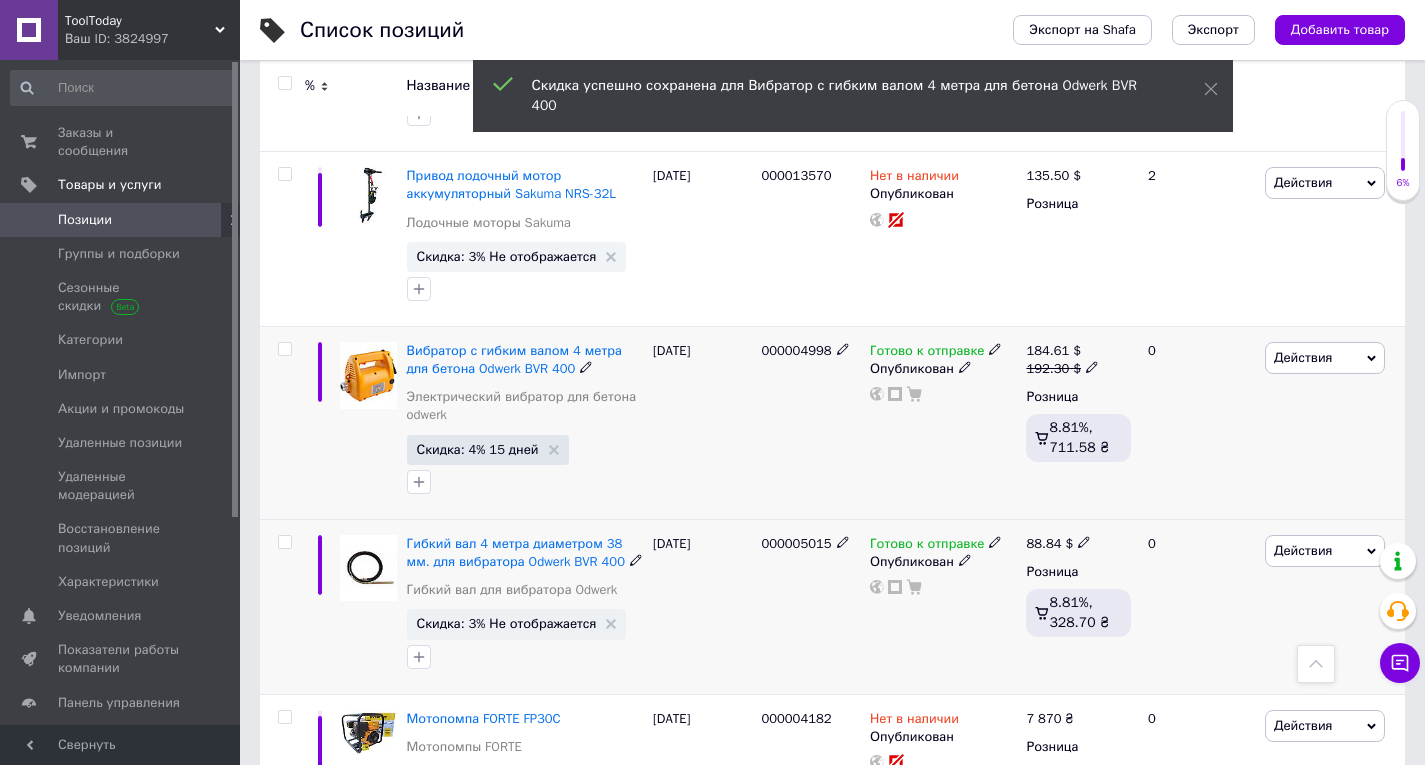 click on "Скидка: 3% Не отображается" at bounding box center [507, 623] 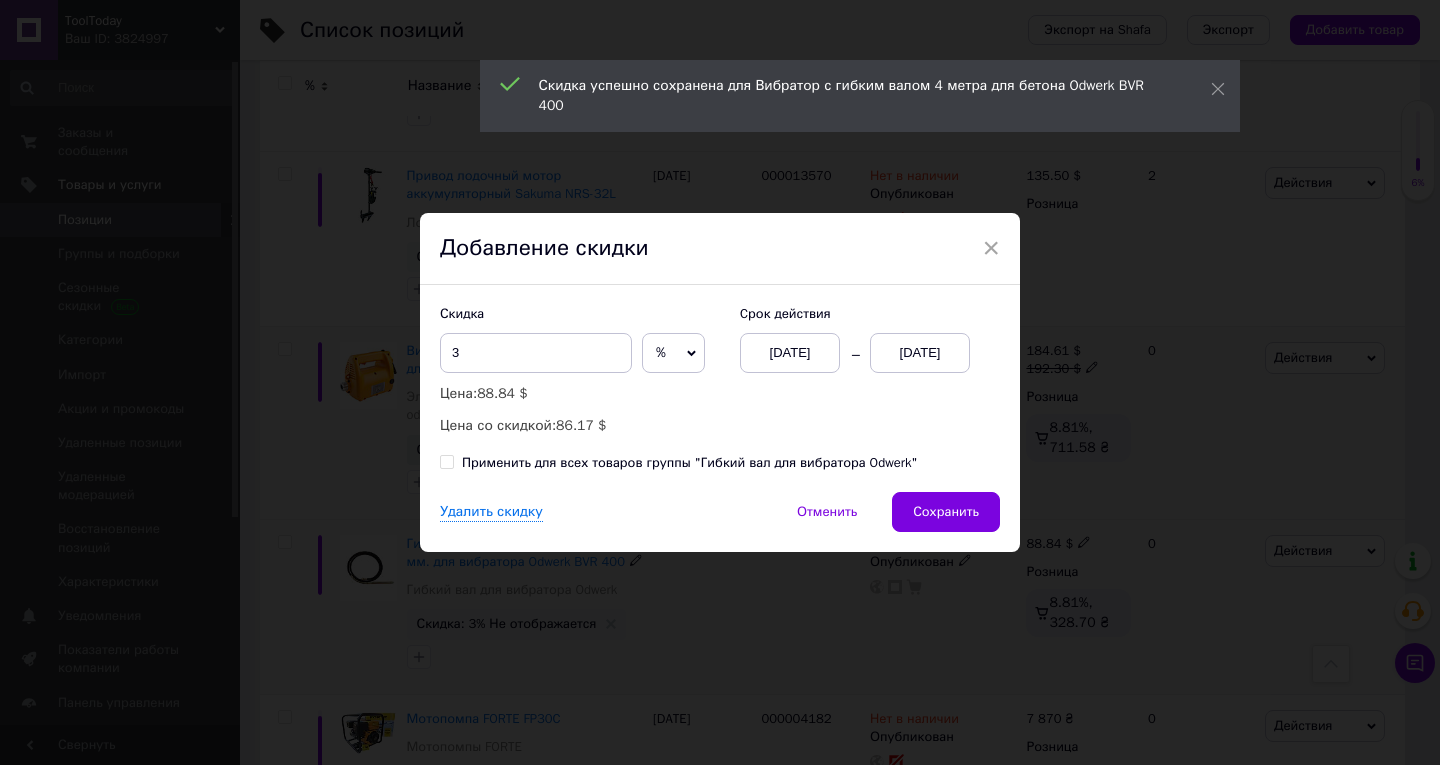click on "[DATE]" at bounding box center (920, 353) 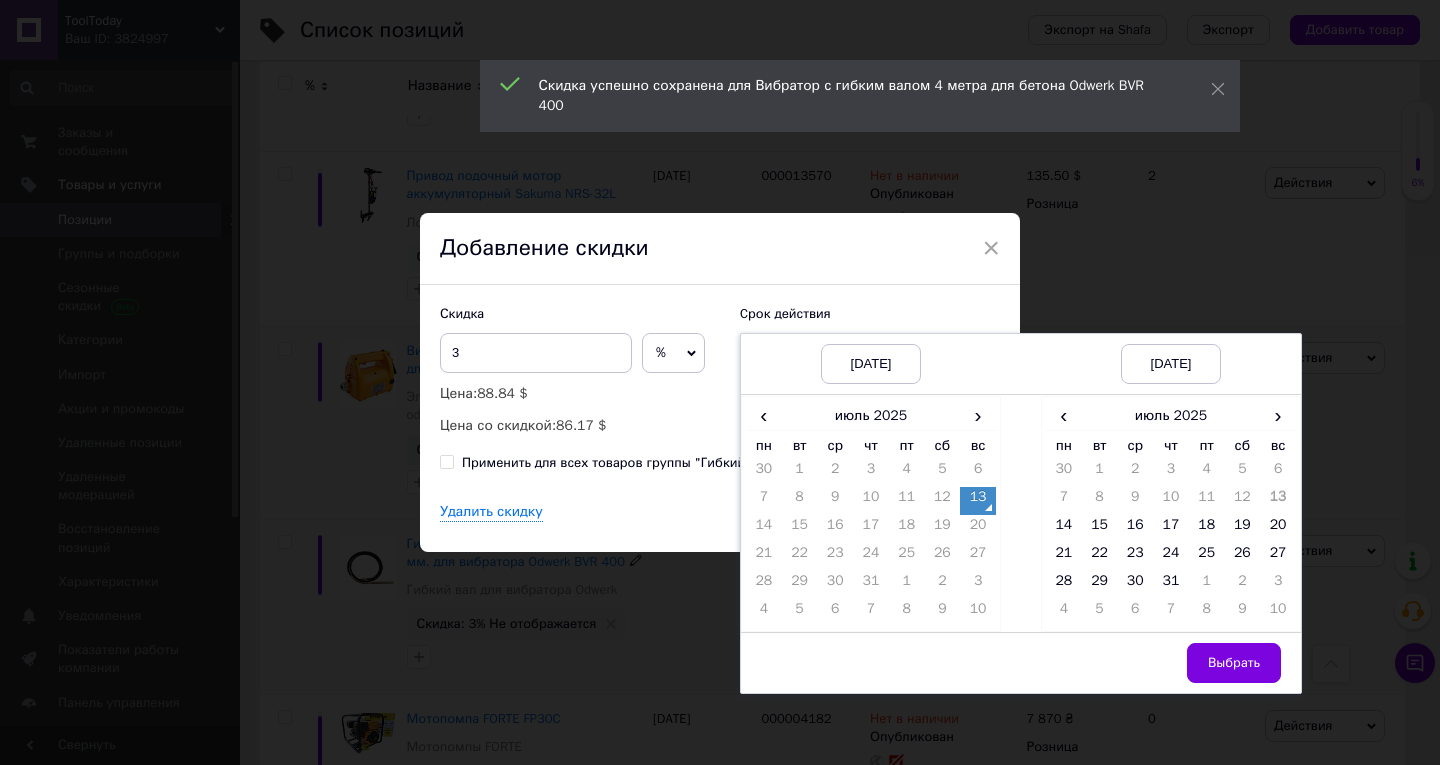 click on "‹ [DATE] › пн вт ср чт пт сб вс 30 1 2 3 4 5 6 7 8 9 10 11 12 13 14 15 16 17 18 19 20 21 22 23 24 25 26 27 28 29 30 31 1 2 3 4 5 6 7 8 9 10" at bounding box center (1171, 514) 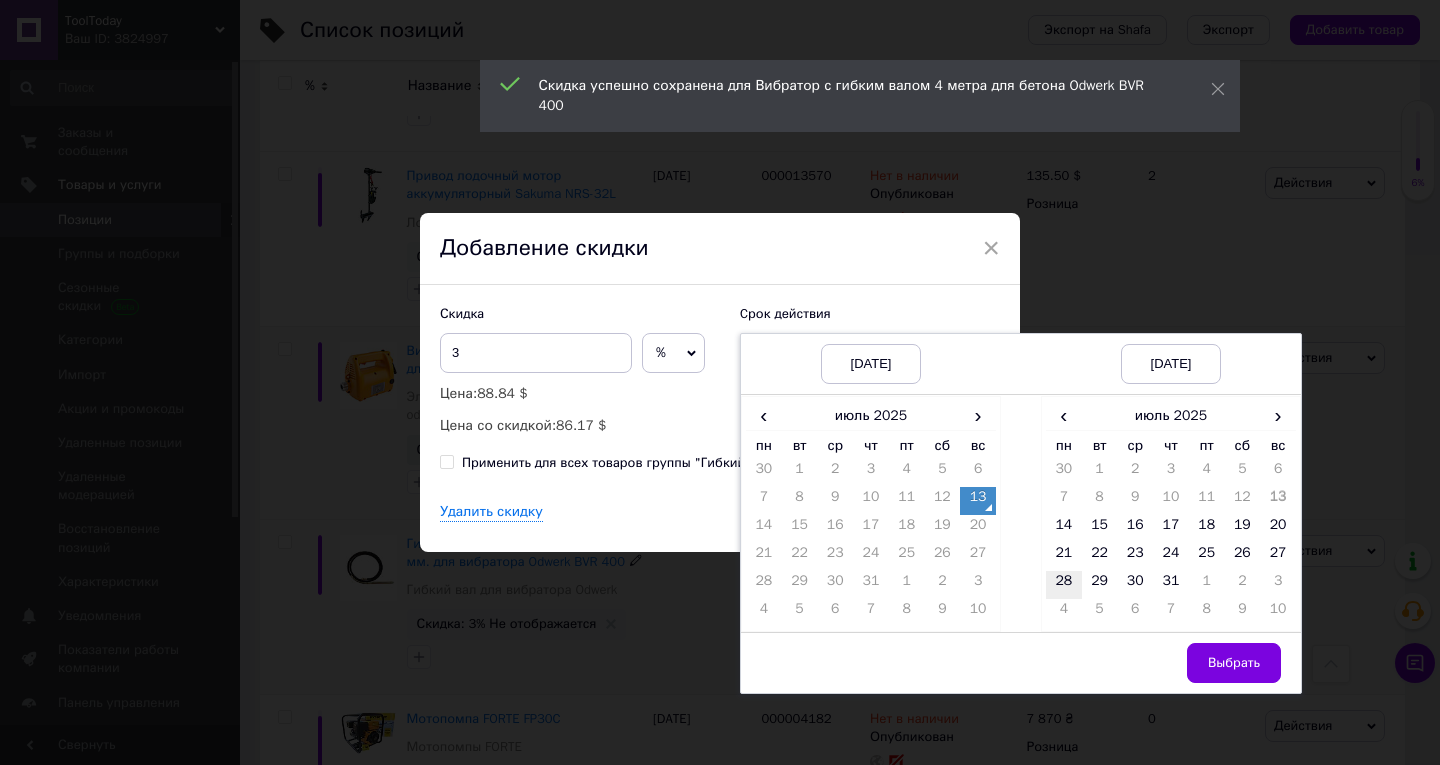click on "28" at bounding box center [1064, 585] 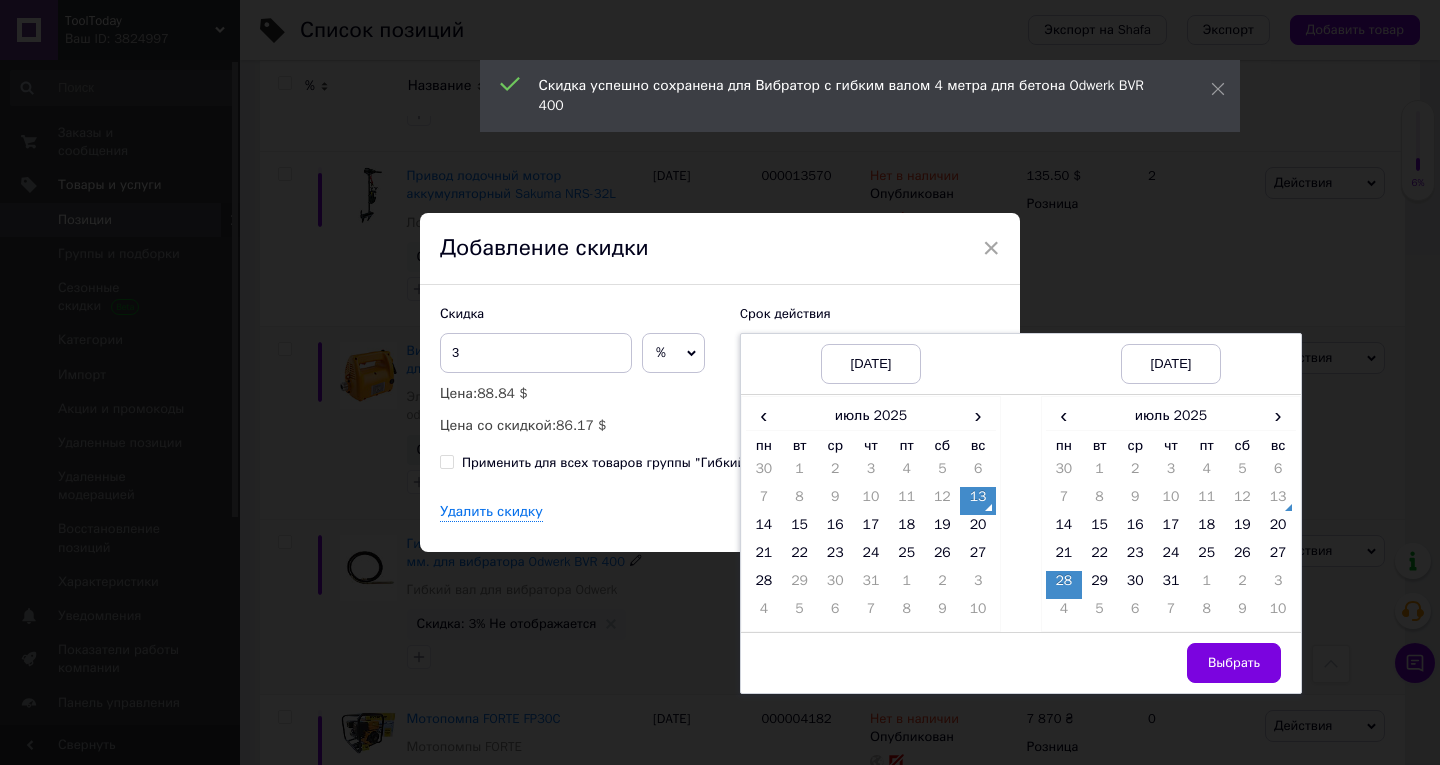click on "Выбрать" at bounding box center [1171, 663] 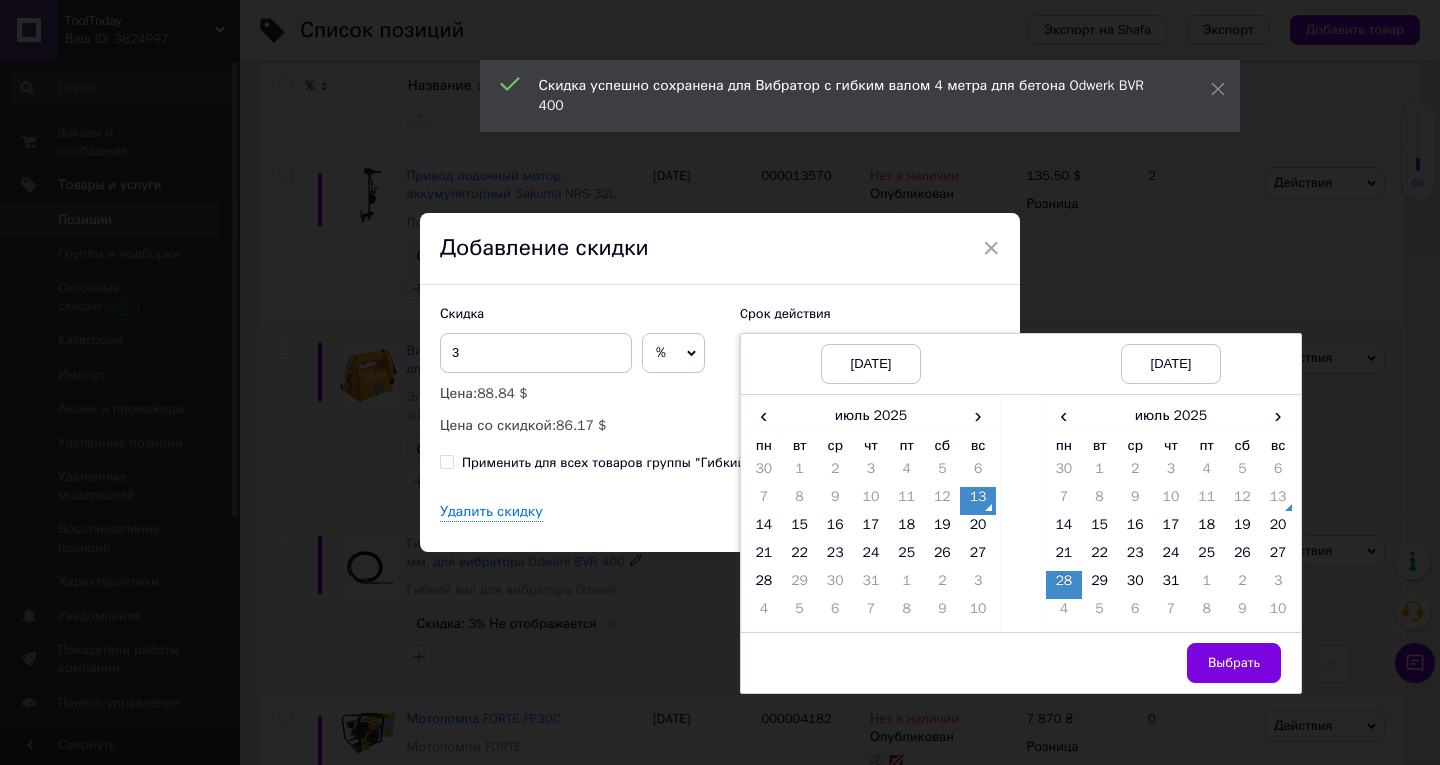 drag, startPoint x: 1245, startPoint y: 662, endPoint x: 1190, endPoint y: 645, distance: 57.567352 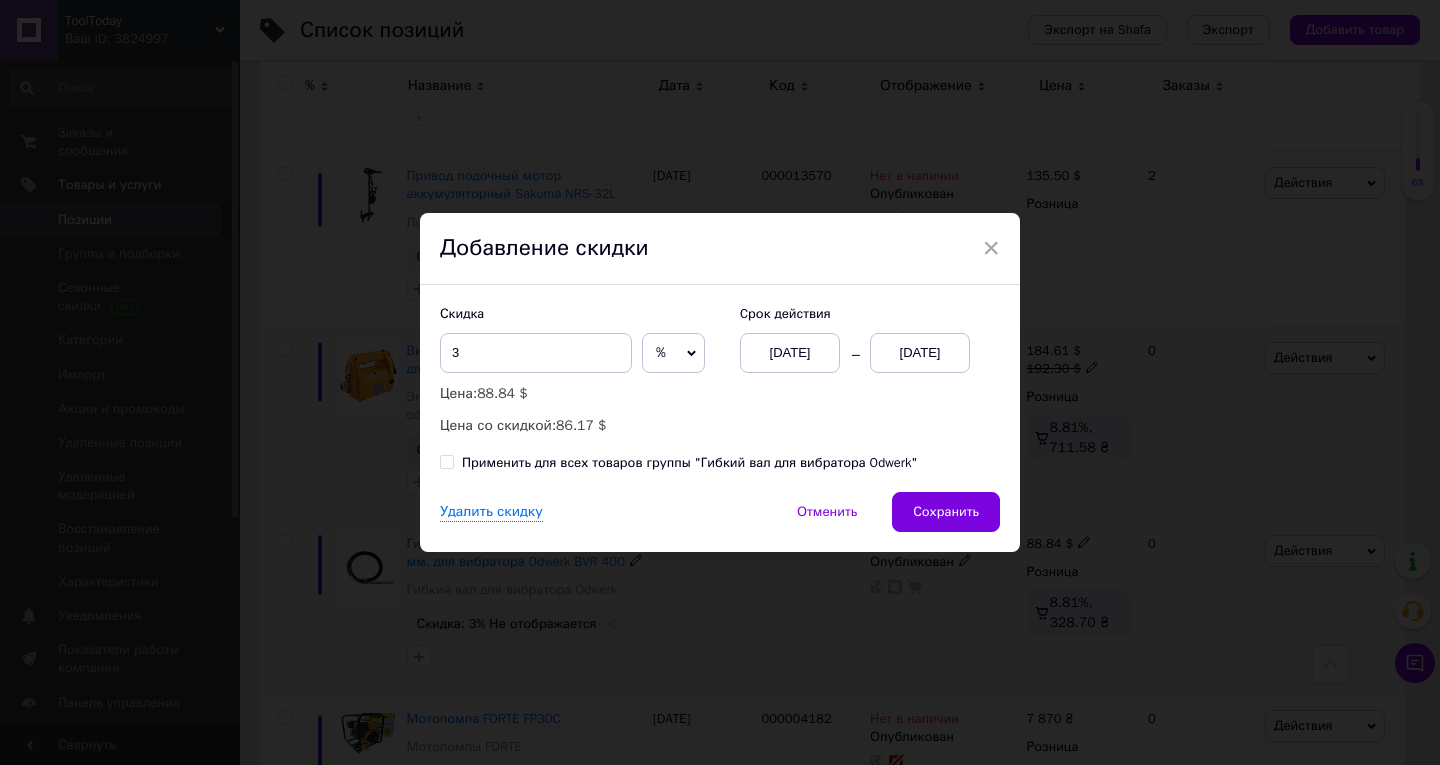 click on "Сохранить" at bounding box center (946, 512) 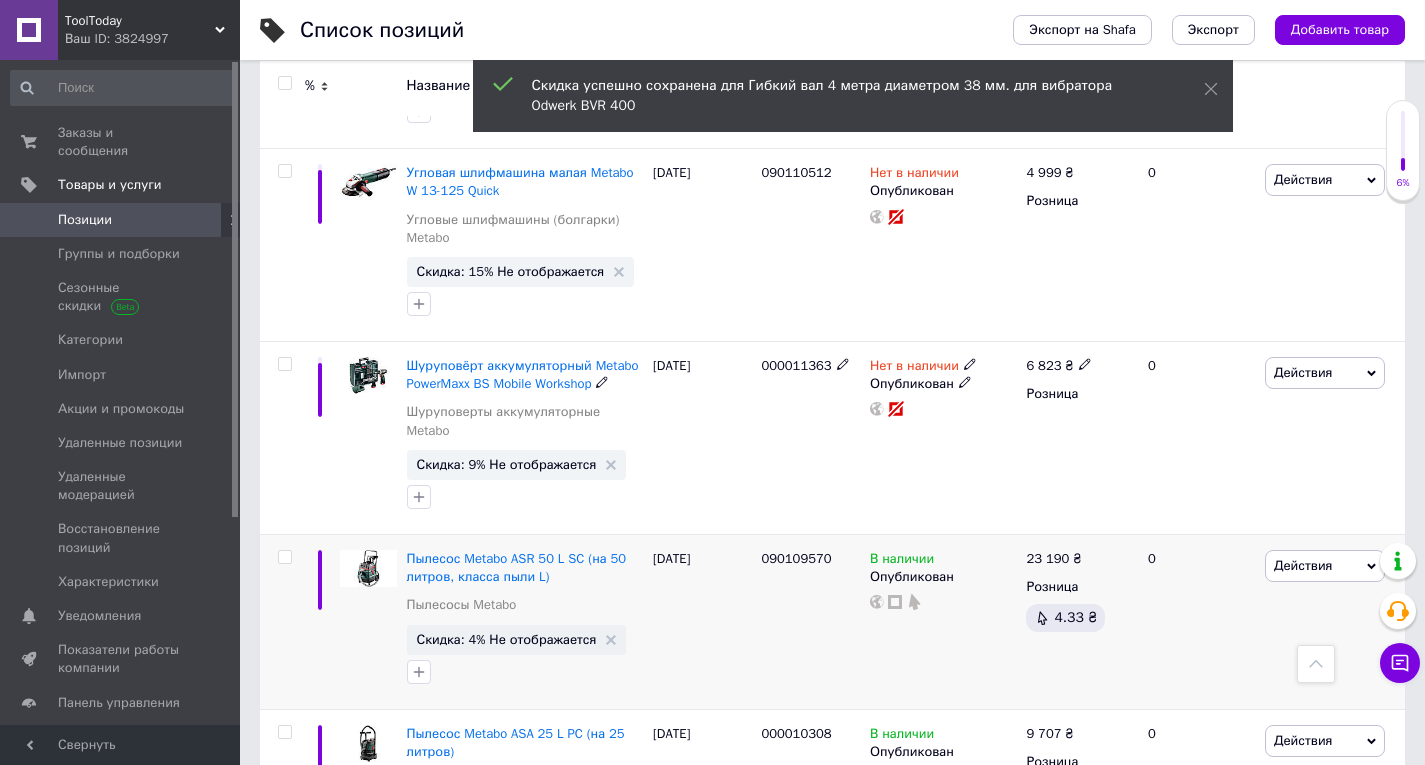 scroll, scrollTop: 15500, scrollLeft: 0, axis: vertical 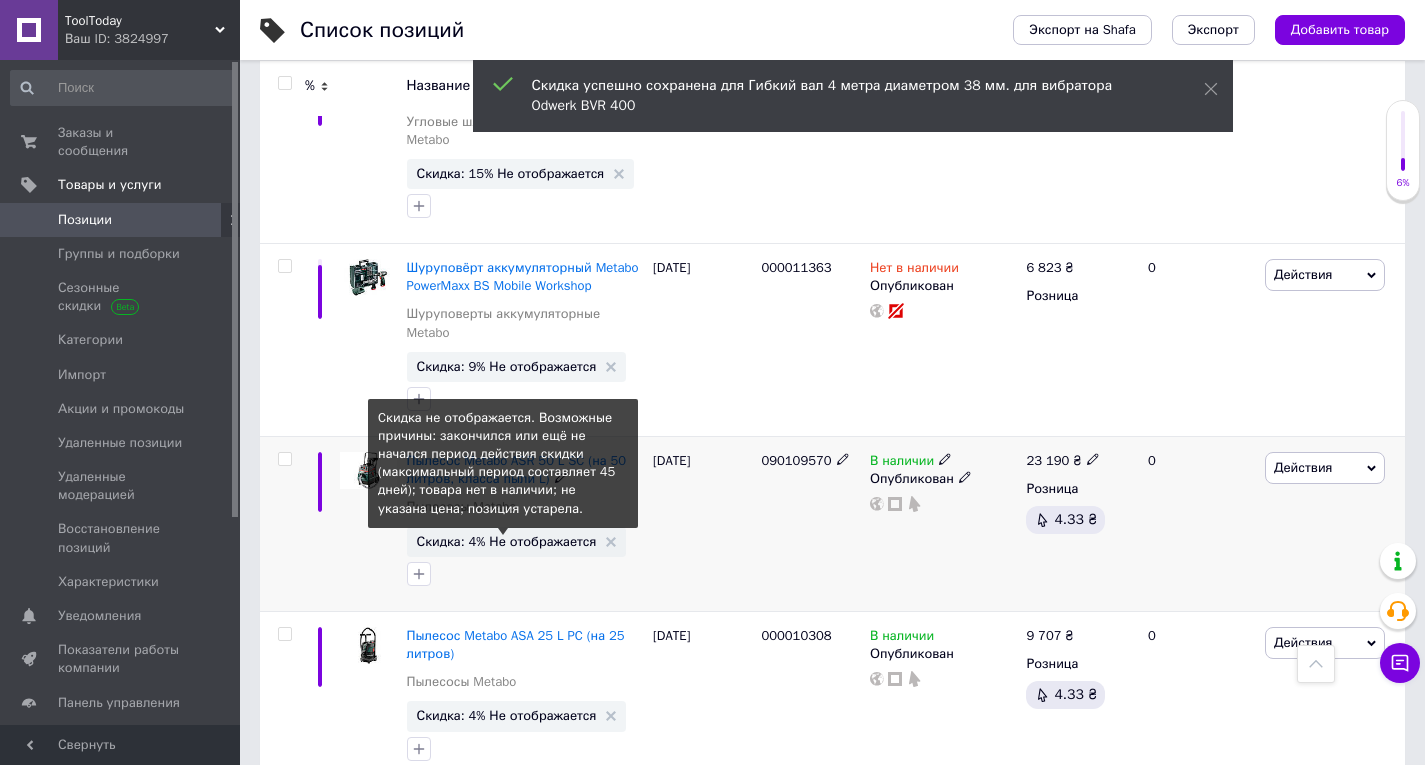 click on "Скидка: 4% Не отображается" at bounding box center [507, 541] 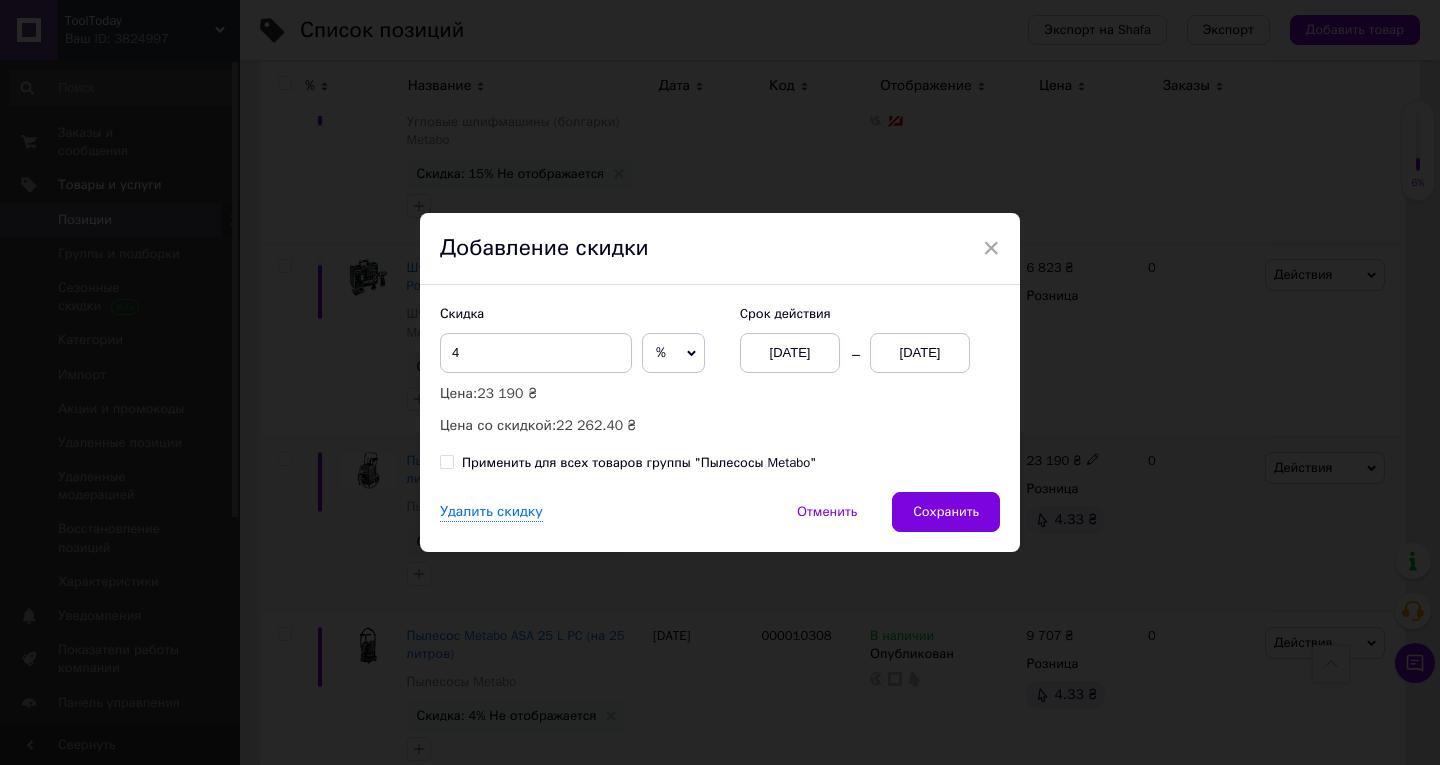 click on "[DATE]" at bounding box center (920, 353) 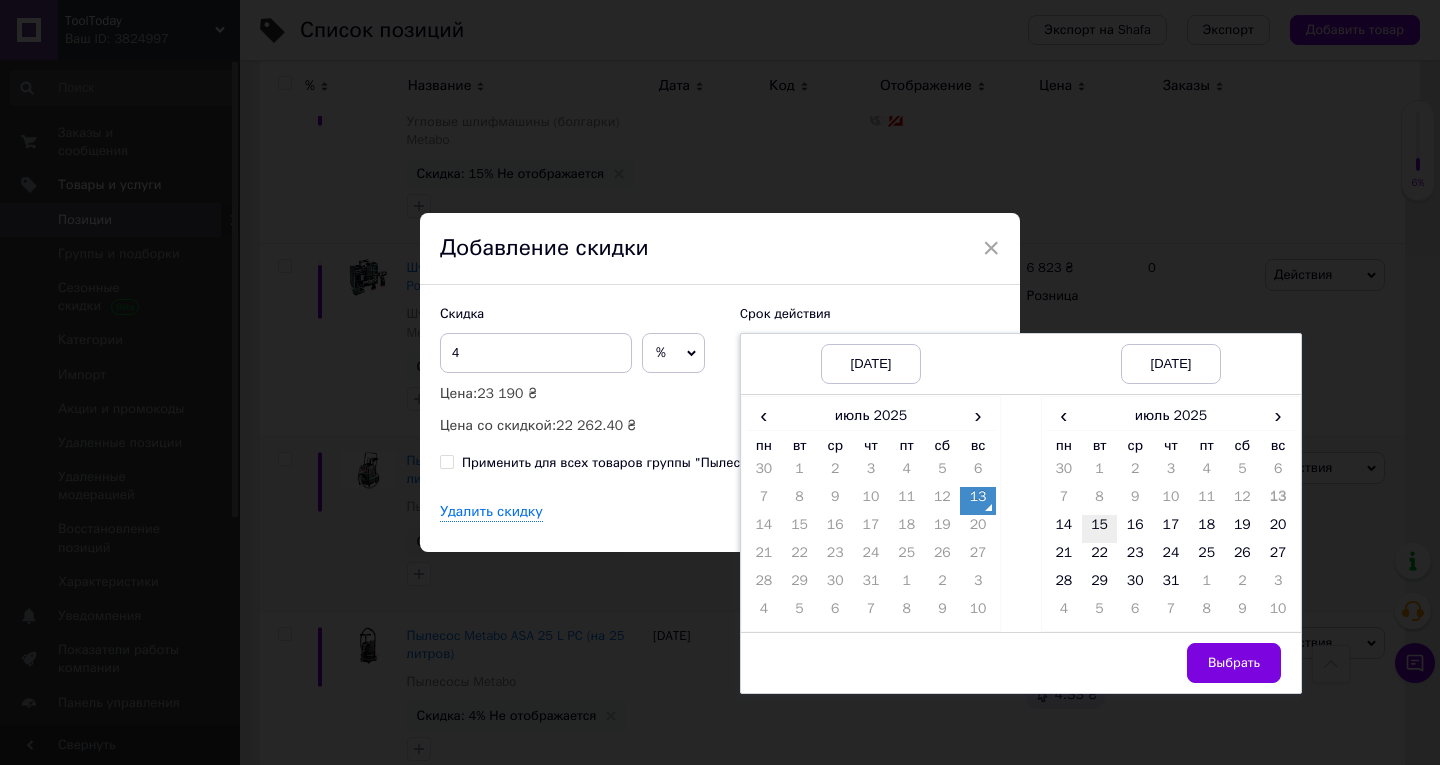 click on "15" at bounding box center [1100, 529] 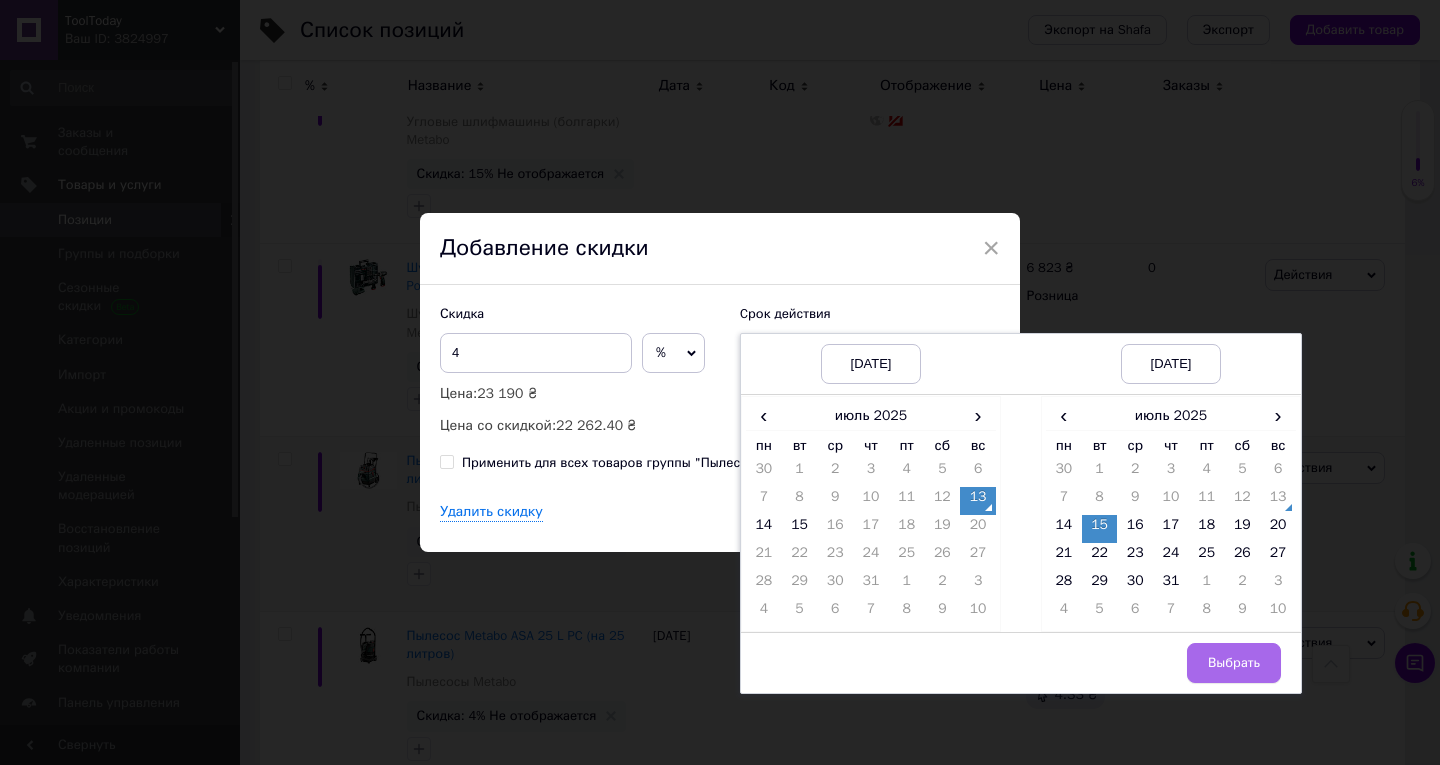 click on "Выбрать" at bounding box center (1234, 663) 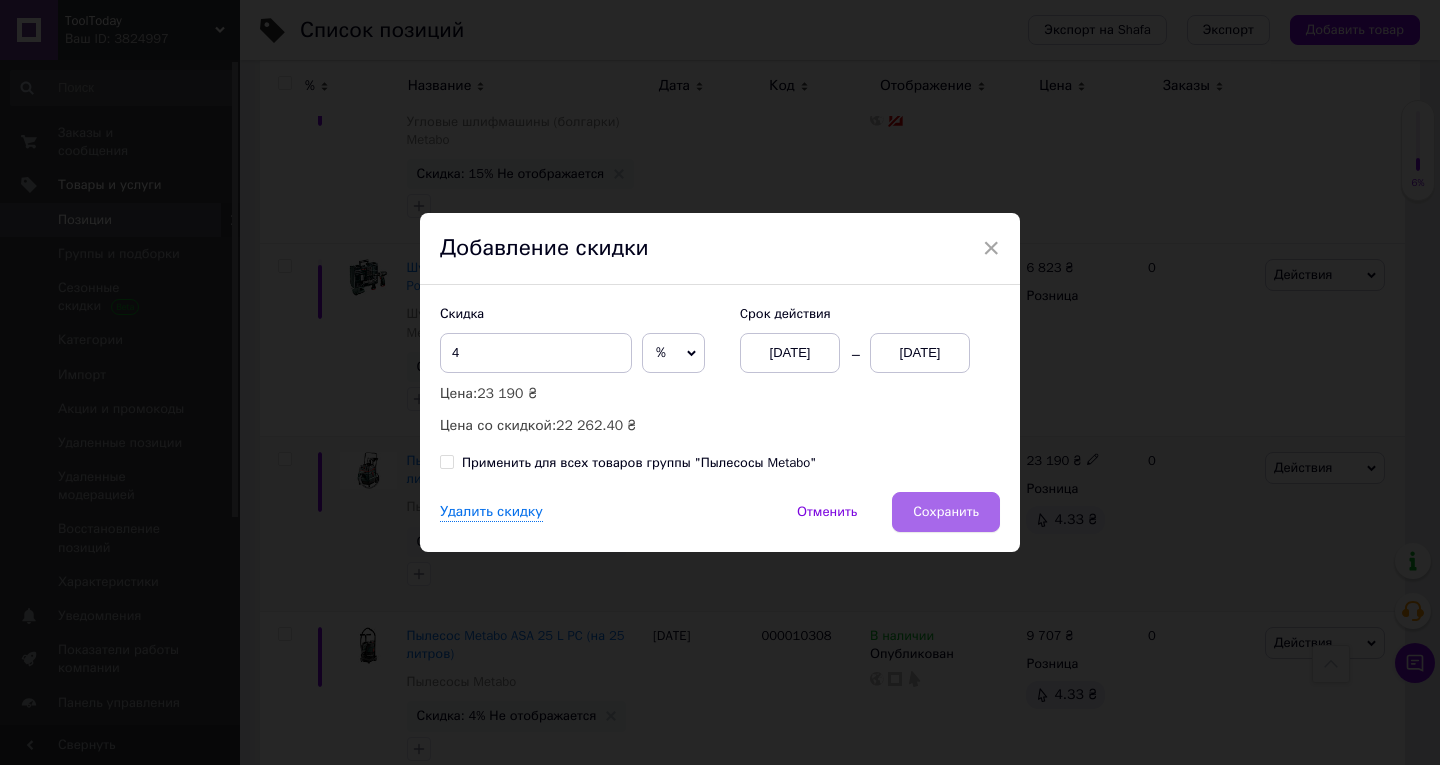 click on "Сохранить" at bounding box center (946, 512) 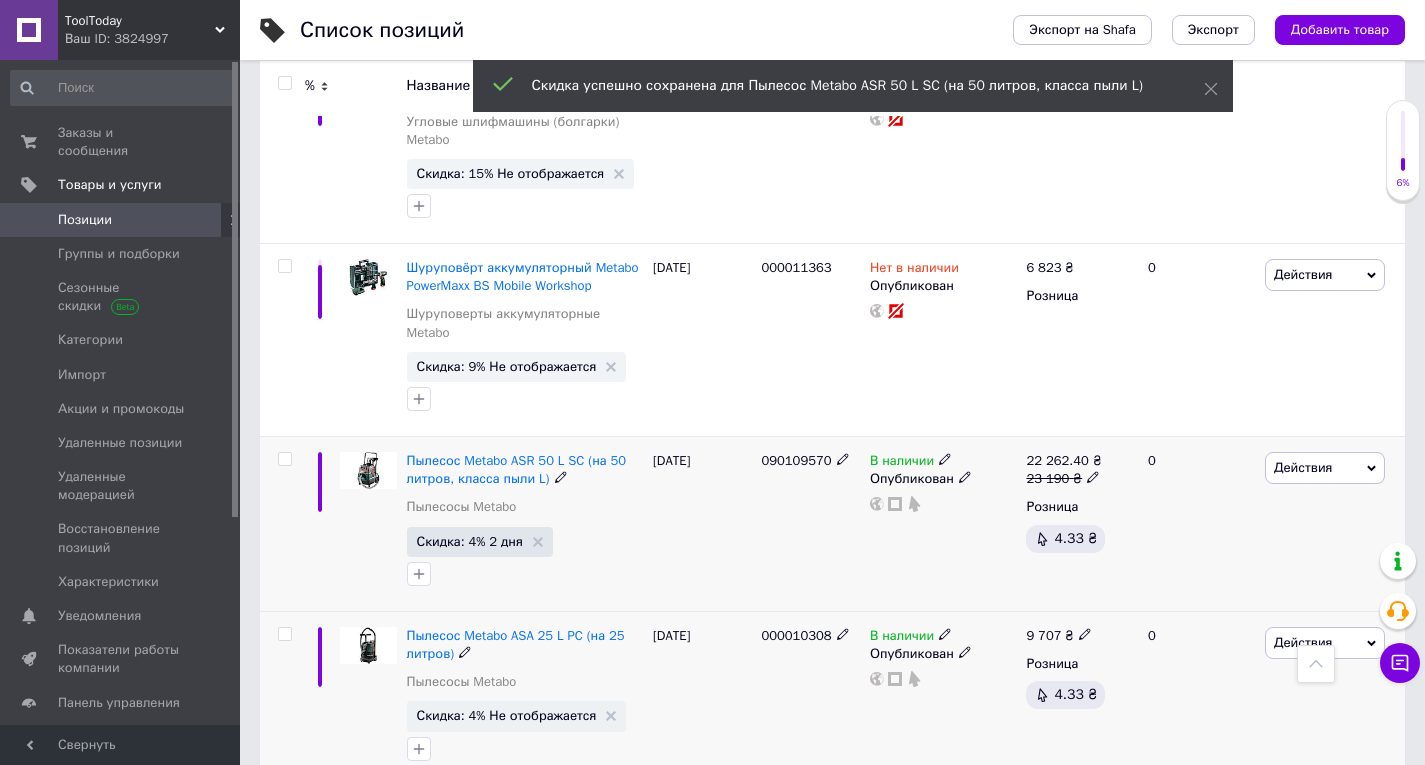 click on "Скидка: 4% Не отображается" at bounding box center (507, 715) 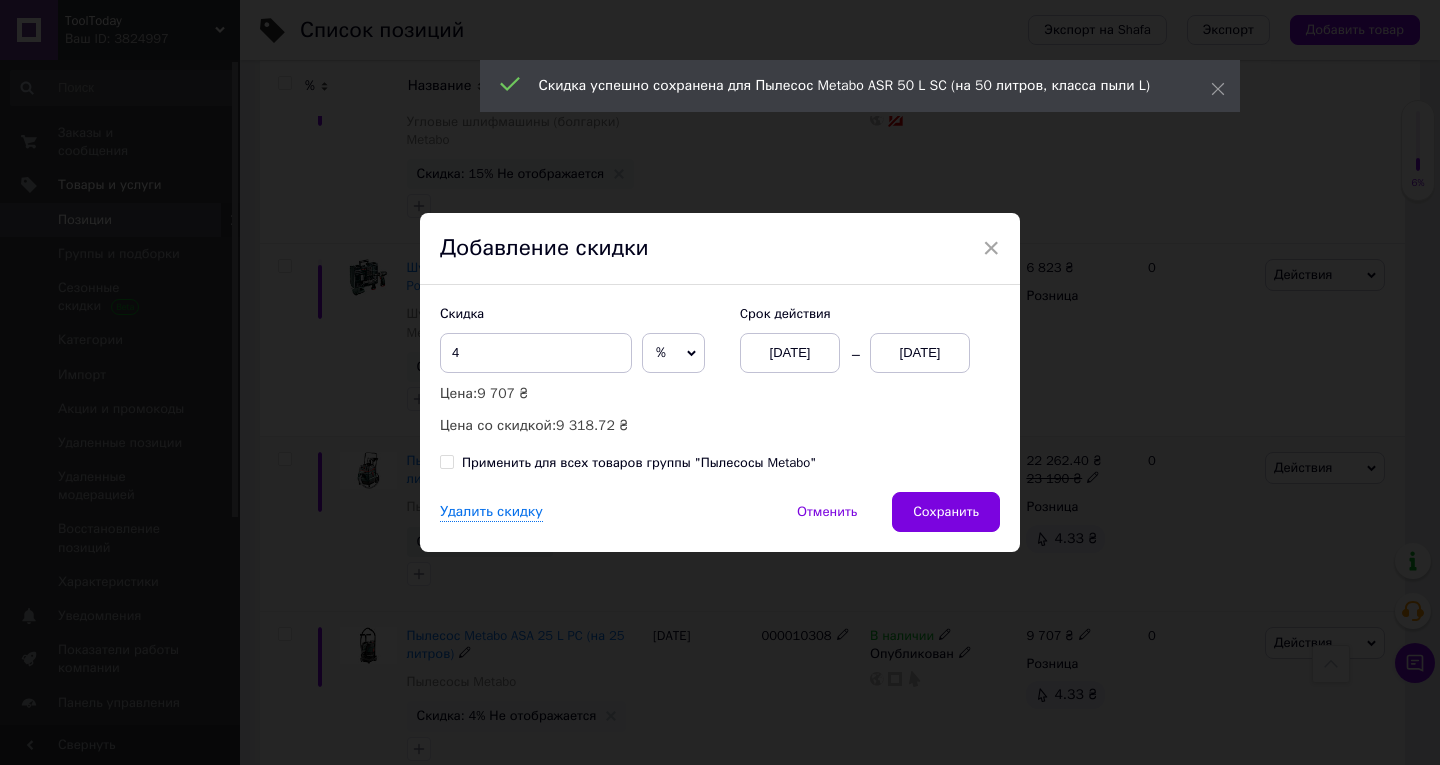 click on "[DATE]" at bounding box center (920, 353) 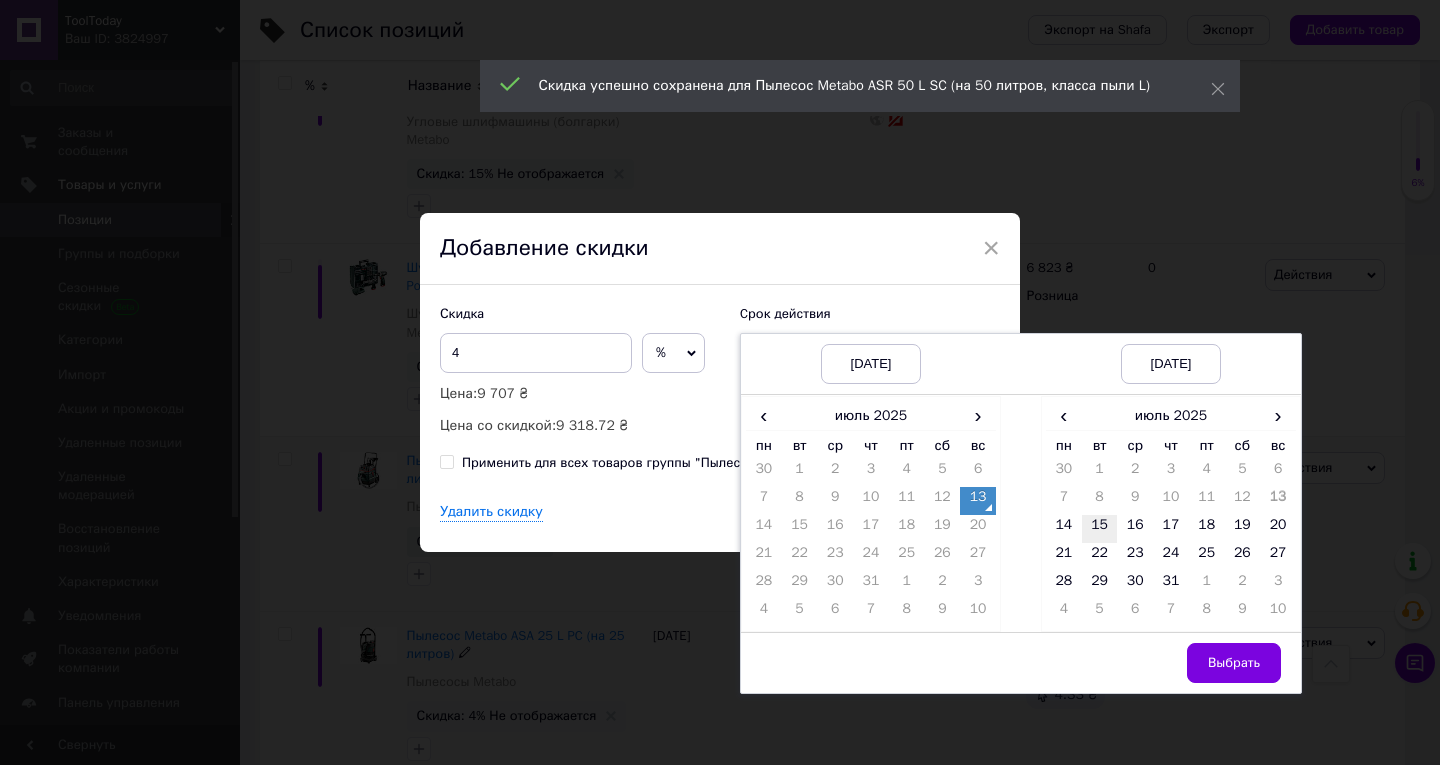 drag, startPoint x: 1093, startPoint y: 519, endPoint x: 1097, endPoint y: 534, distance: 15.524175 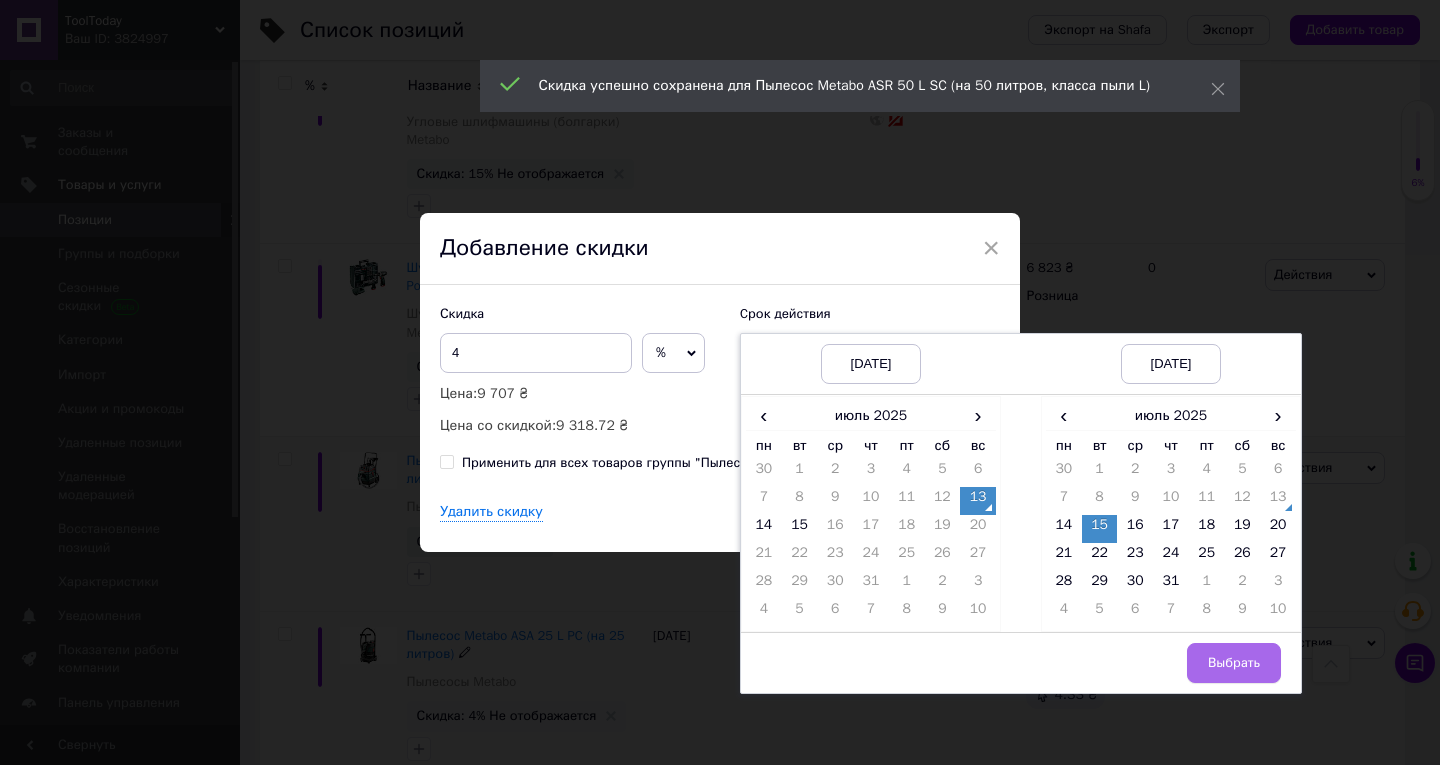 click on "Выбрать" at bounding box center [1234, 663] 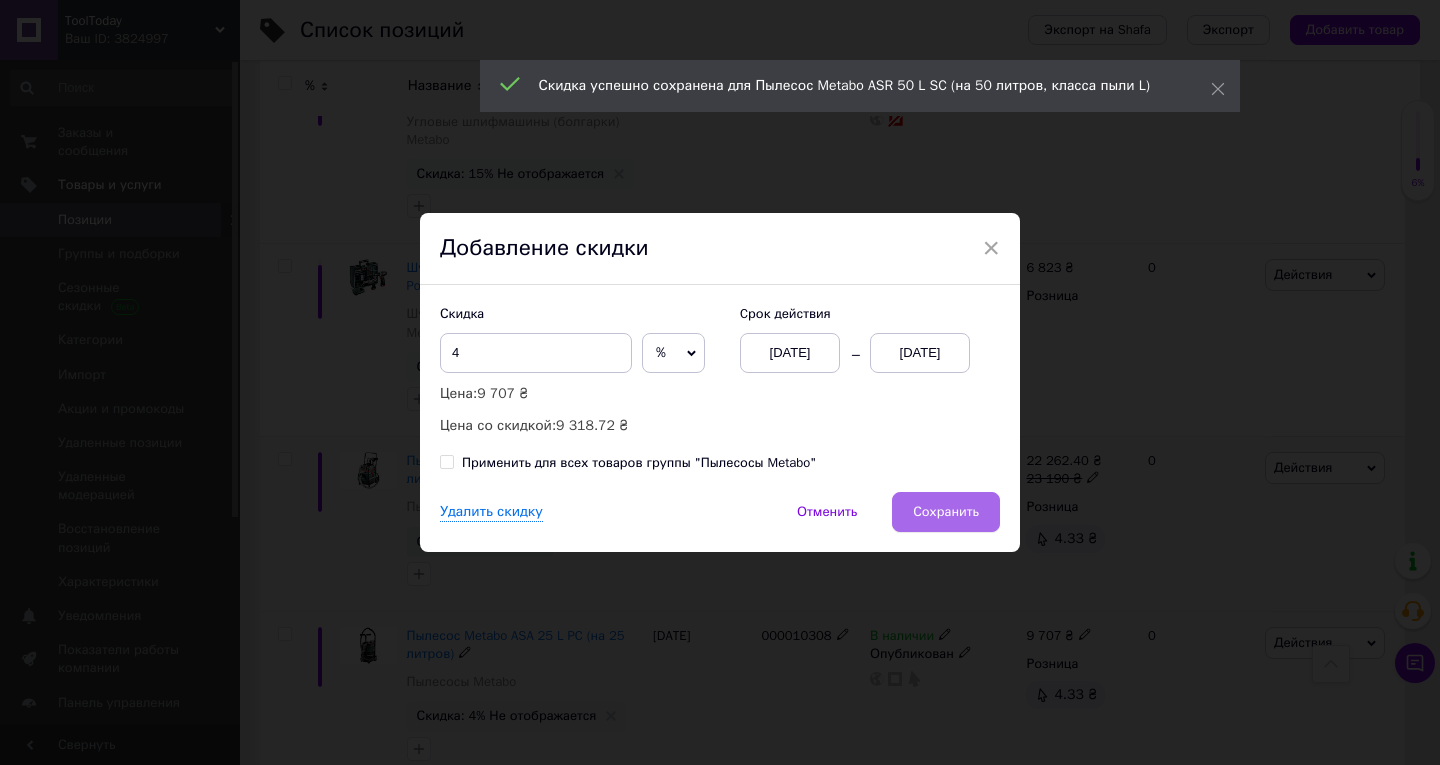 click on "Сохранить" at bounding box center (946, 512) 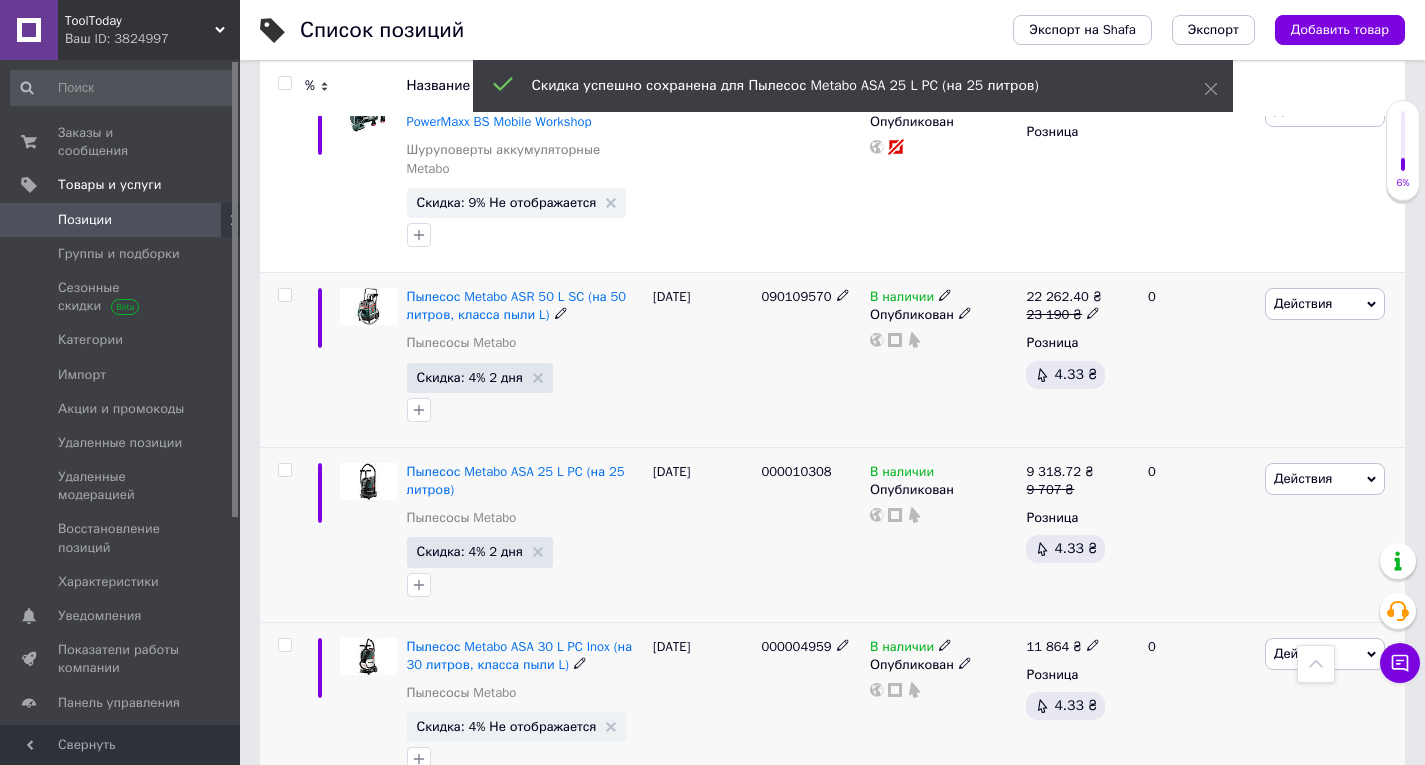scroll, scrollTop: 15700, scrollLeft: 0, axis: vertical 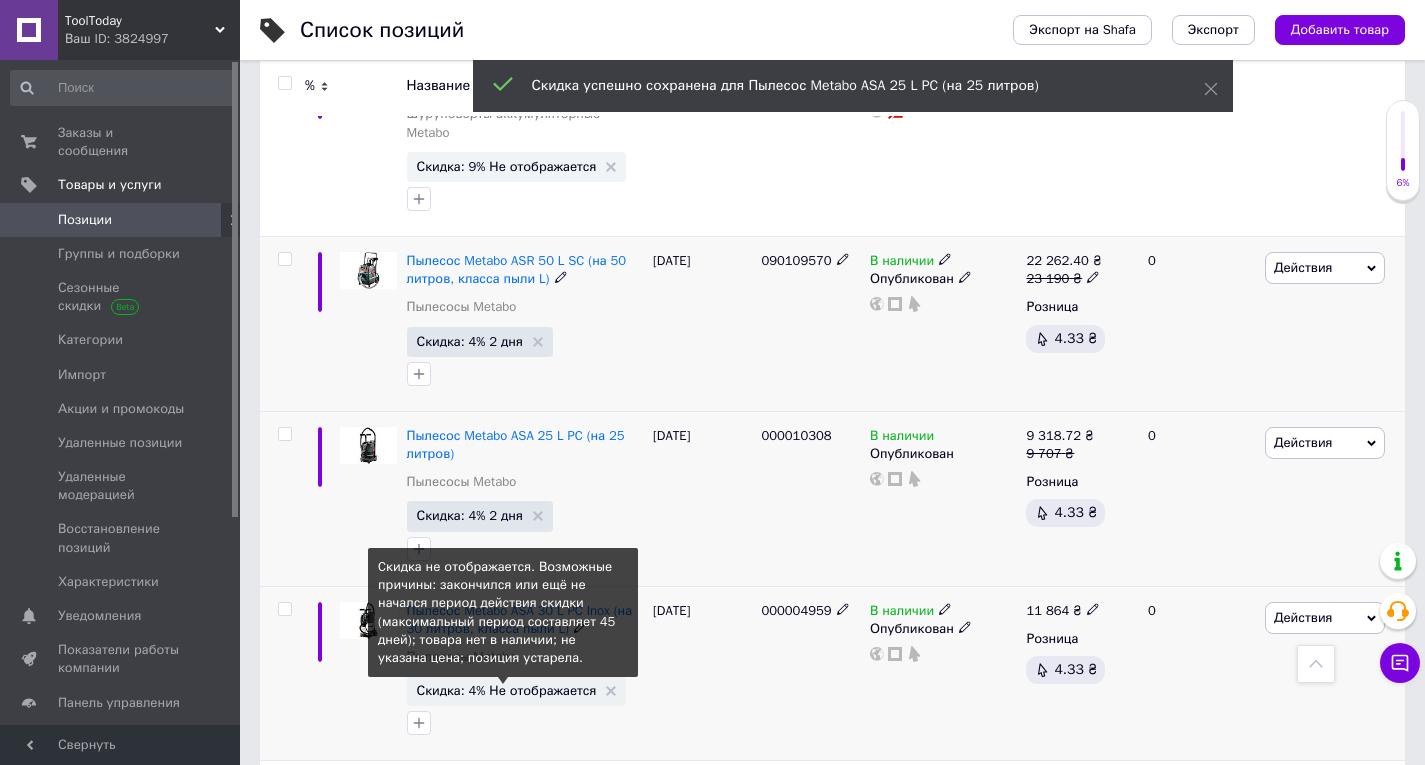 click on "Скидка: 4% Не отображается" at bounding box center (507, 690) 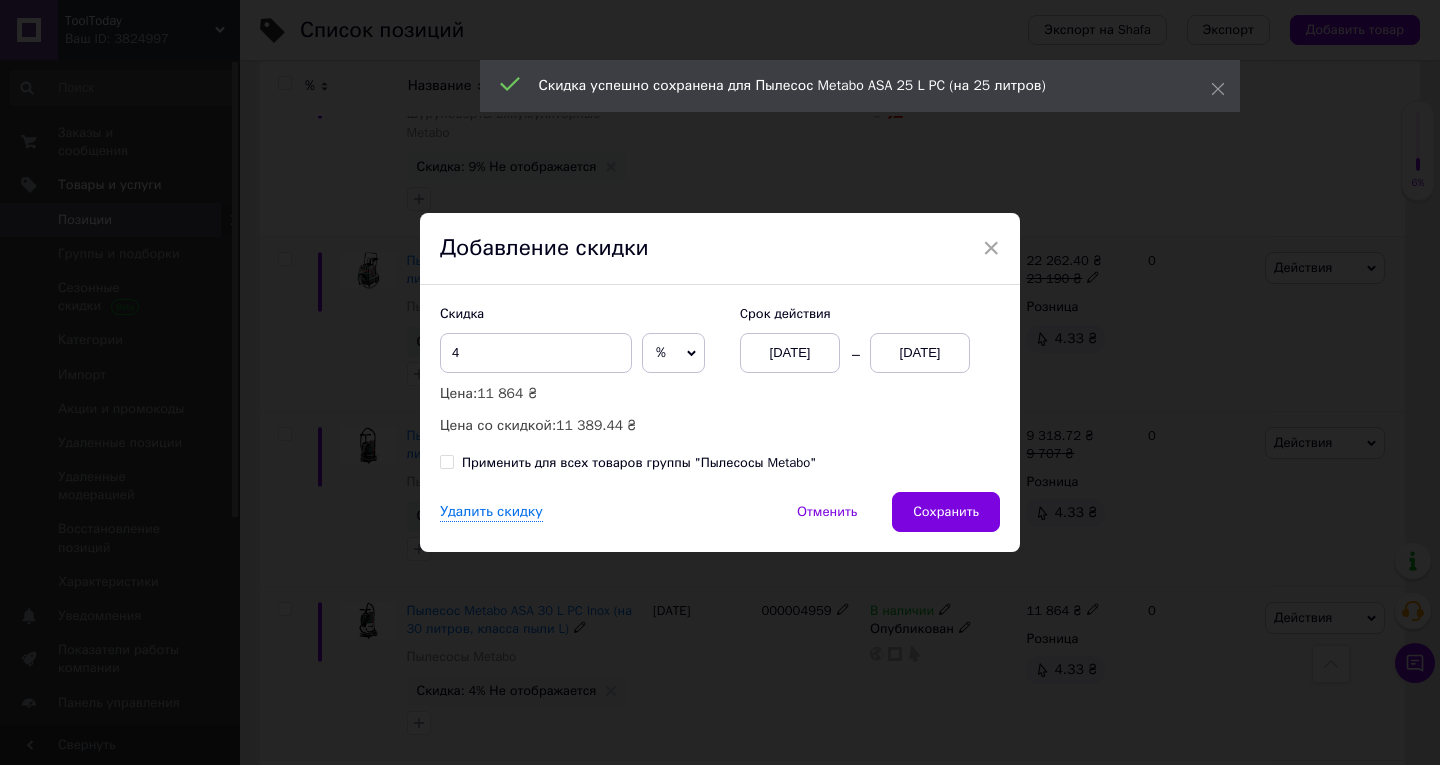 click on "[DATE]" at bounding box center [920, 353] 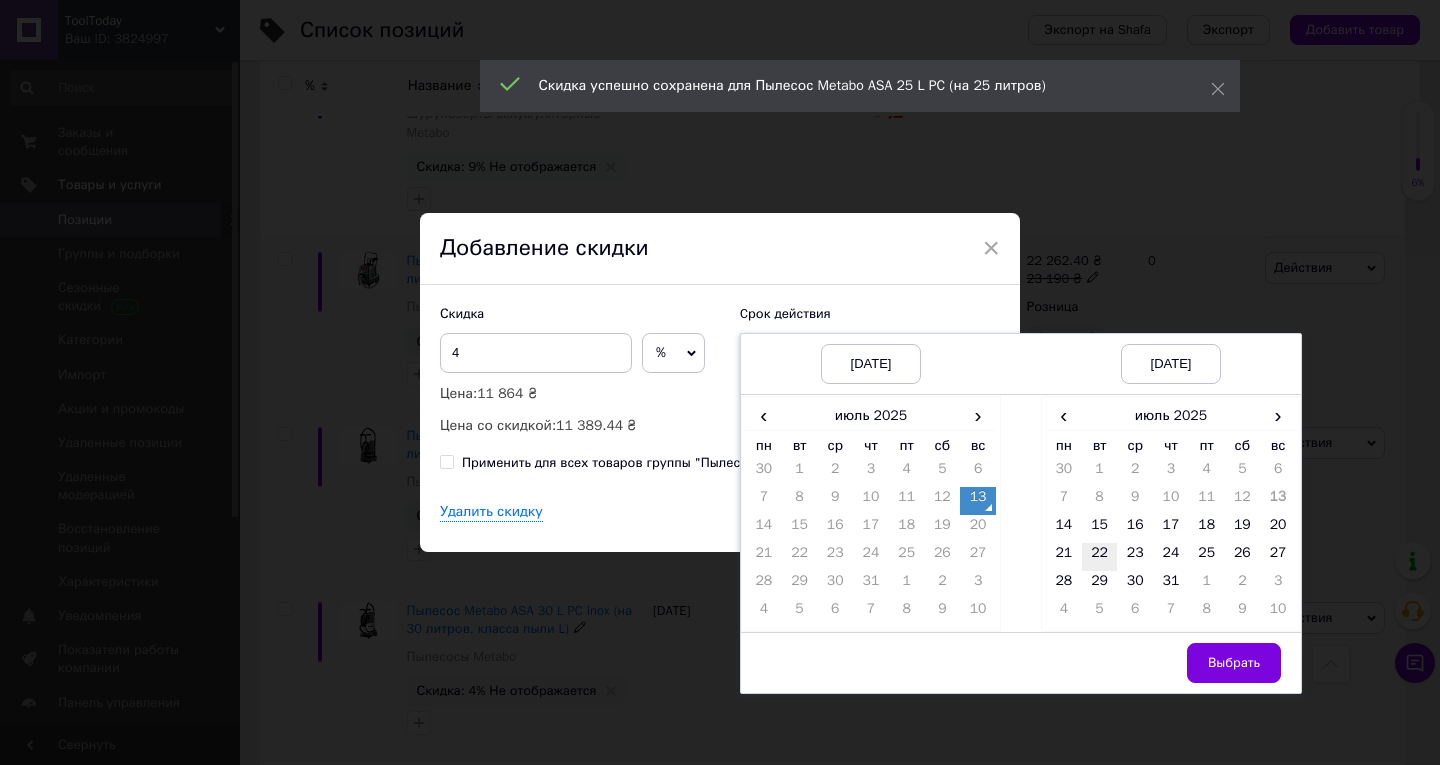 click on "22" at bounding box center [1100, 557] 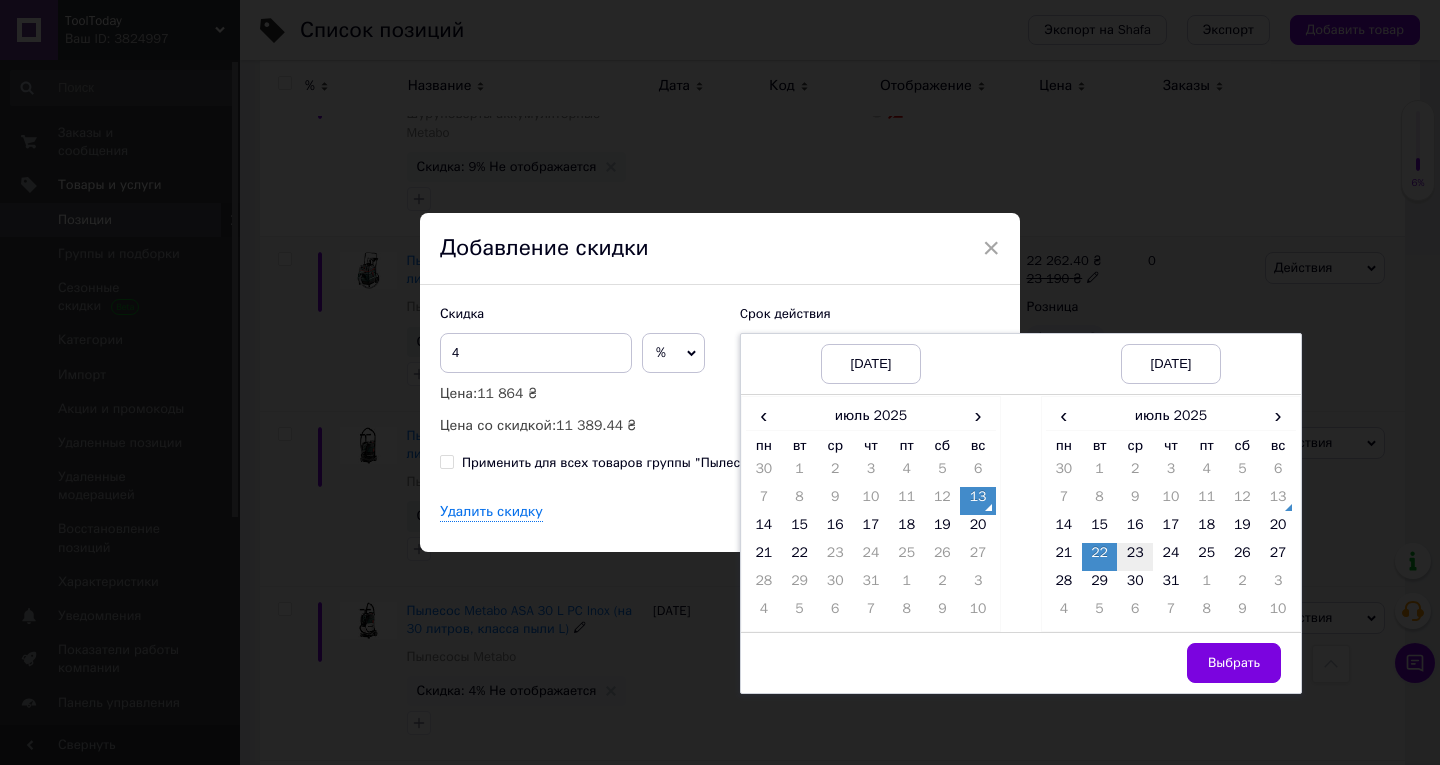 click on "15" at bounding box center [1100, 529] 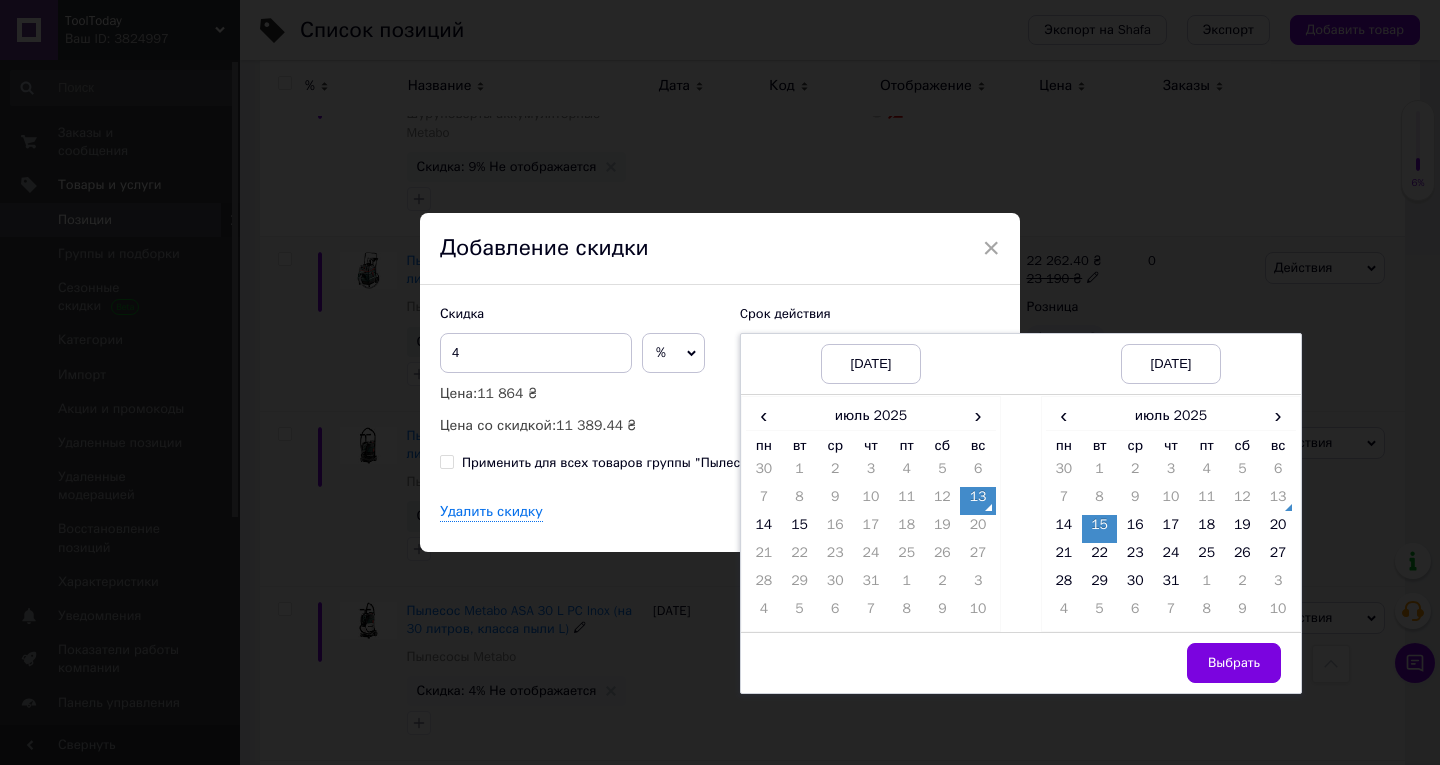 click on "Выбрать" at bounding box center [1234, 663] 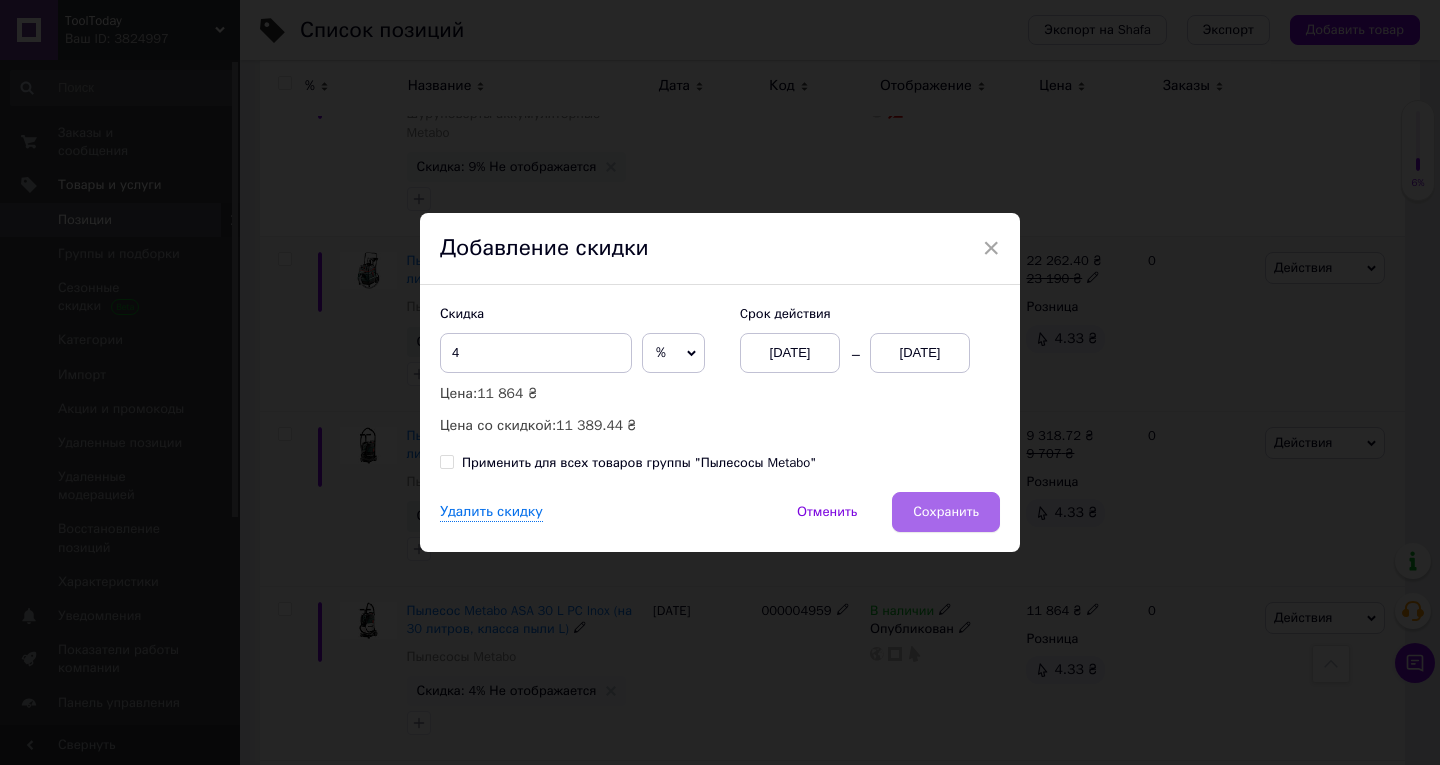 click on "Сохранить" at bounding box center (946, 512) 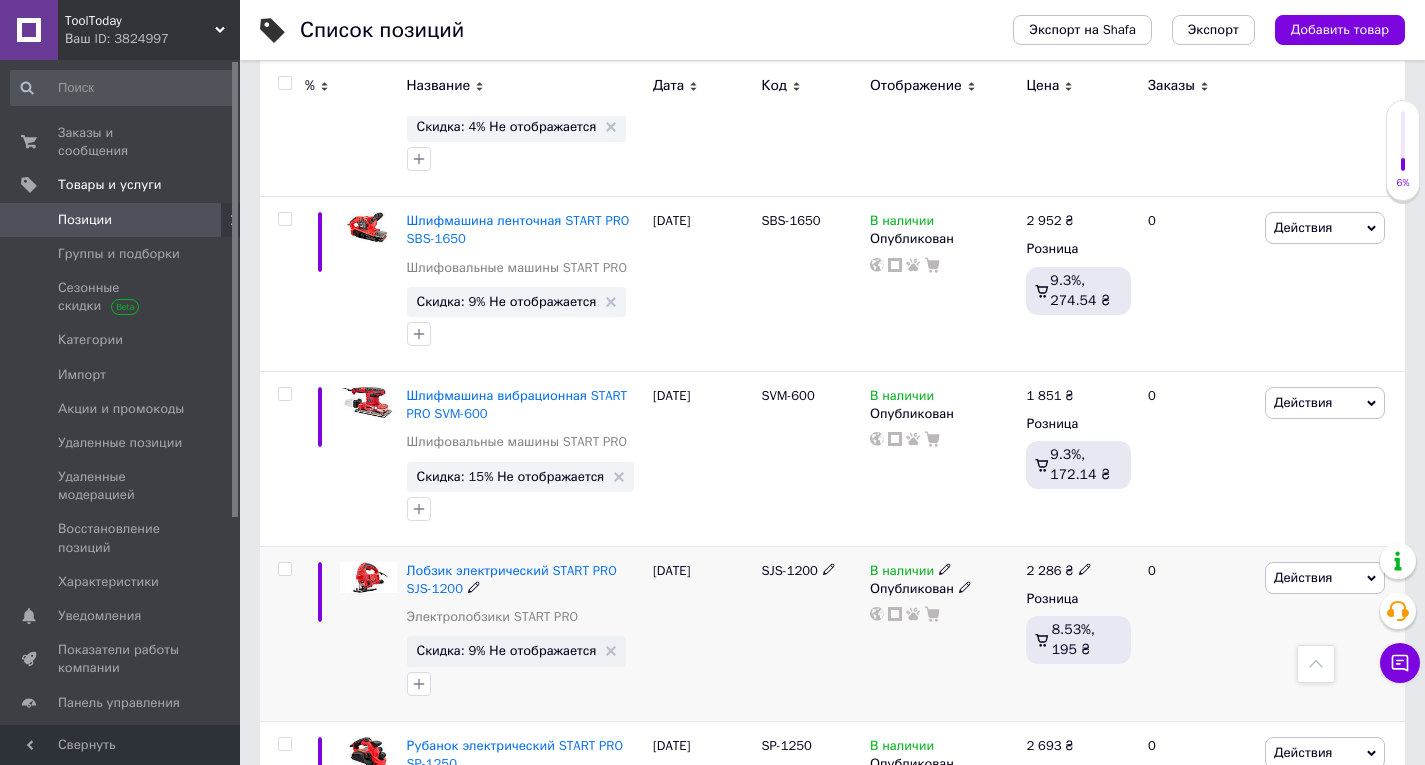 scroll, scrollTop: 17793, scrollLeft: 0, axis: vertical 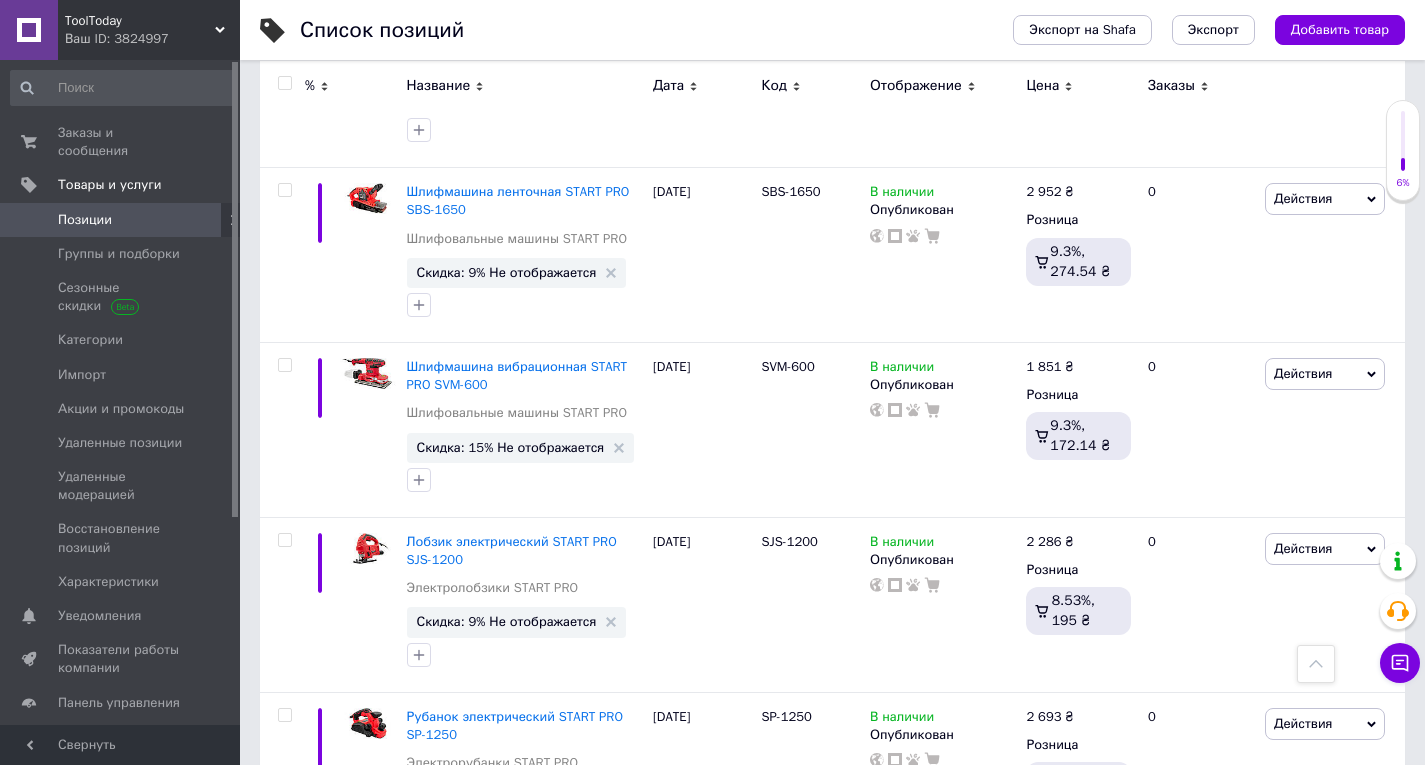 click on "Следующая" at bounding box center (680, 907) 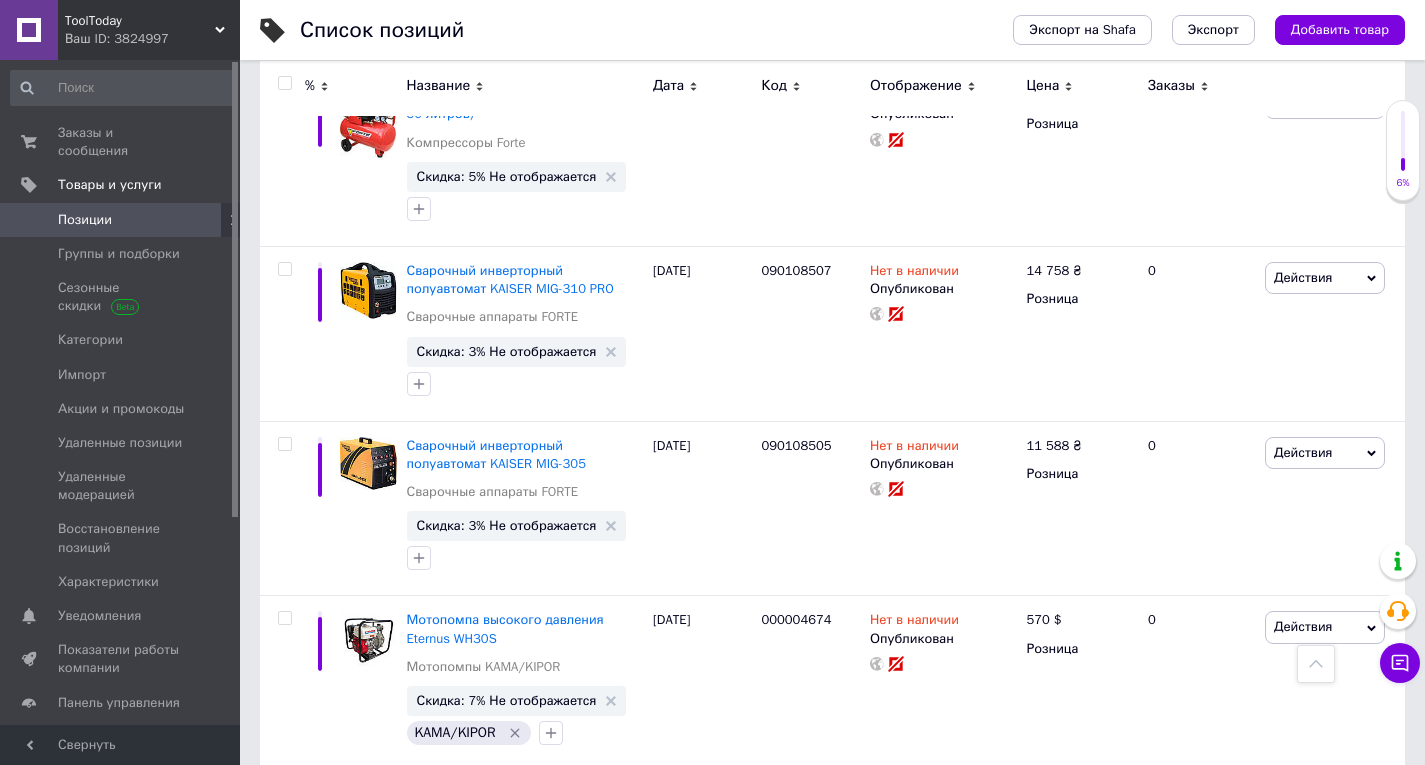 click at bounding box center (1316, 664) 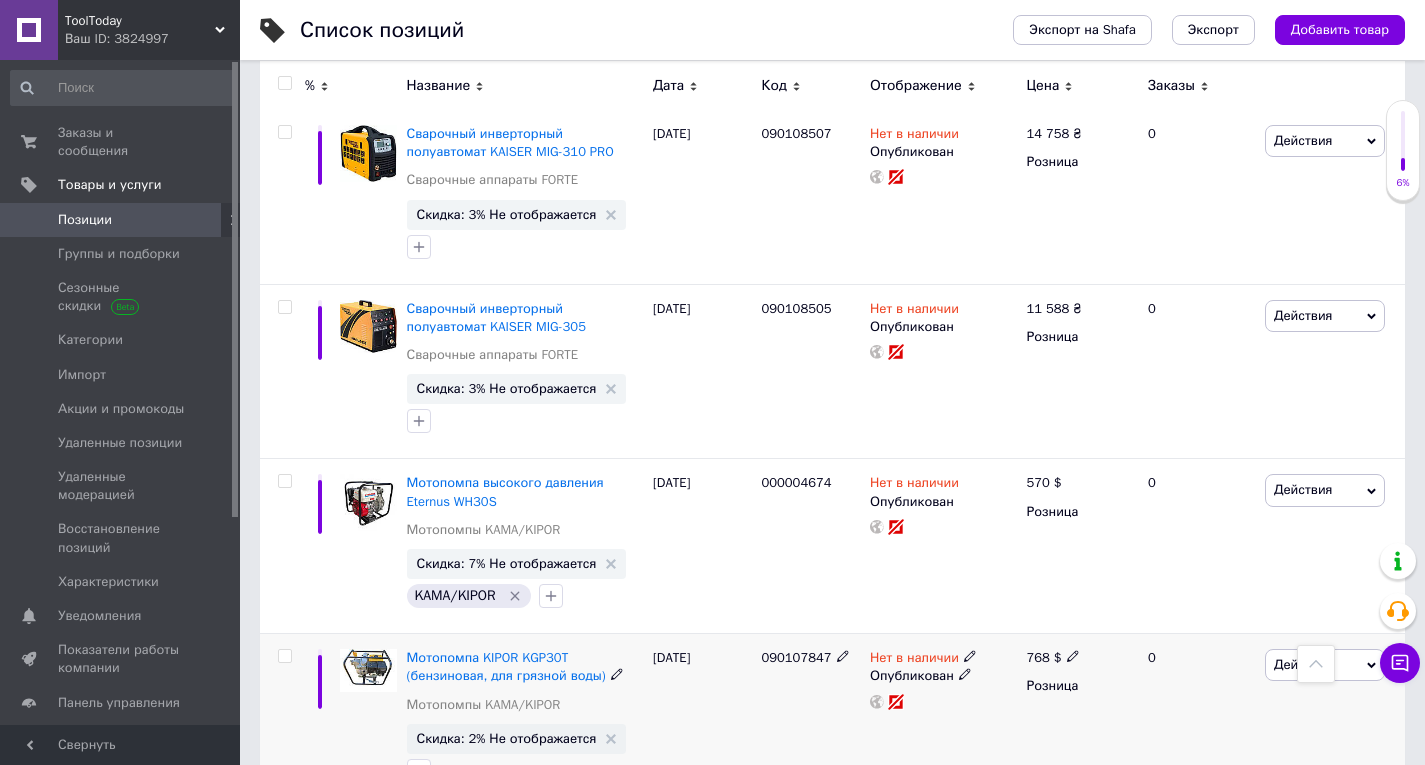 scroll, scrollTop: 18067, scrollLeft: 0, axis: vertical 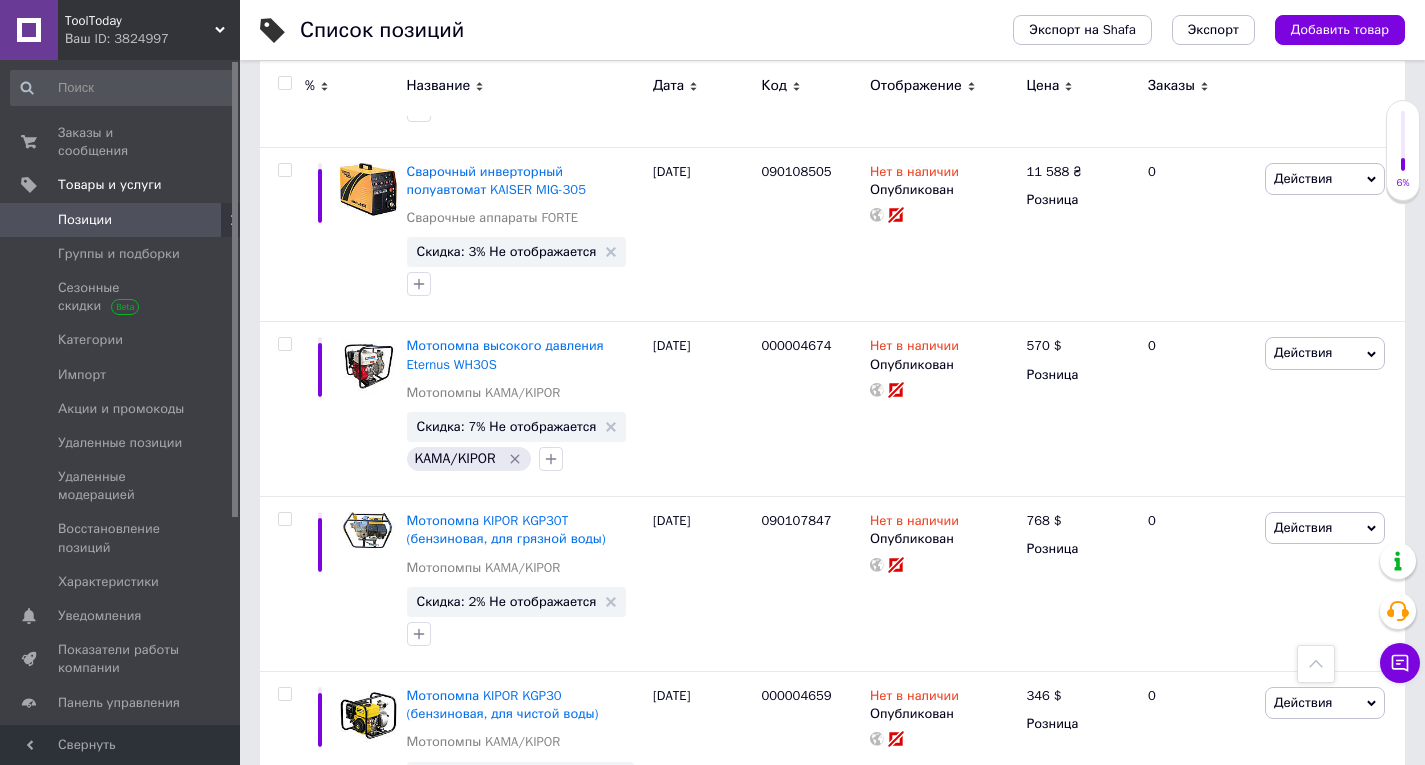 click on "Следующая" at bounding box center [680, 887] 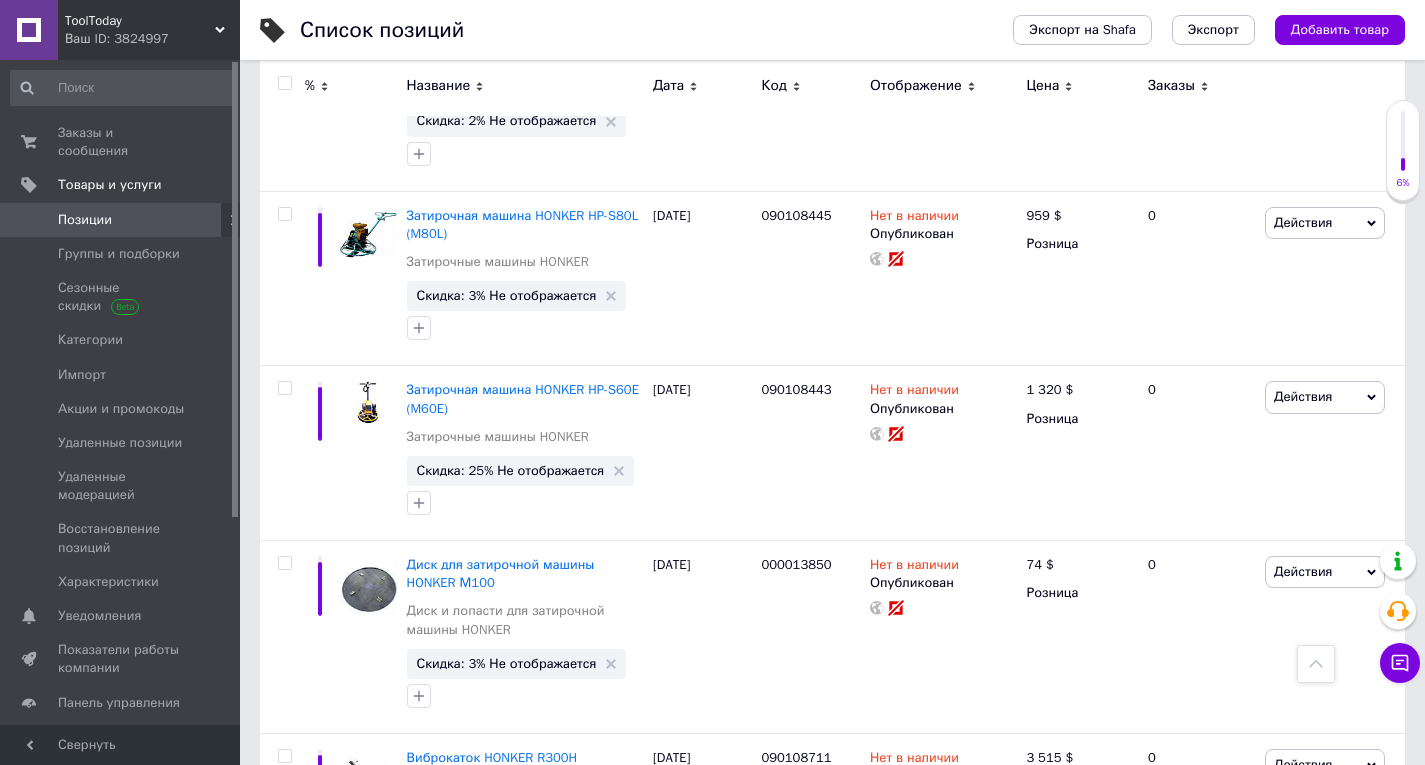 click at bounding box center (1316, 664) 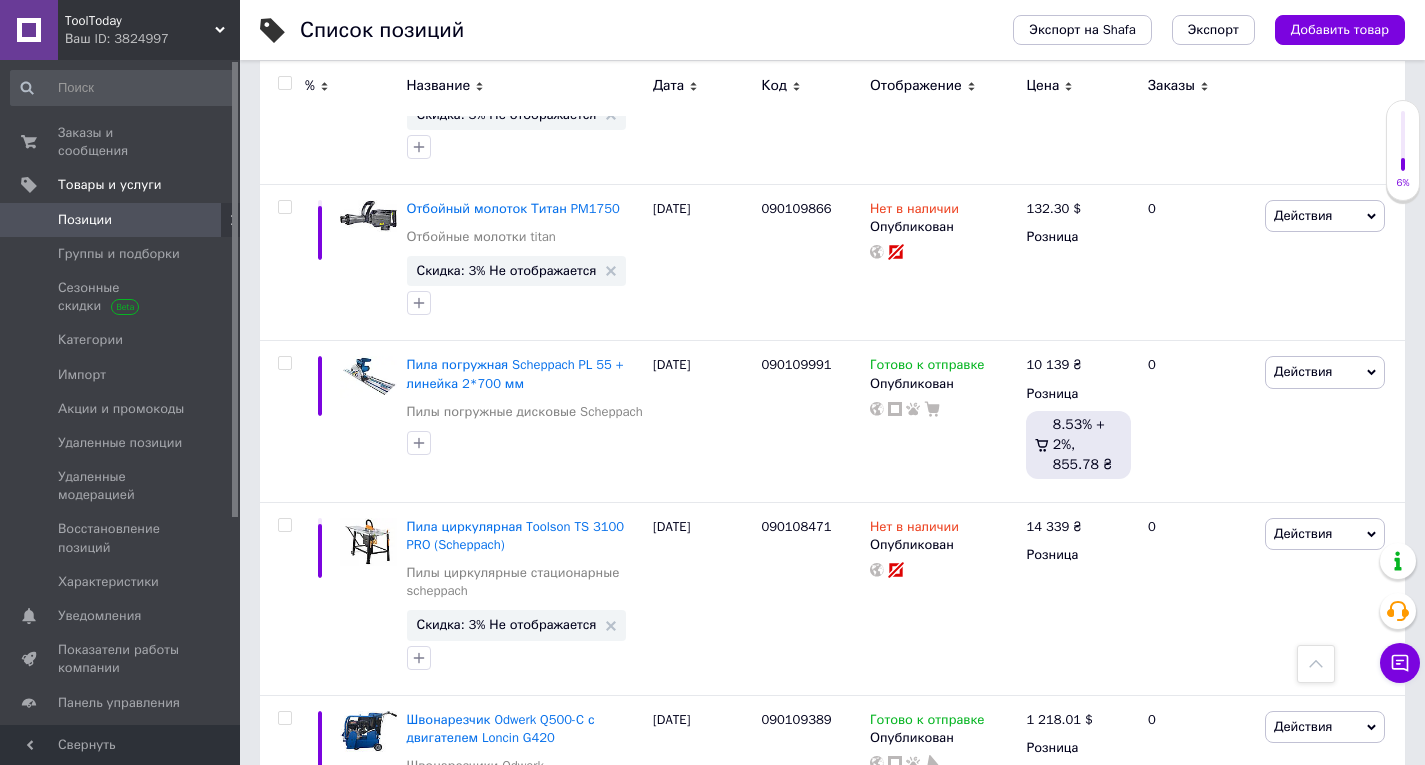 scroll, scrollTop: 14300, scrollLeft: 0, axis: vertical 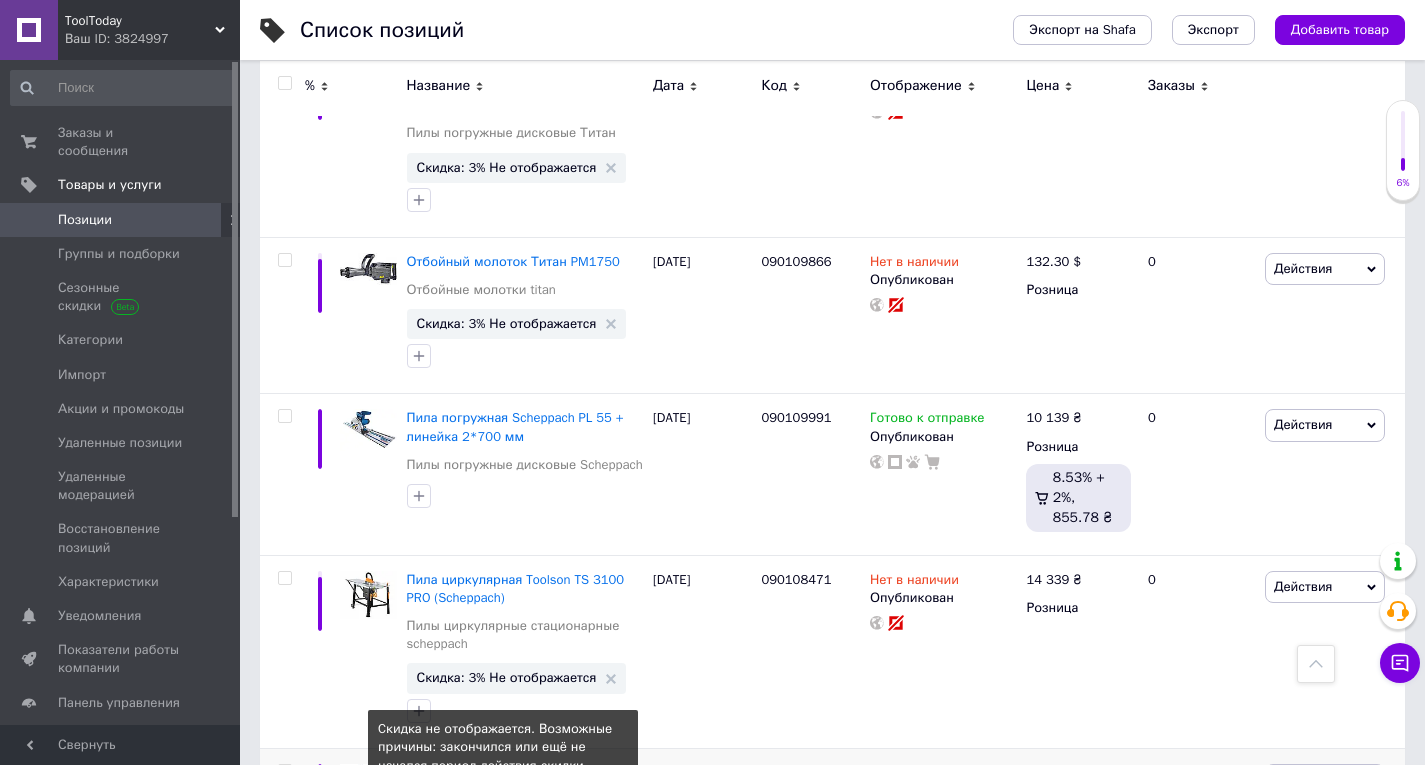 click on "Скидка: 3% Не отображается" at bounding box center (507, 852) 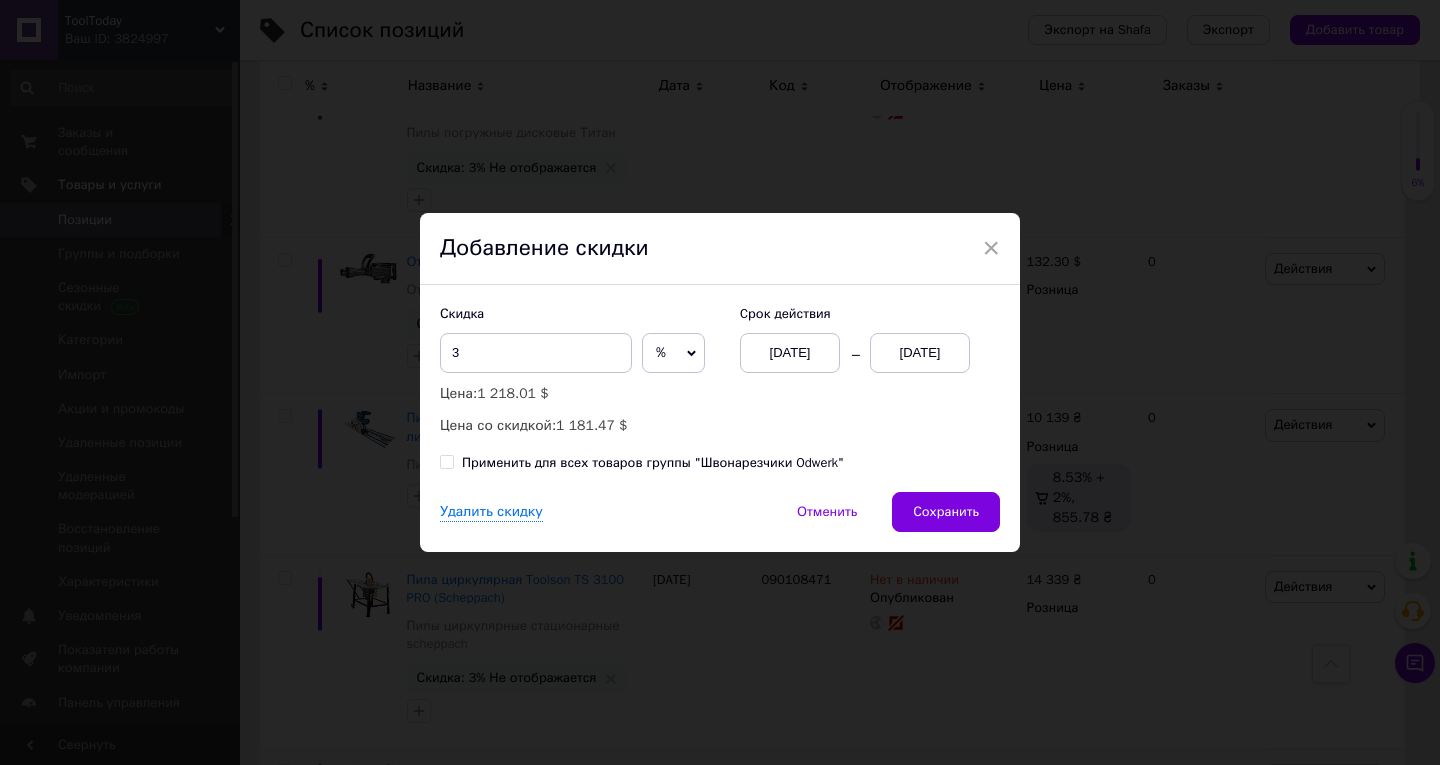click on "[DATE]" at bounding box center [920, 353] 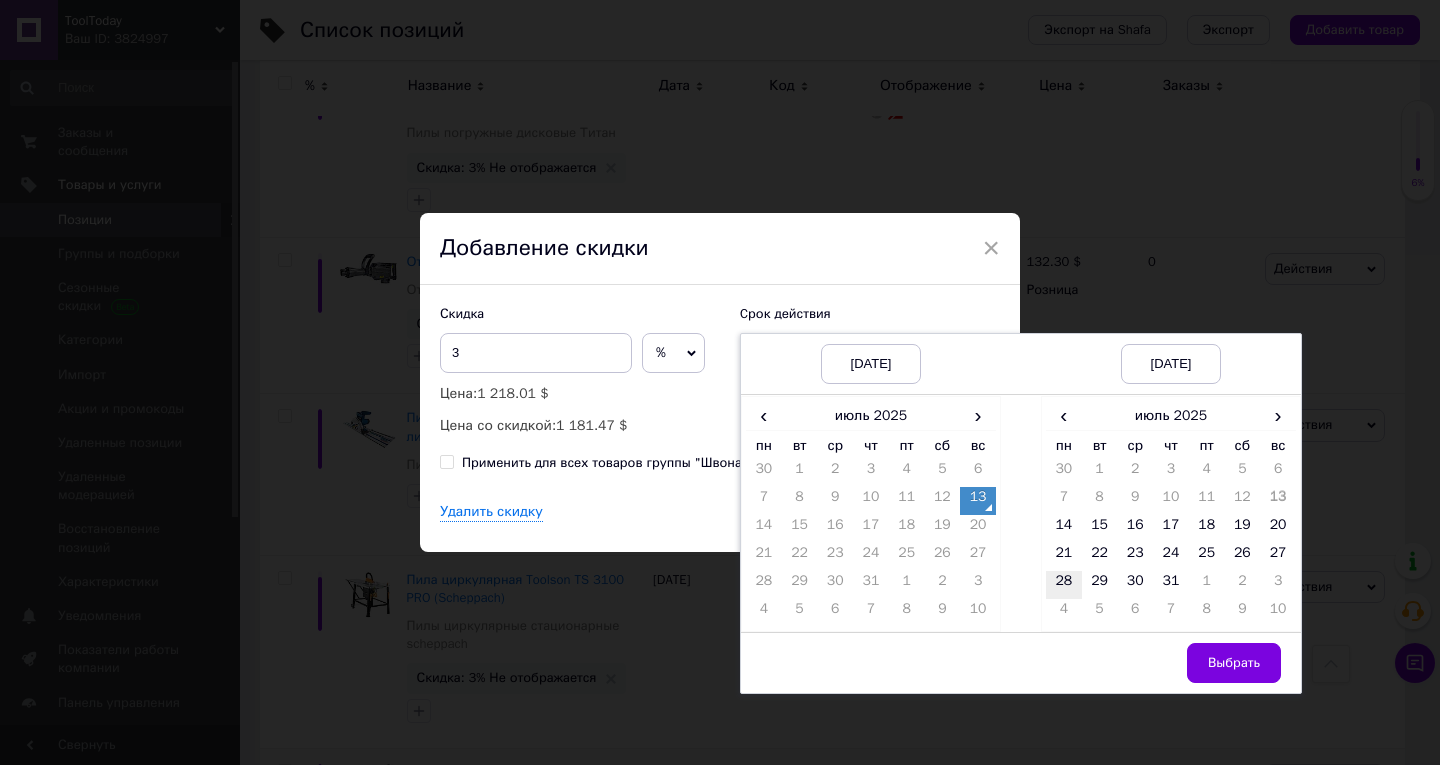 click on "28" at bounding box center [1064, 585] 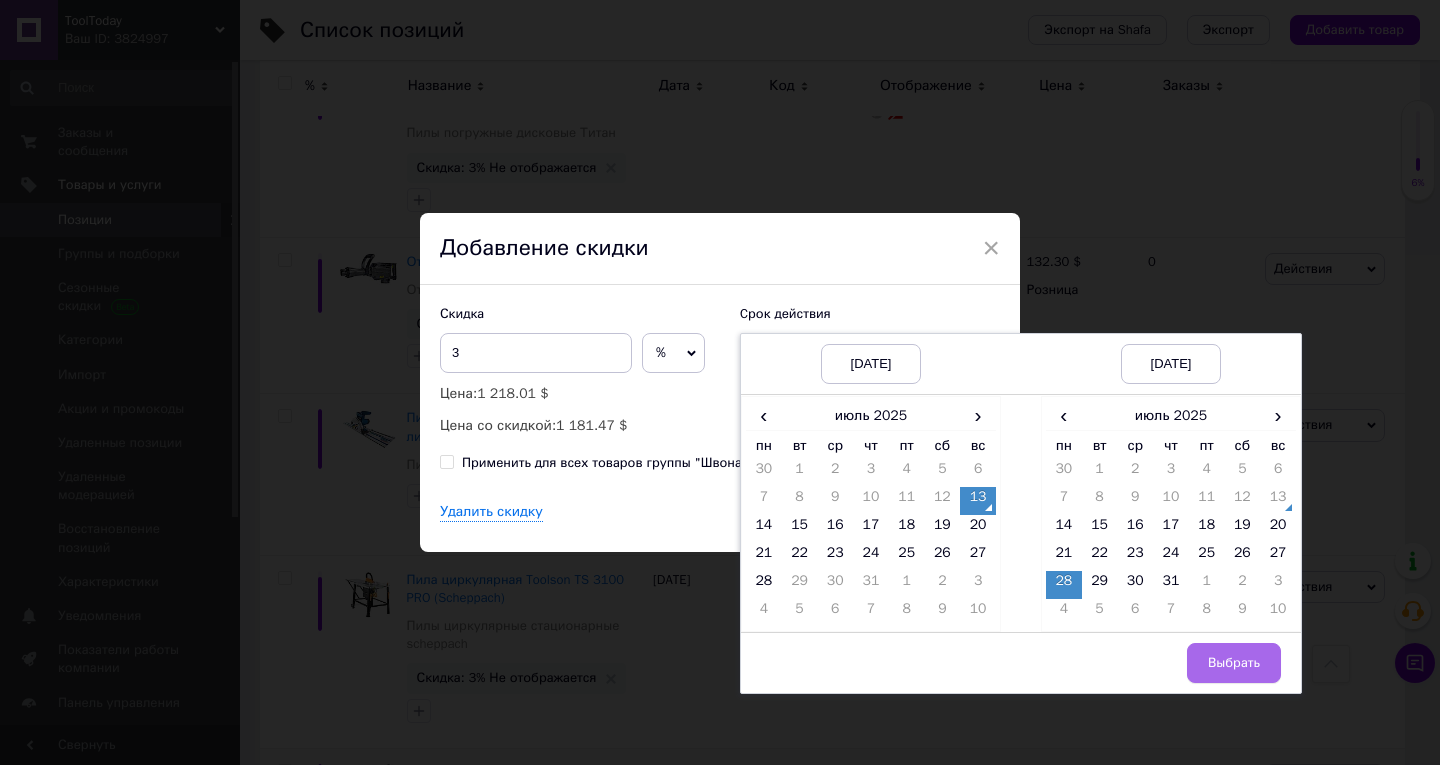 click on "Выбрать" at bounding box center (1234, 663) 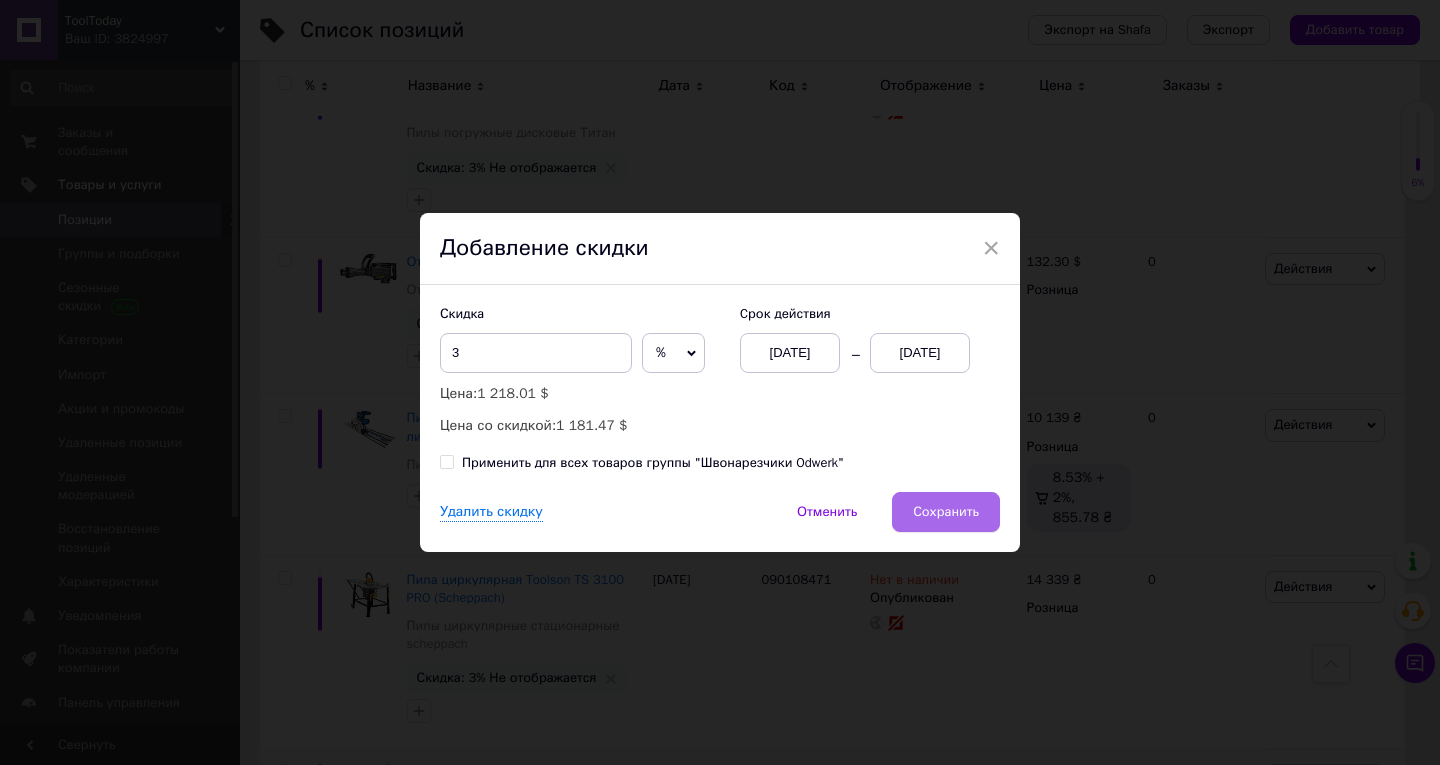 click on "Сохранить" at bounding box center [946, 512] 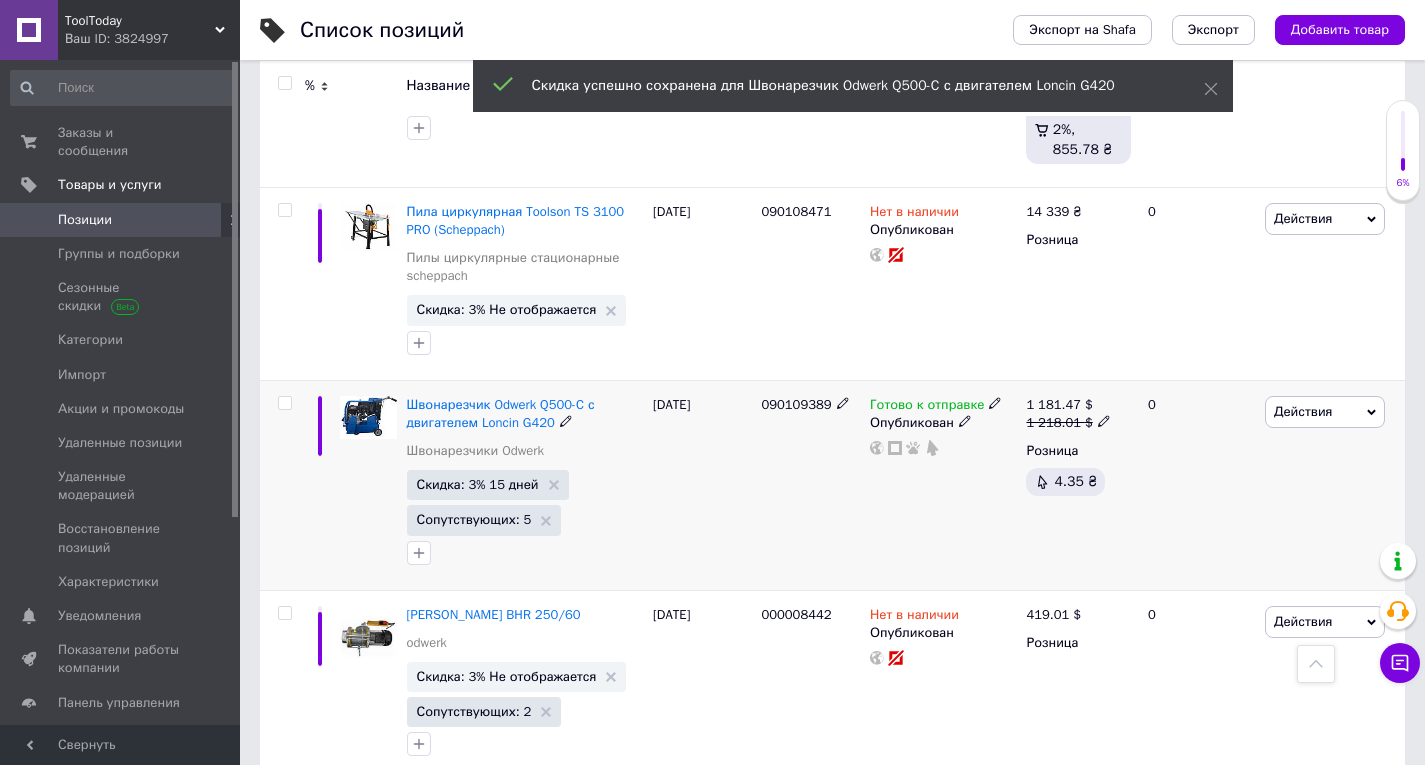 scroll, scrollTop: 14700, scrollLeft: 0, axis: vertical 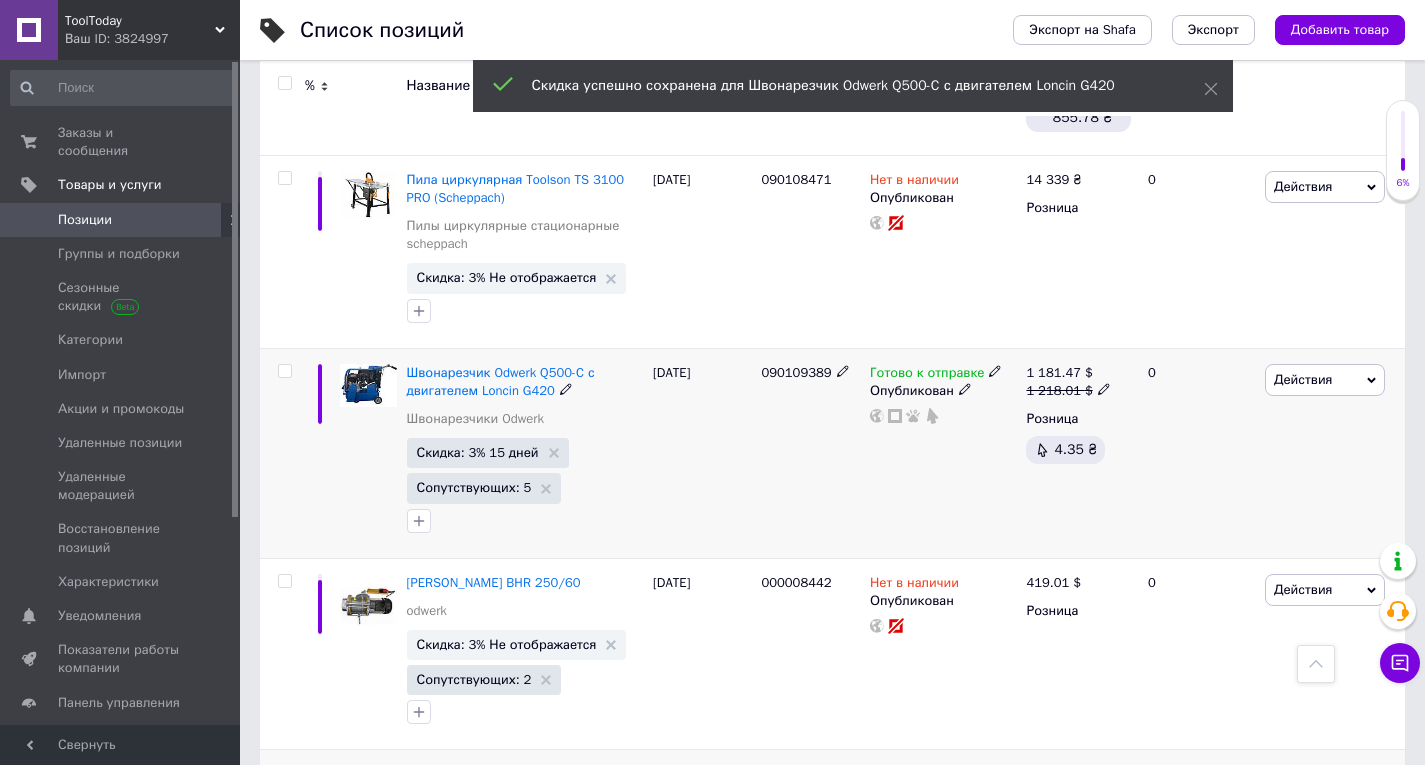 click on "Скидка: 3% Не отображается" at bounding box center (517, 855) 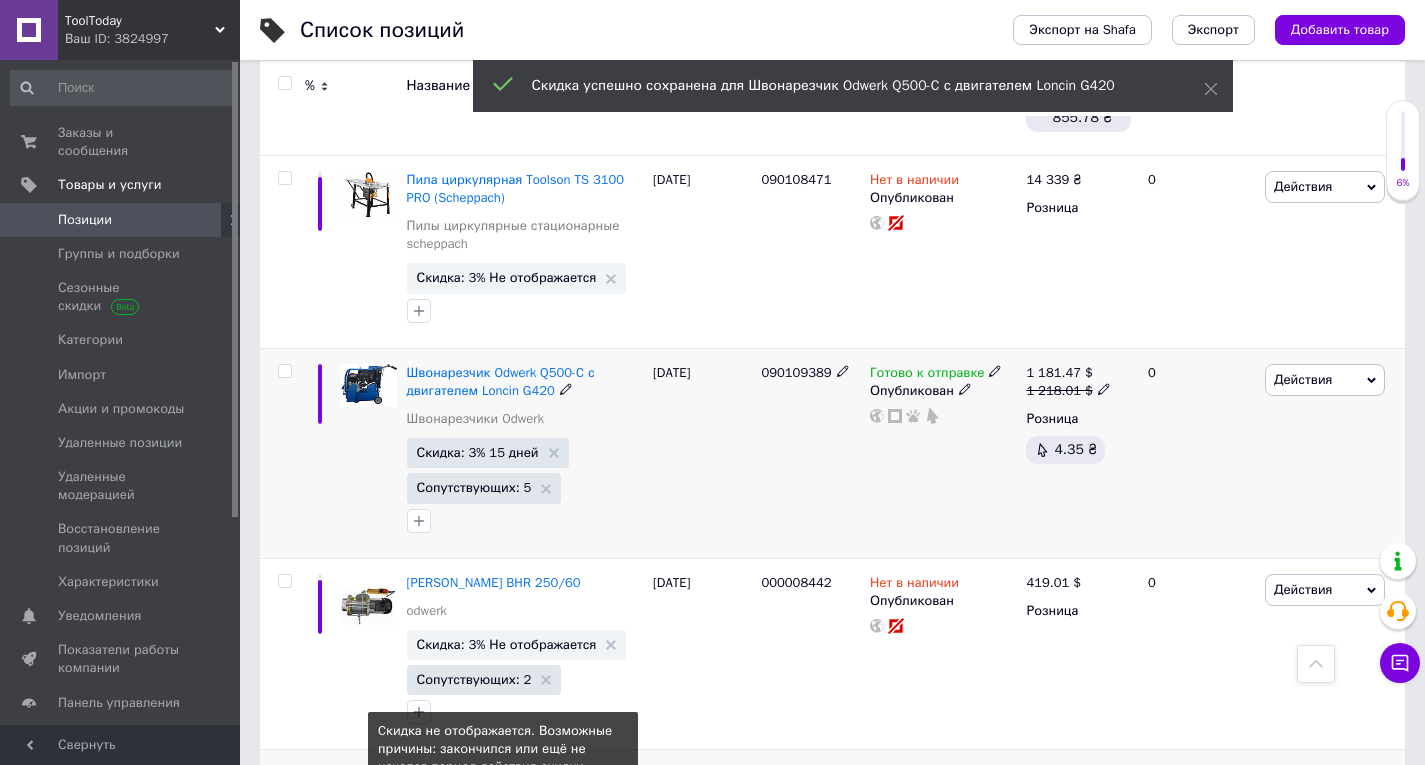 click on "Скидка: 3% Не отображается" at bounding box center (507, 854) 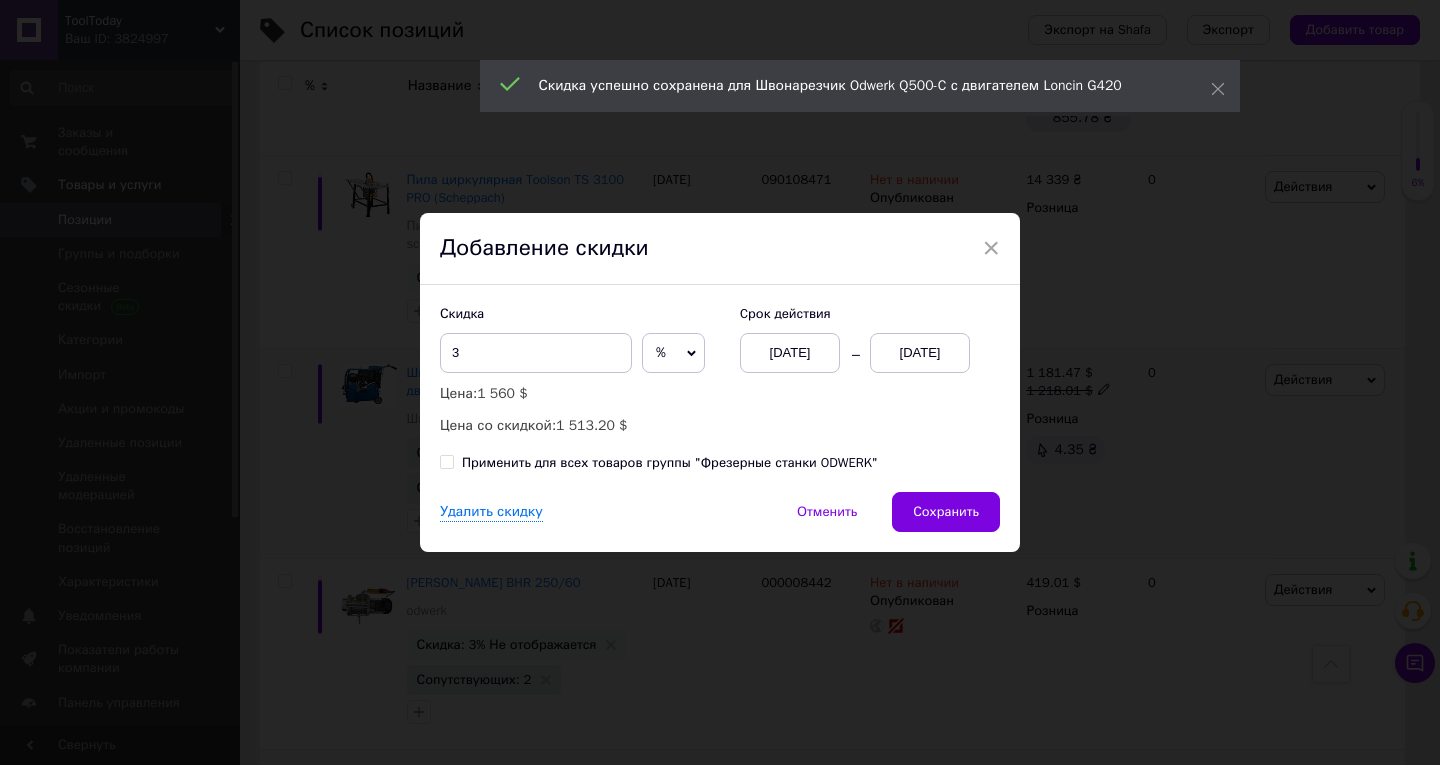 click on "[DATE]" at bounding box center [920, 353] 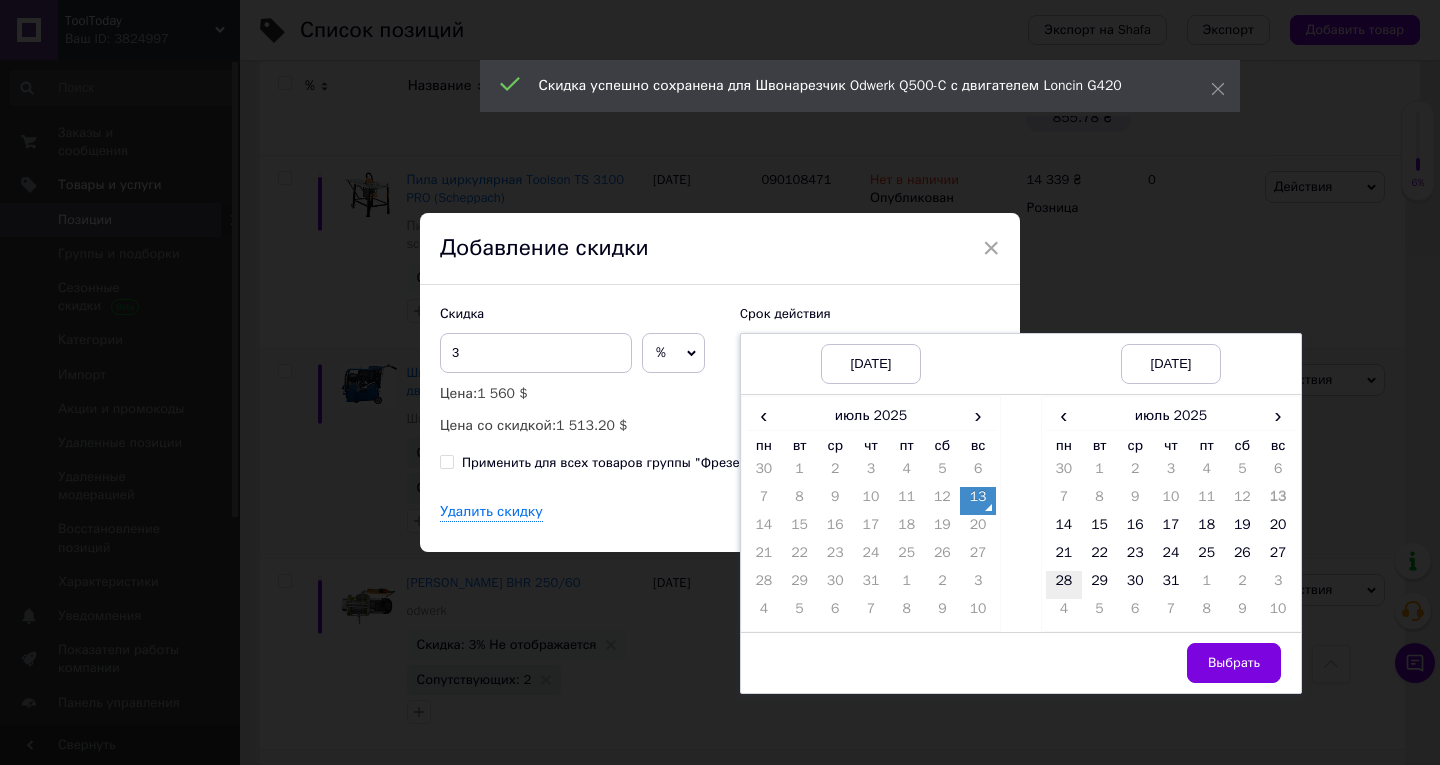 click on "28" at bounding box center [1064, 585] 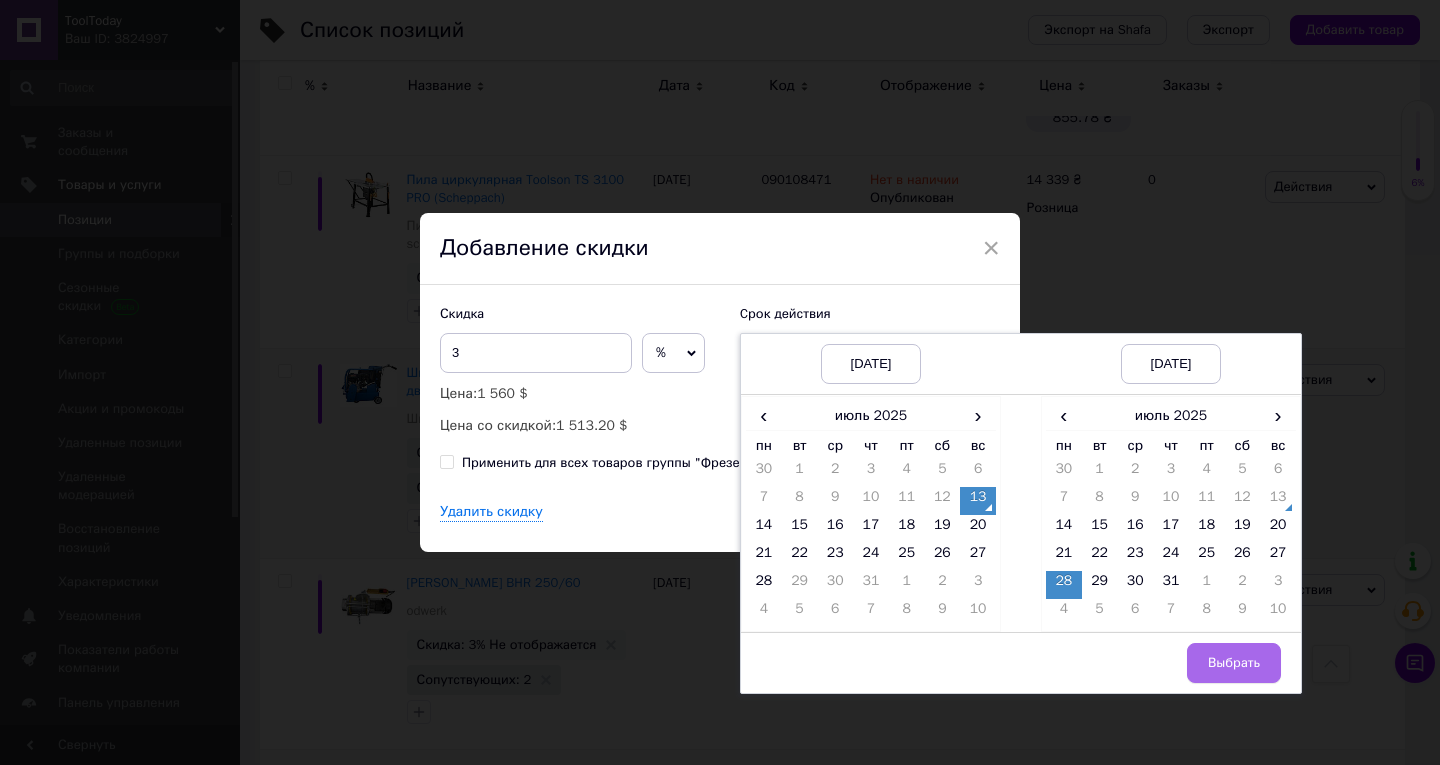 click on "Выбрать" at bounding box center (1234, 663) 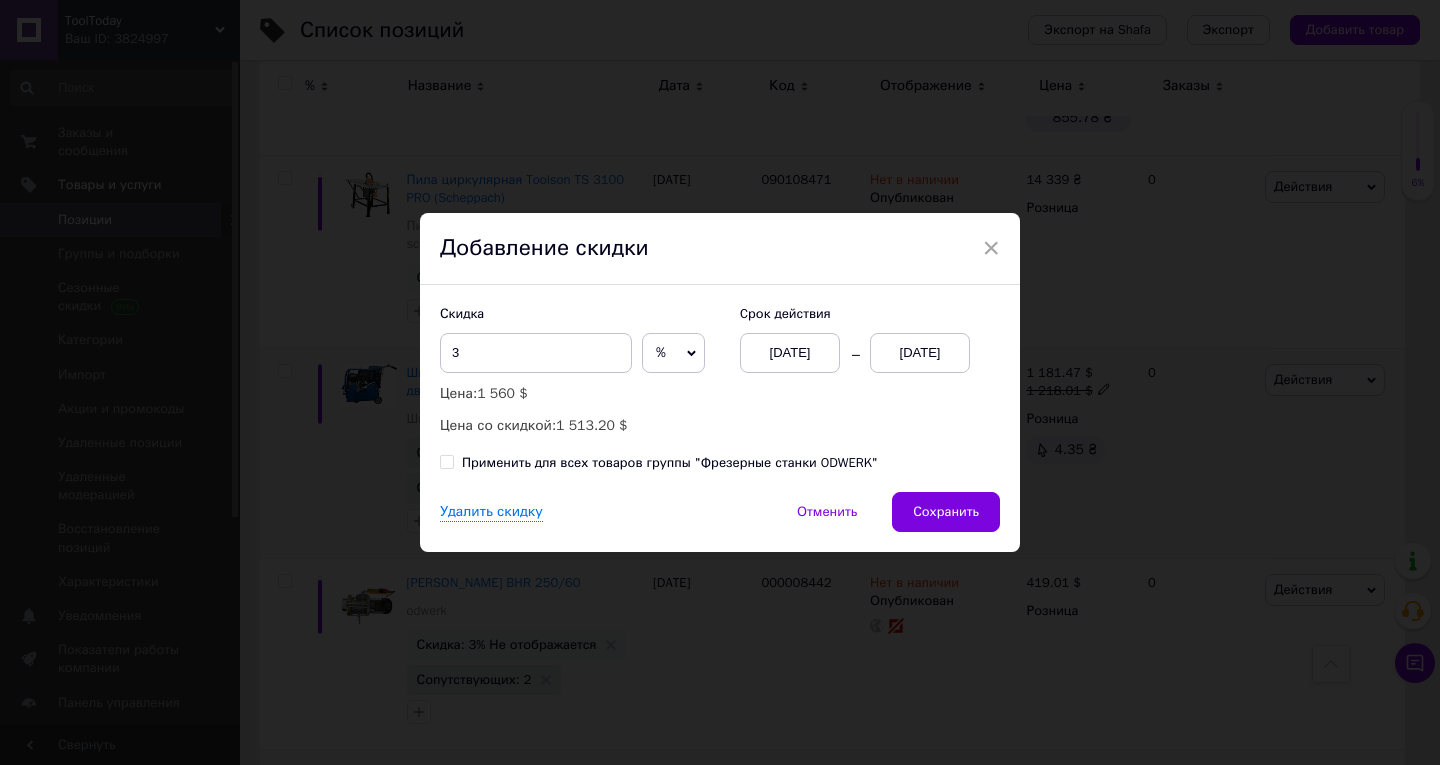 click on "Сохранить" at bounding box center (946, 512) 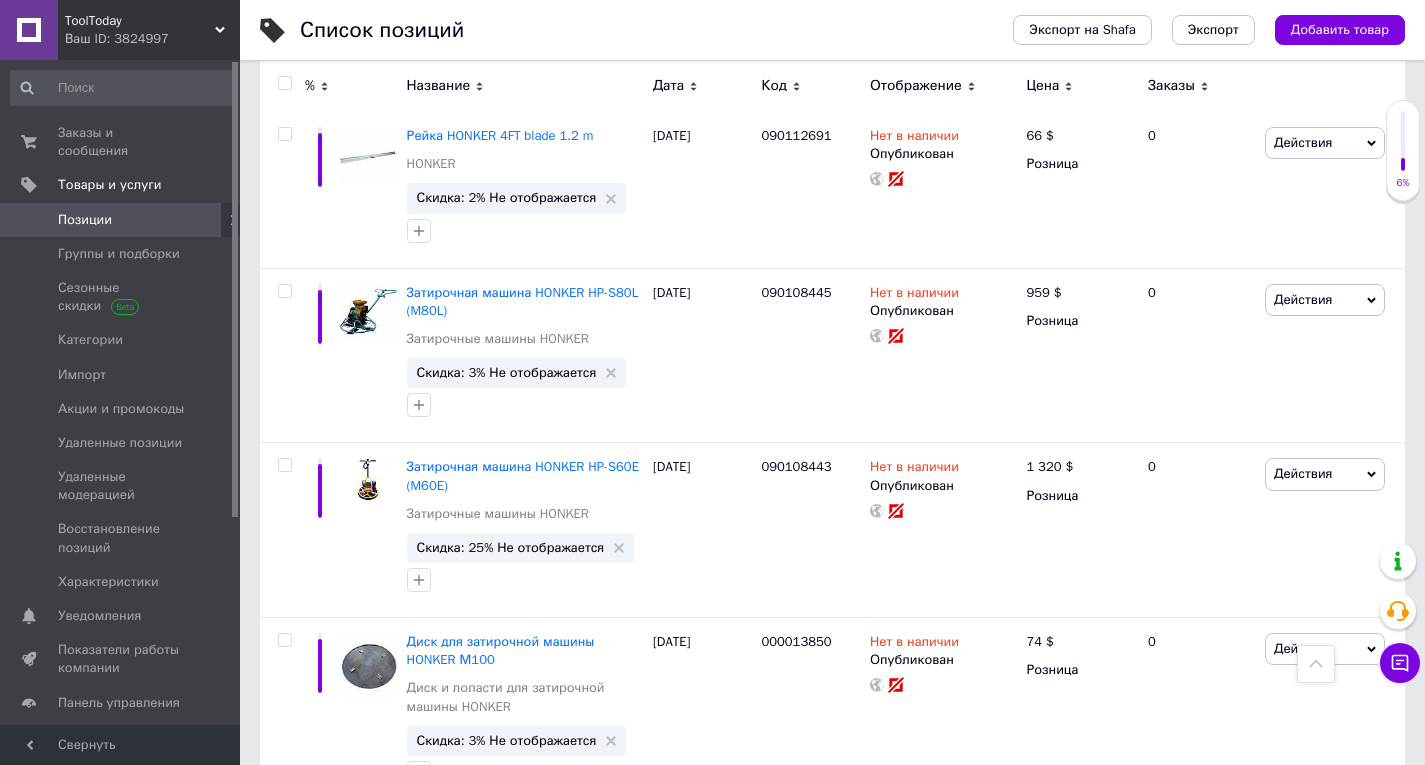 scroll, scrollTop: 17863, scrollLeft: 0, axis: vertical 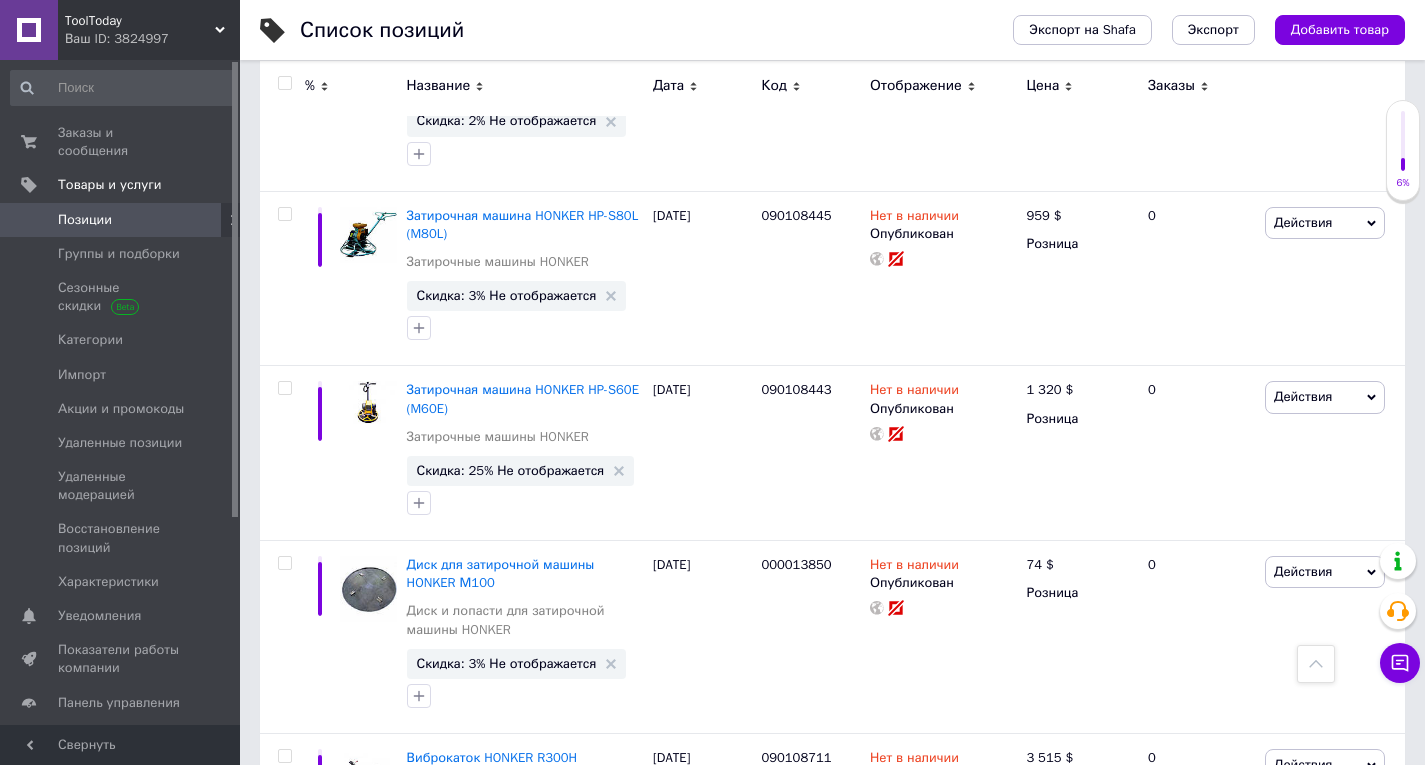 click on "Следующая" at bounding box center [680, 1105] 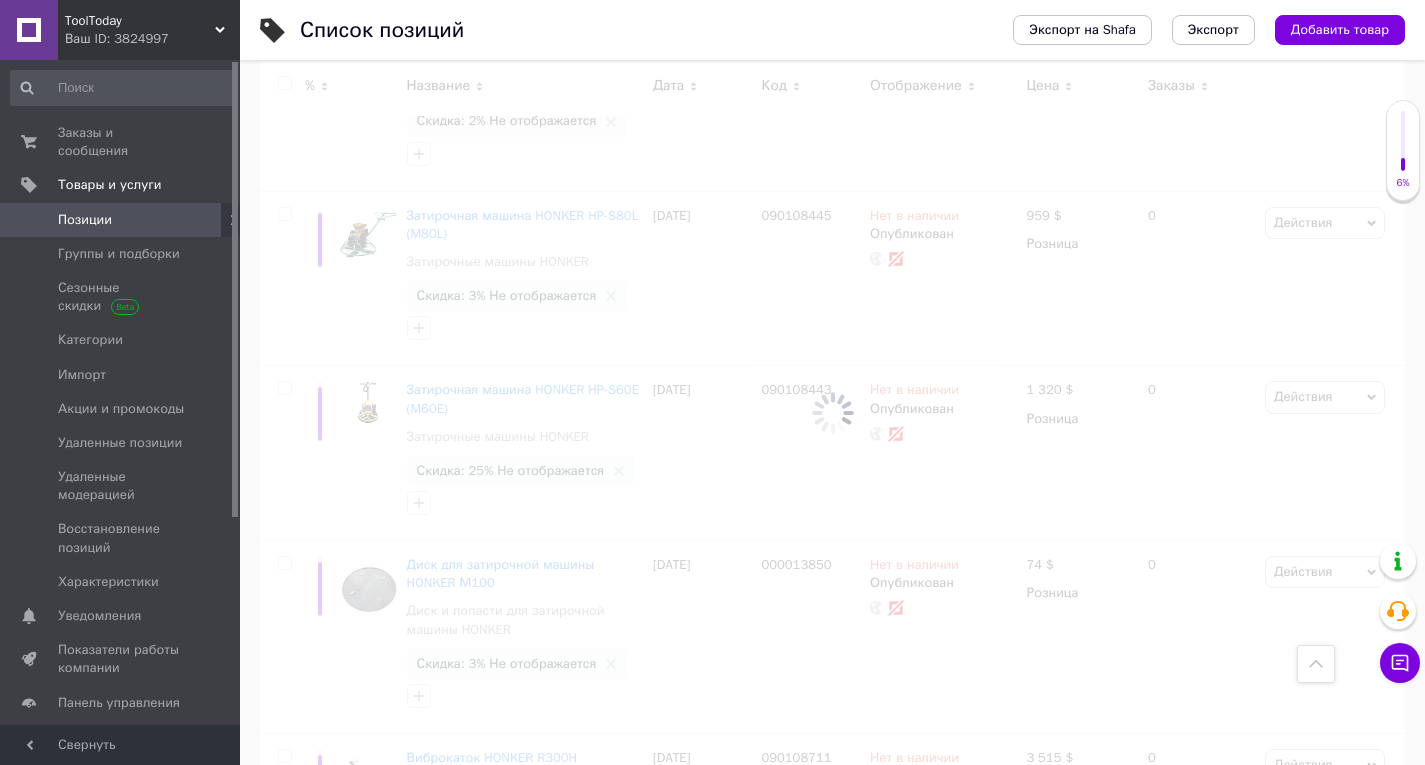 scroll, scrollTop: 436, scrollLeft: 0, axis: vertical 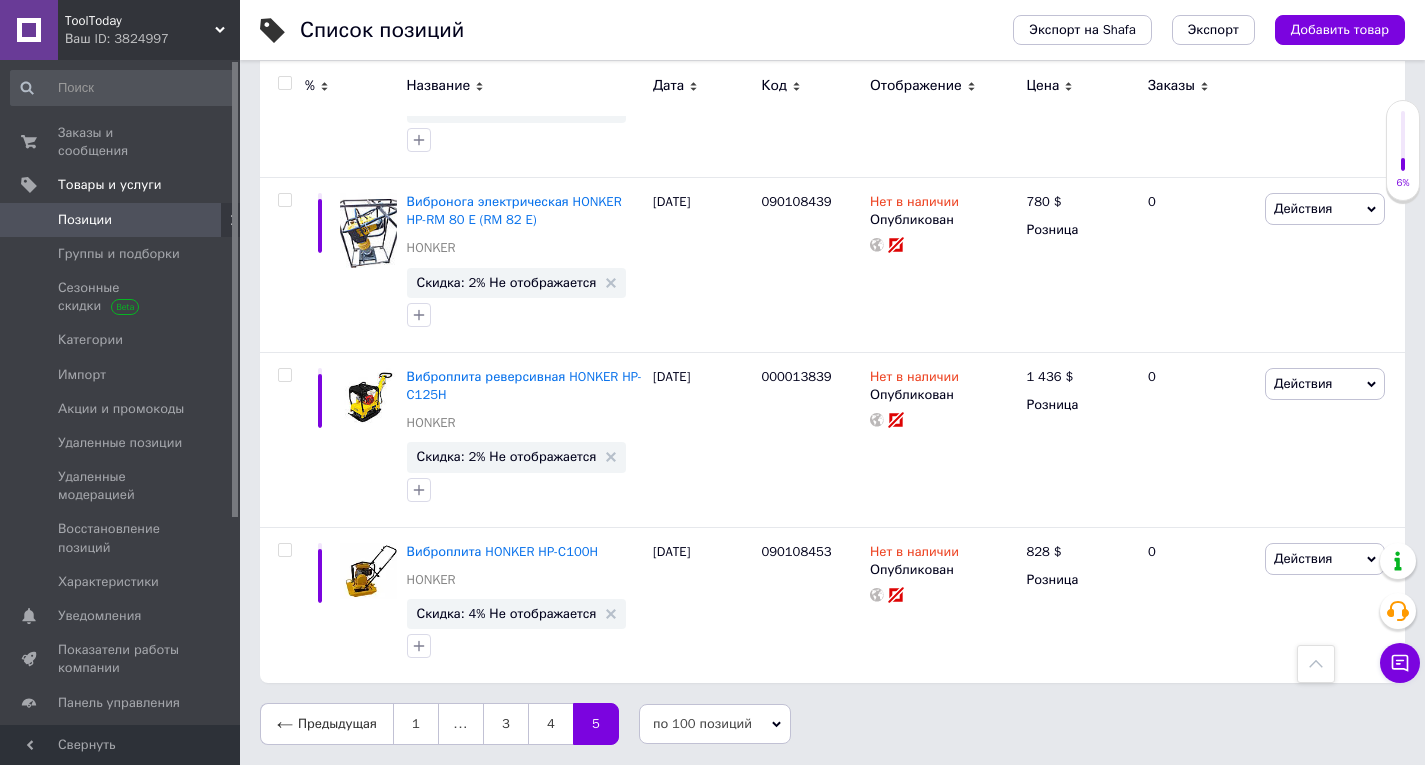 click at bounding box center [1316, 664] 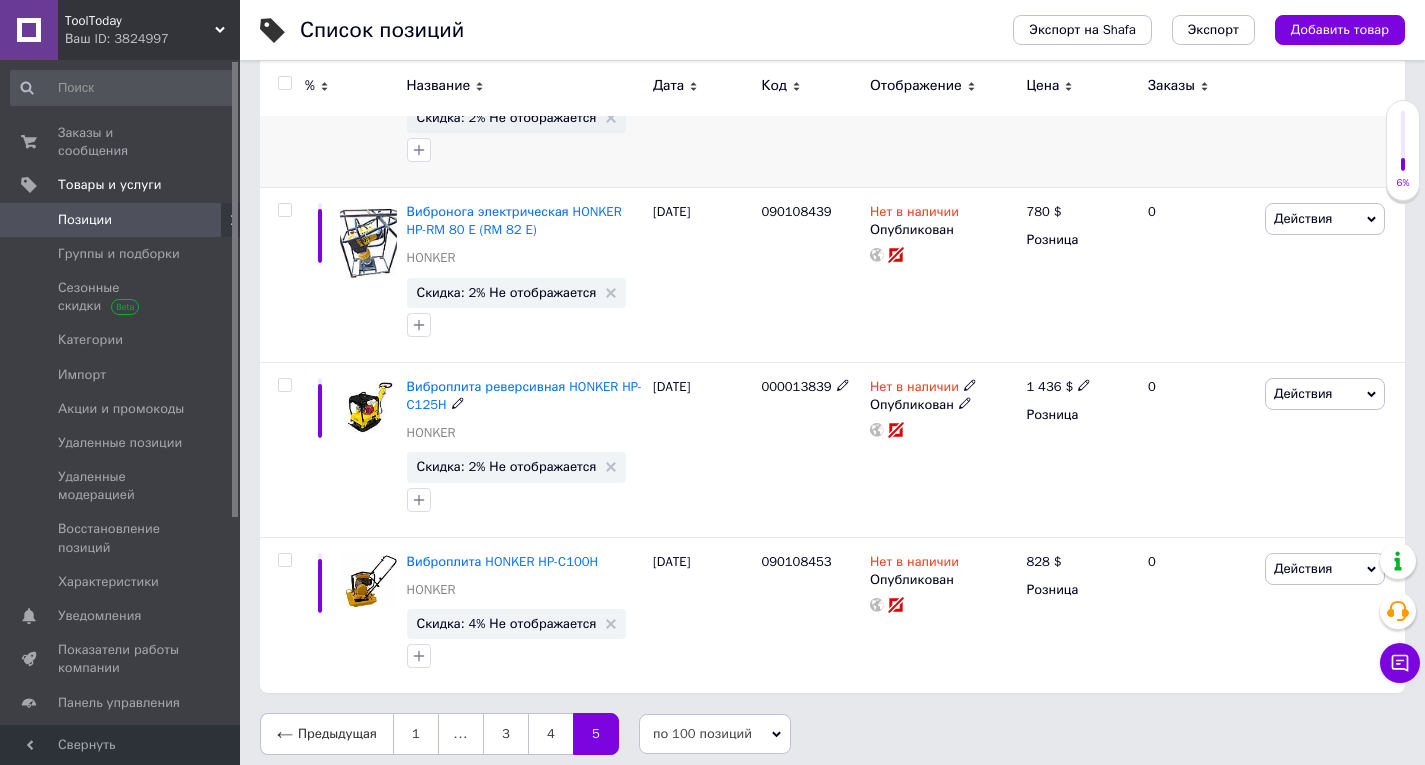 scroll, scrollTop: 436, scrollLeft: 0, axis: vertical 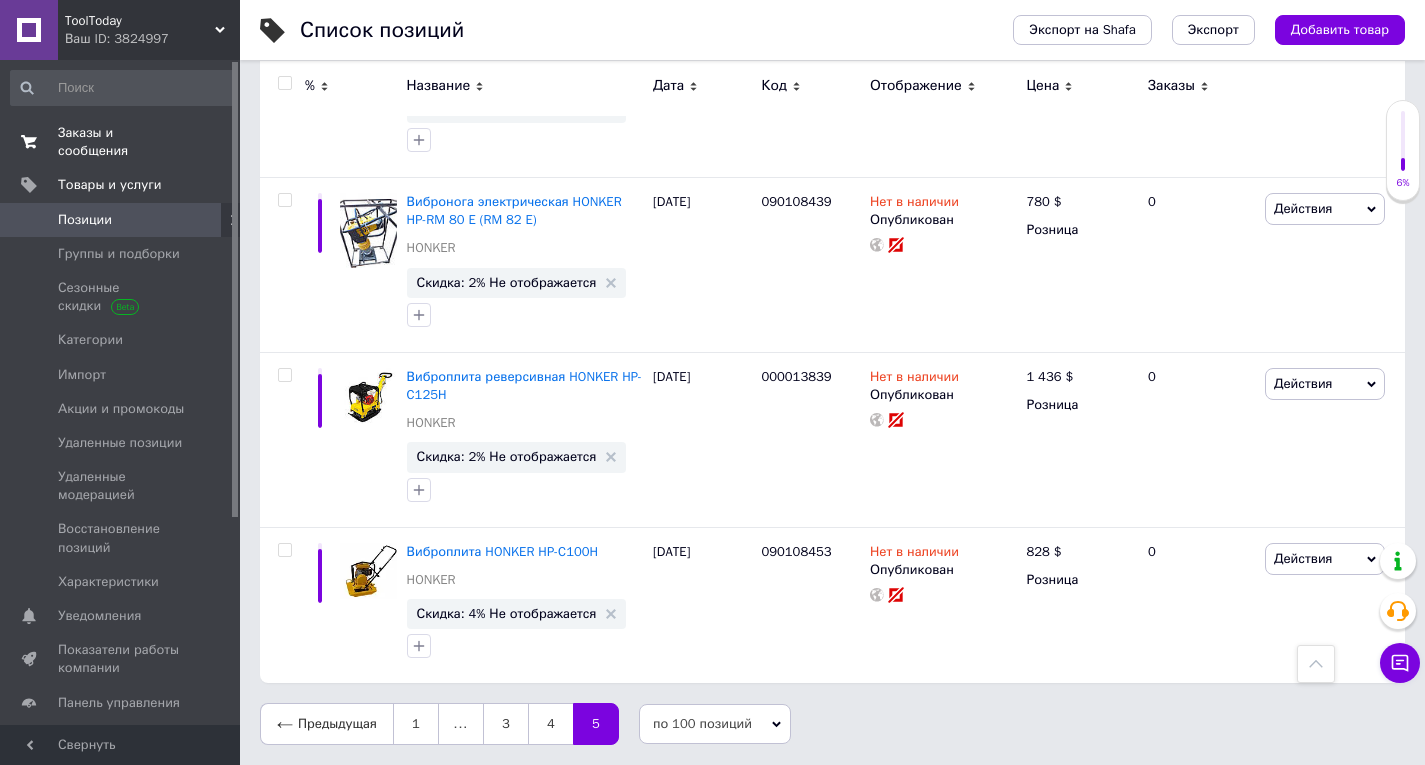 click on "Заказы и сообщения" at bounding box center (121, 142) 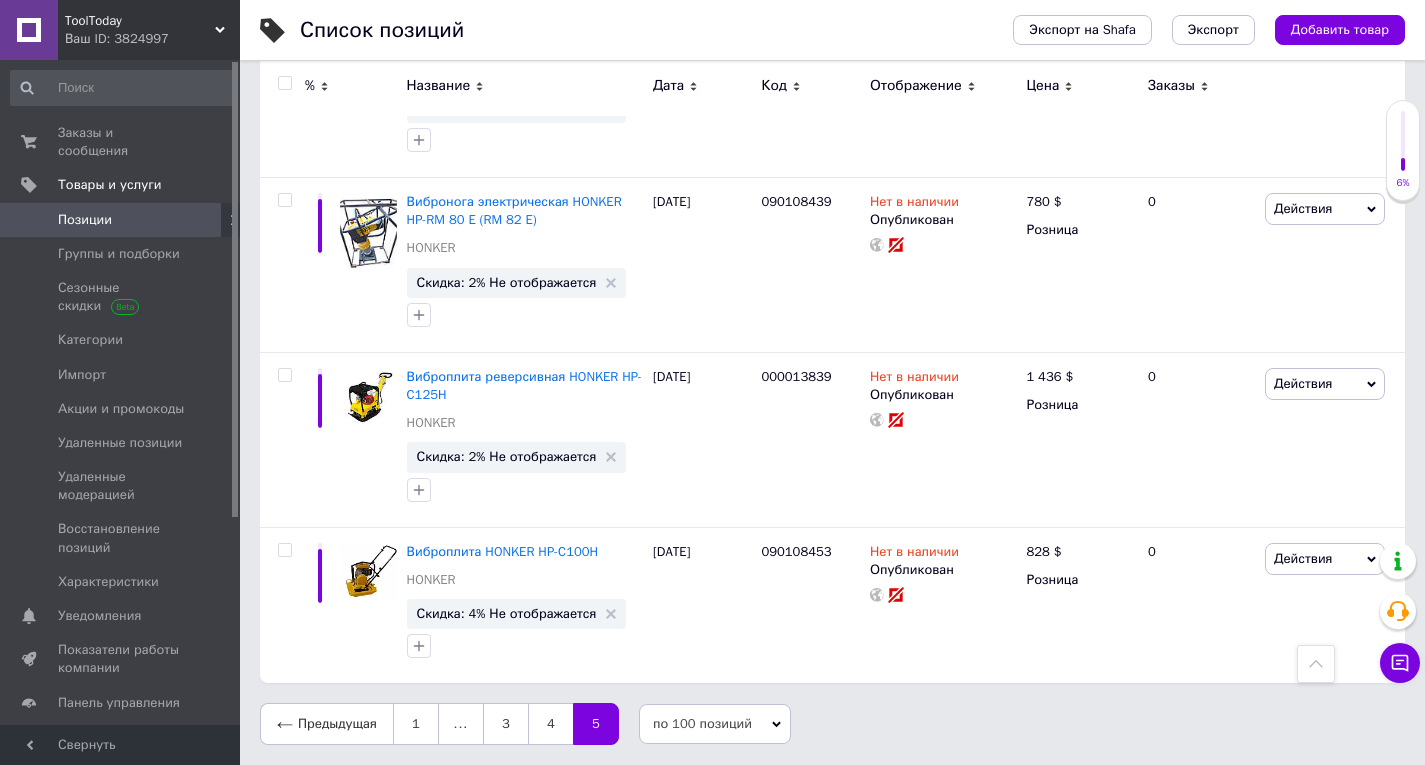 scroll, scrollTop: 0, scrollLeft: 0, axis: both 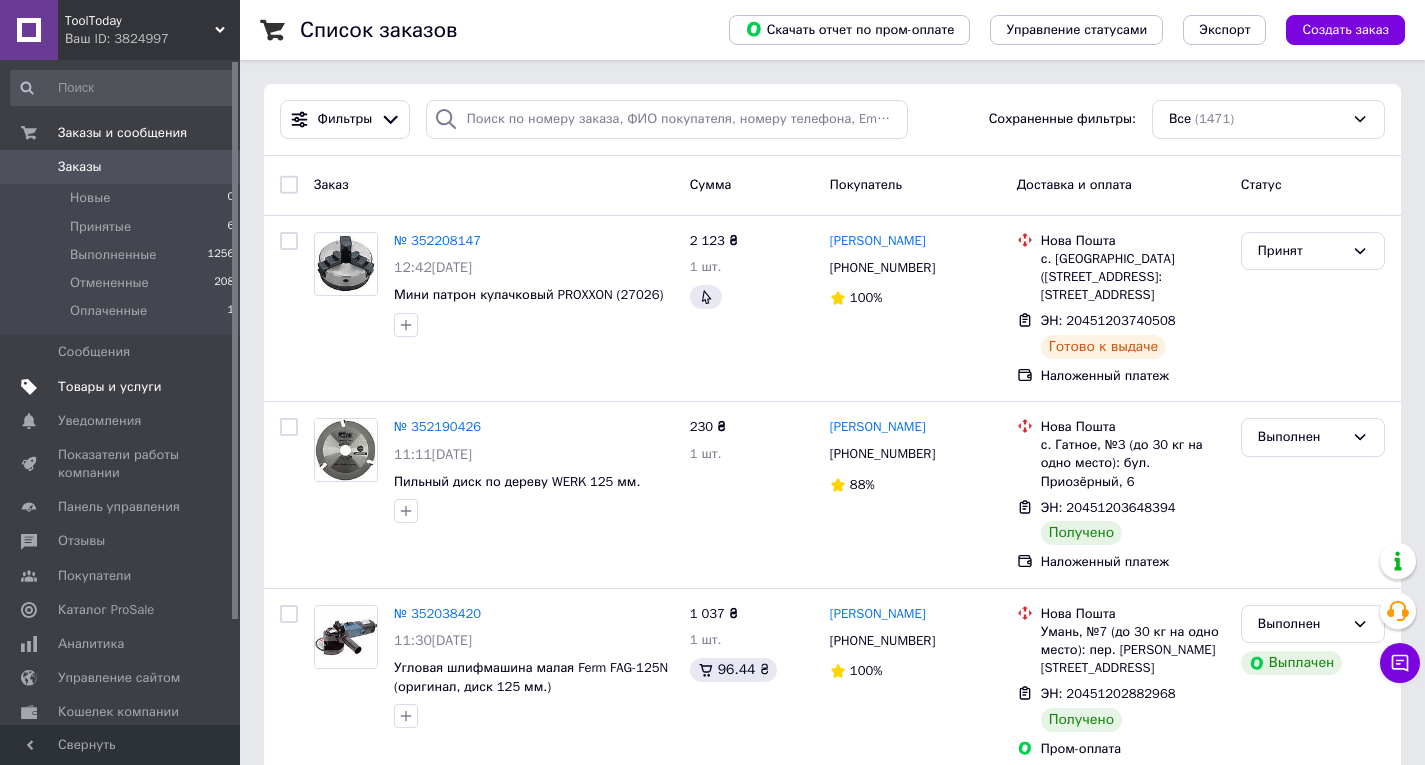 click on "Товары и услуги" at bounding box center [110, 387] 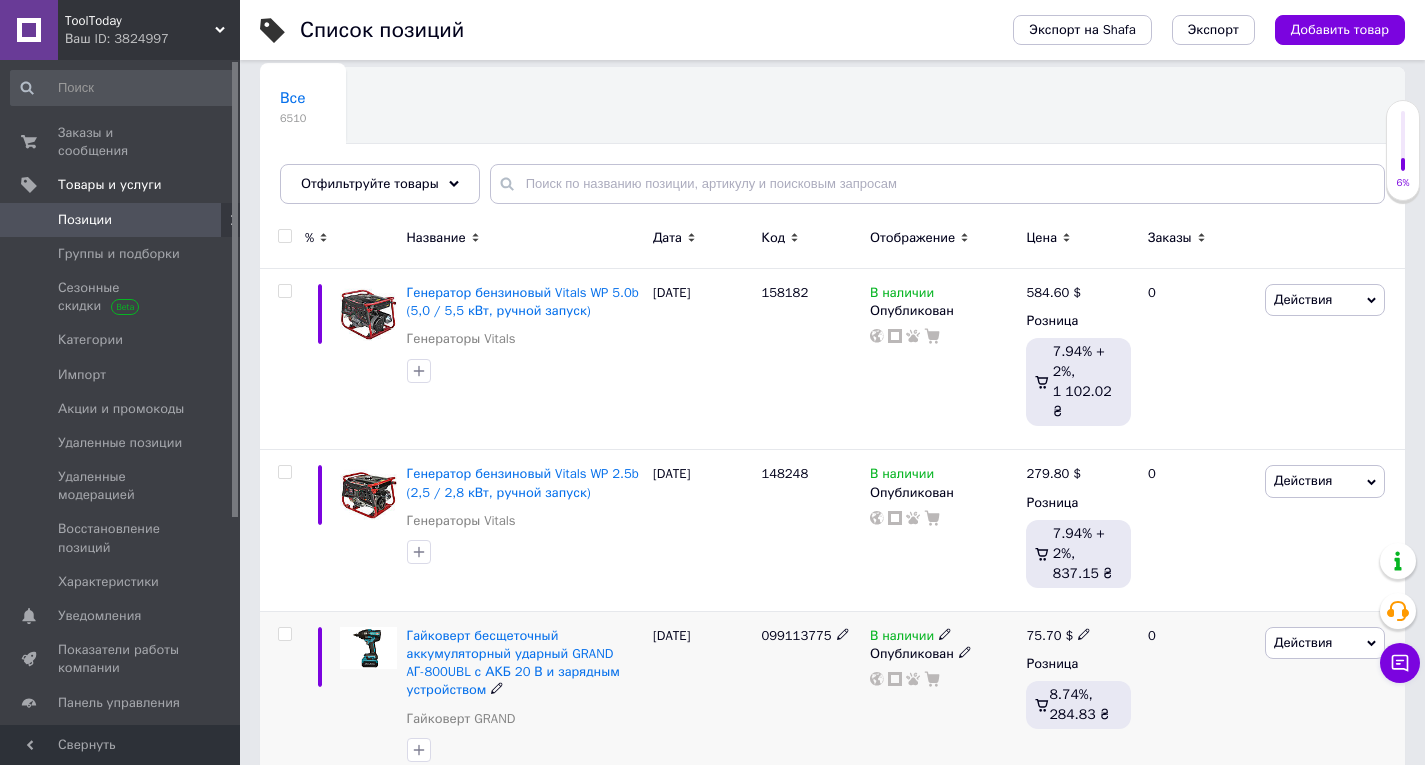 scroll, scrollTop: 300, scrollLeft: 0, axis: vertical 